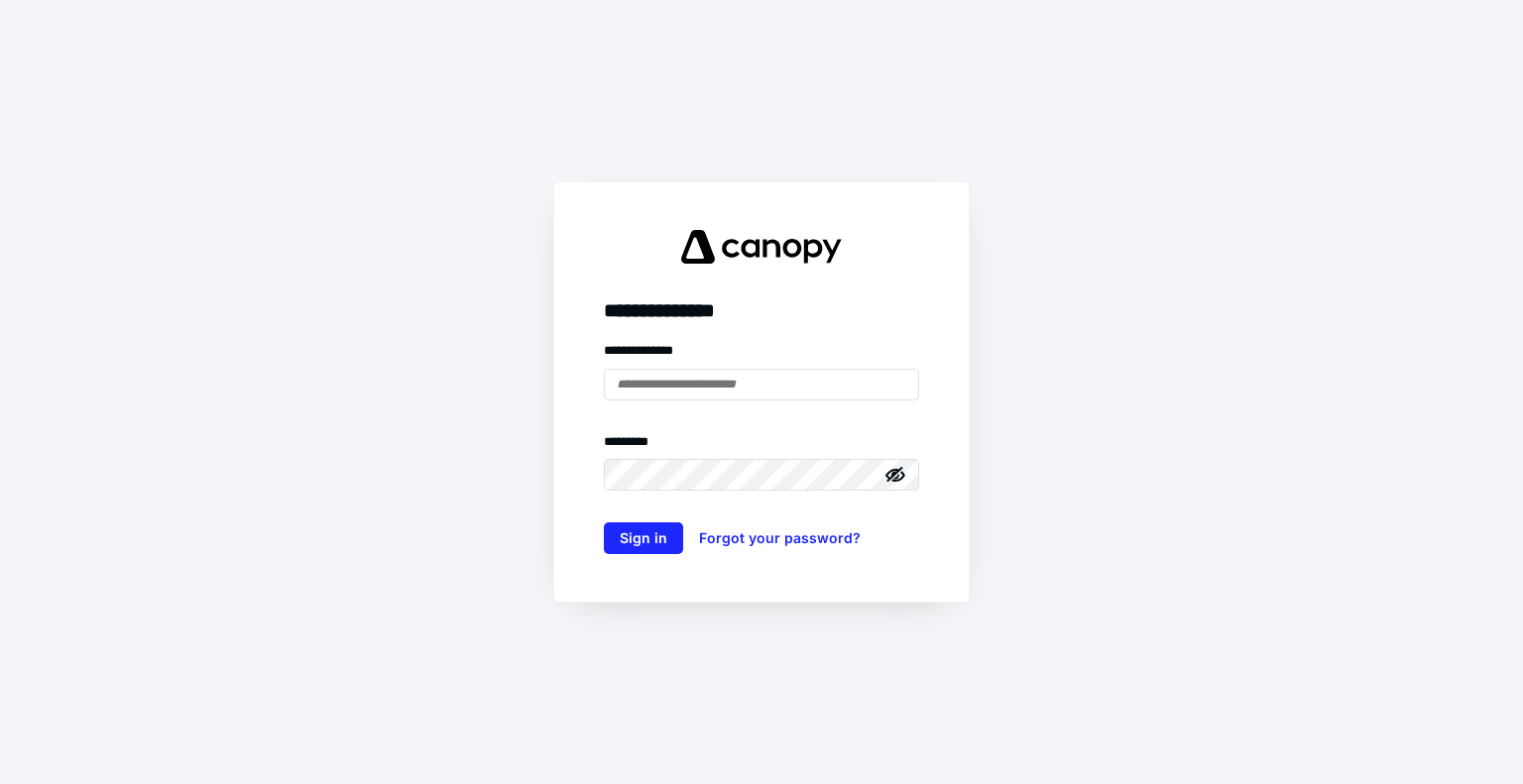 scroll, scrollTop: 0, scrollLeft: 0, axis: both 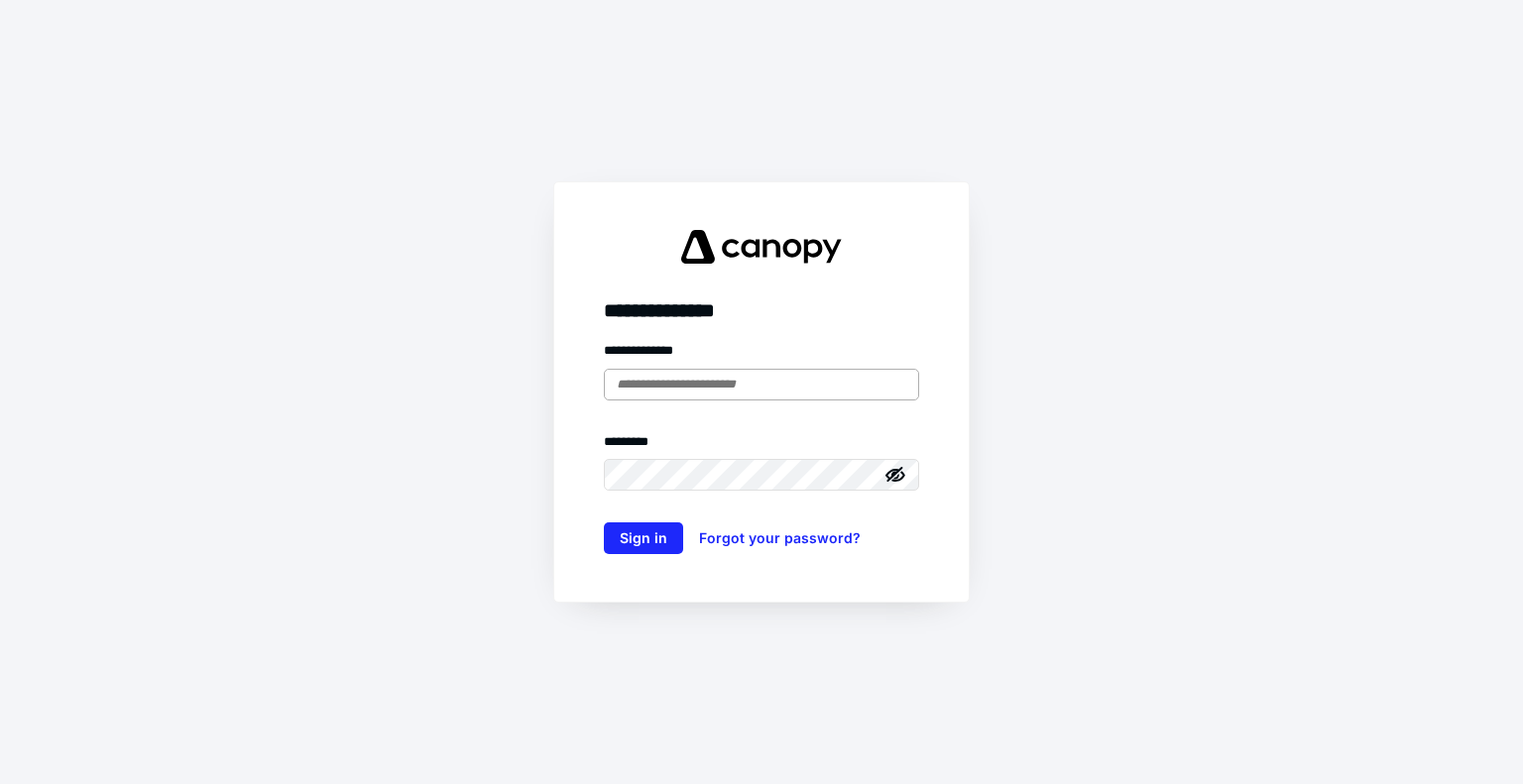 click at bounding box center (762, 385) 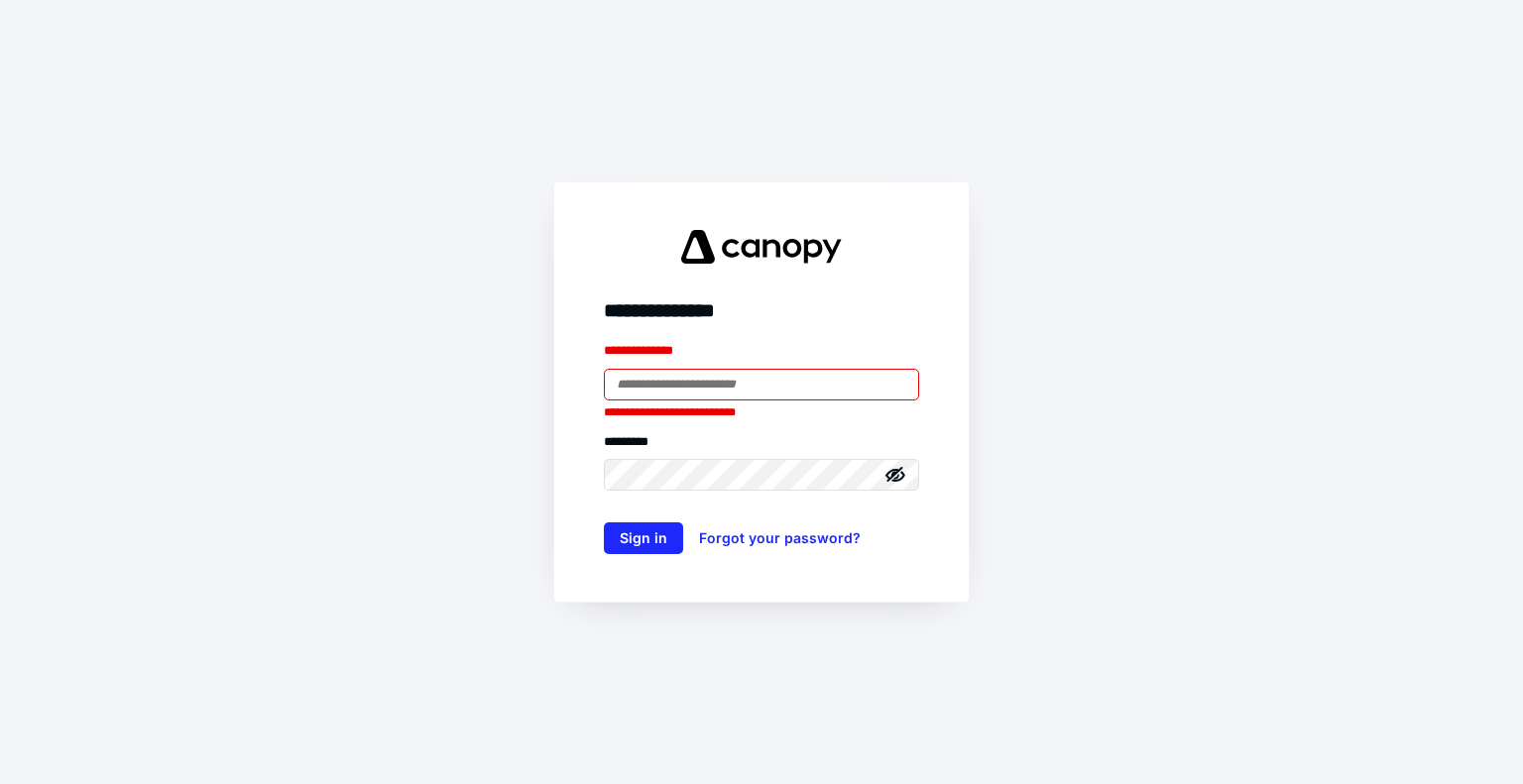 type on "**********" 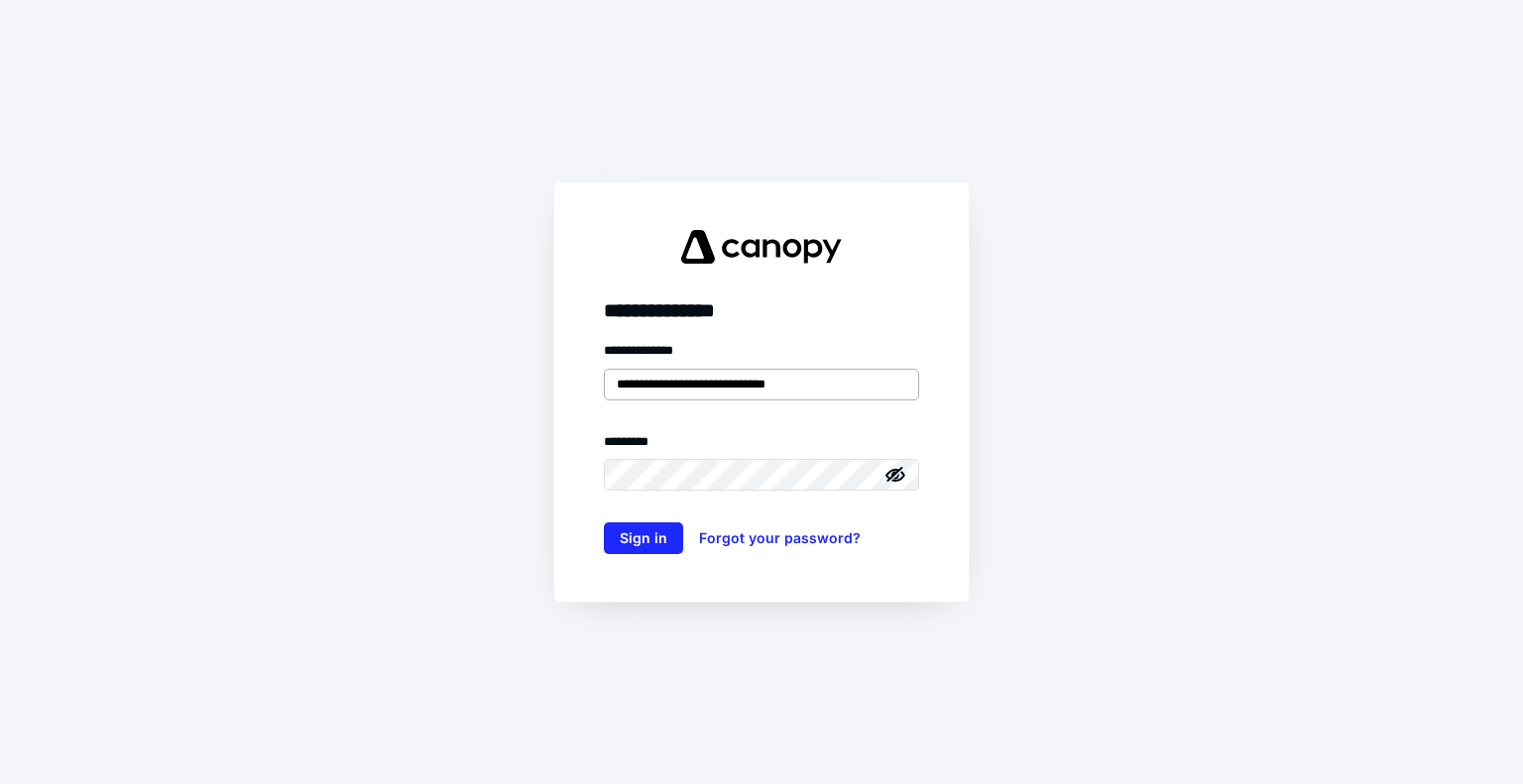 click on "Sign in" at bounding box center (644, 538) 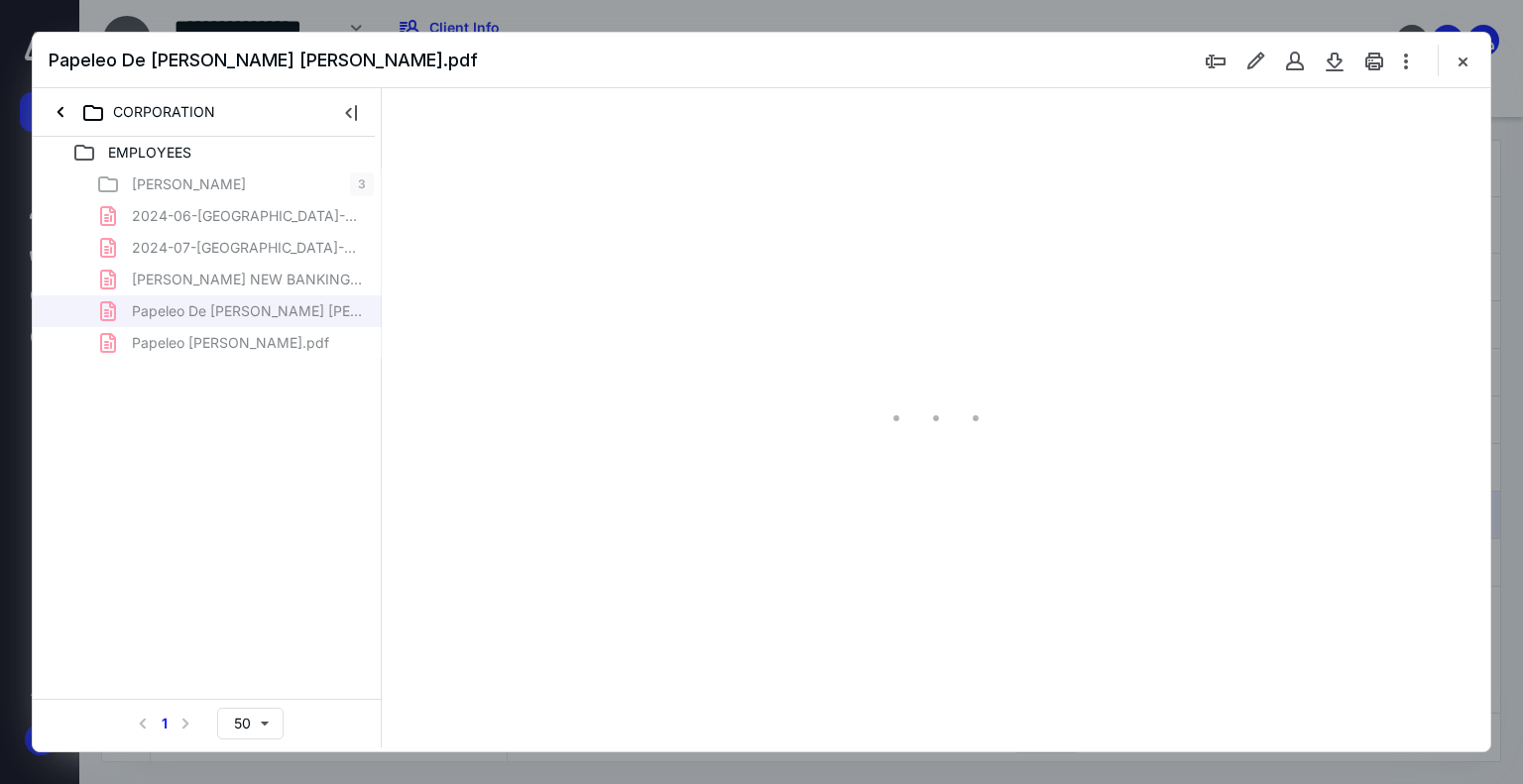 scroll, scrollTop: 0, scrollLeft: 0, axis: both 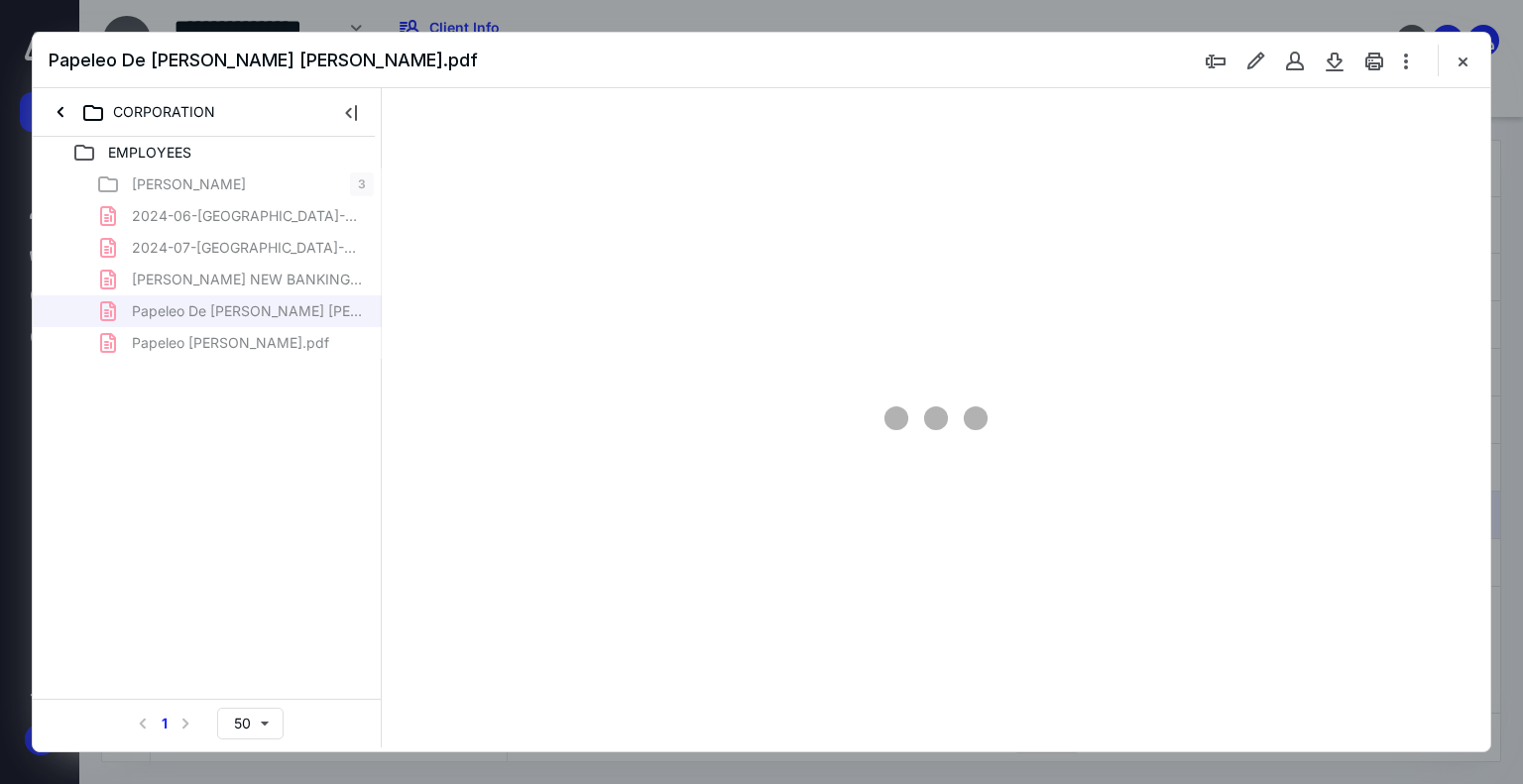 type on "54" 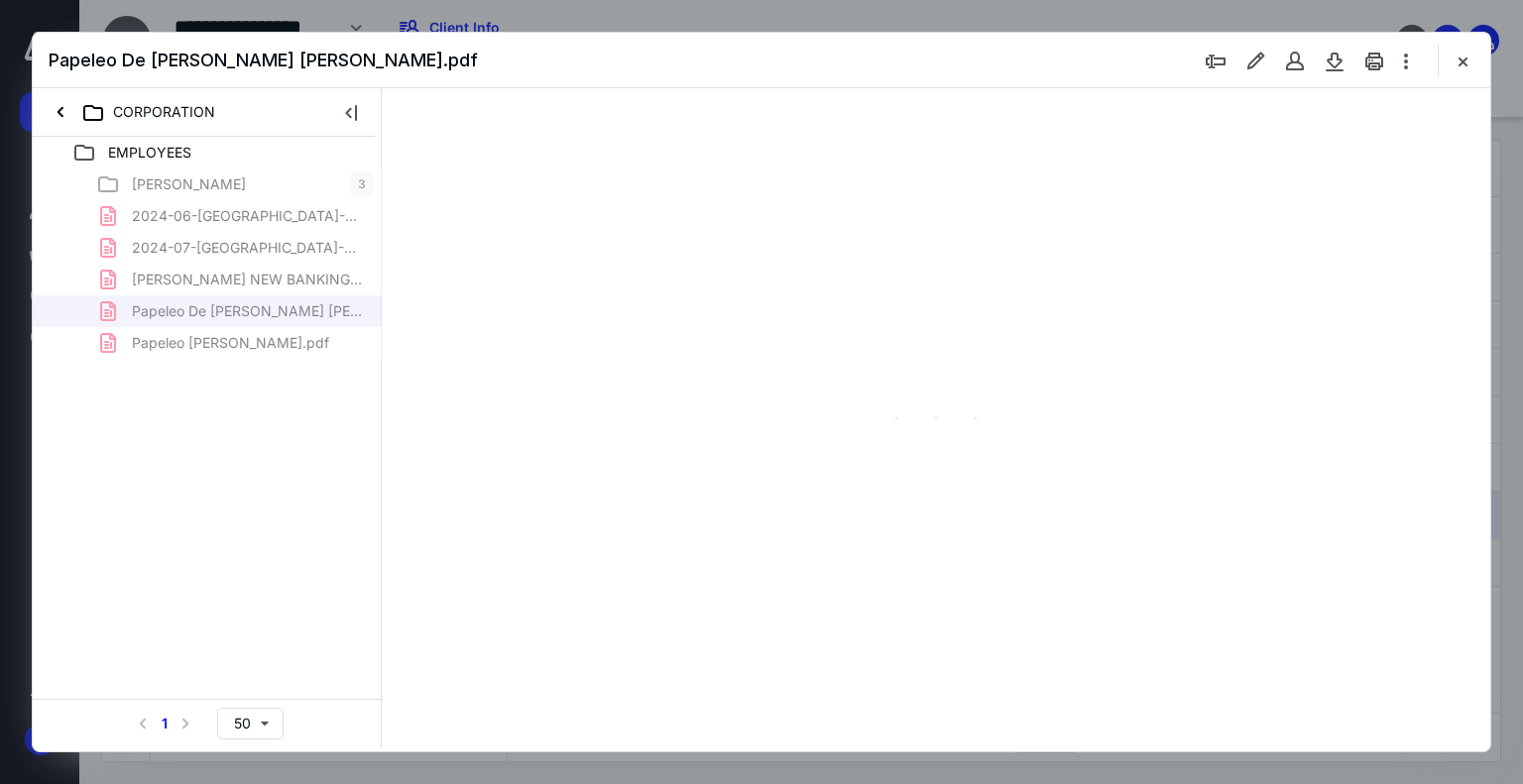 scroll, scrollTop: 77, scrollLeft: 0, axis: vertical 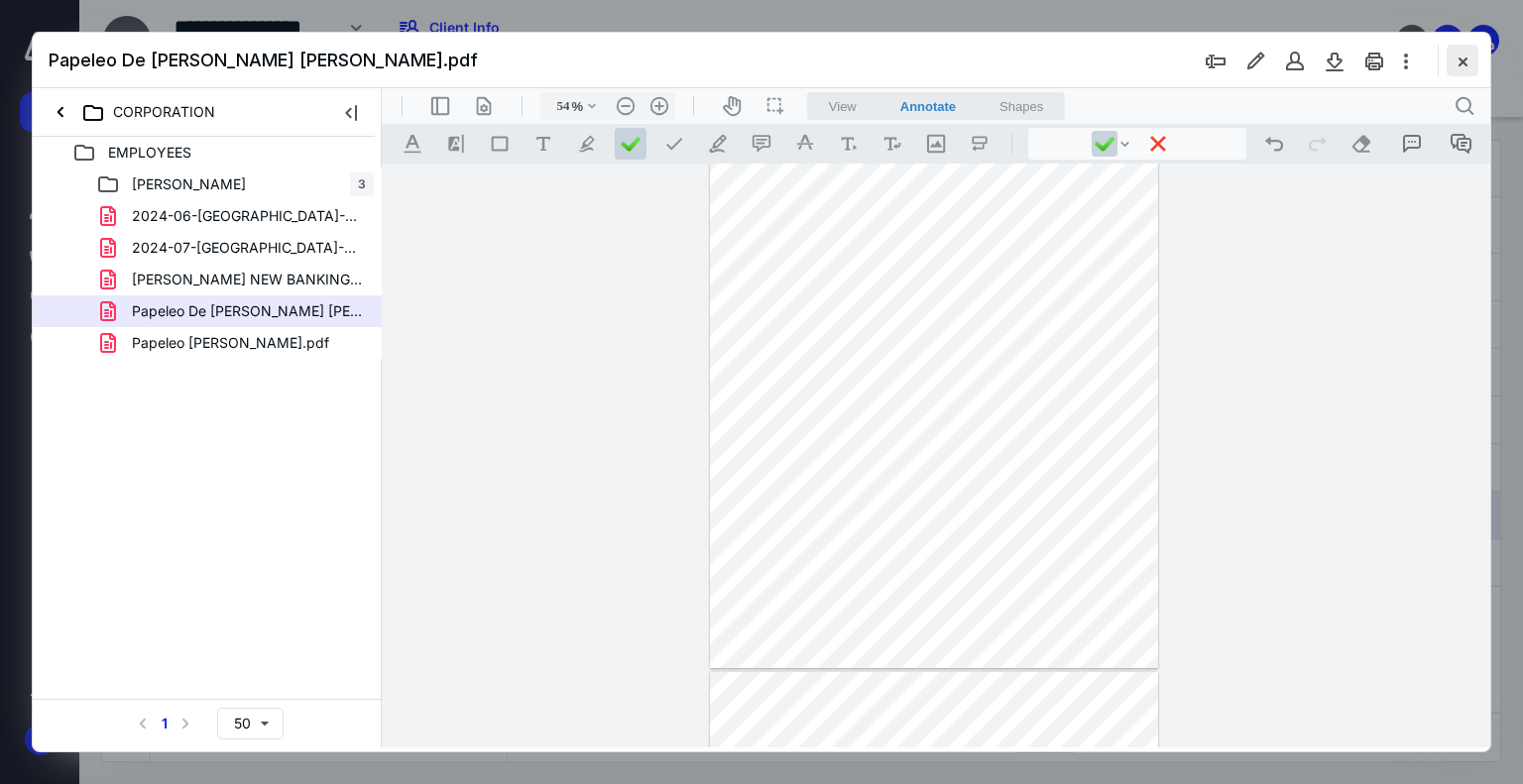 click at bounding box center [1463, 60] 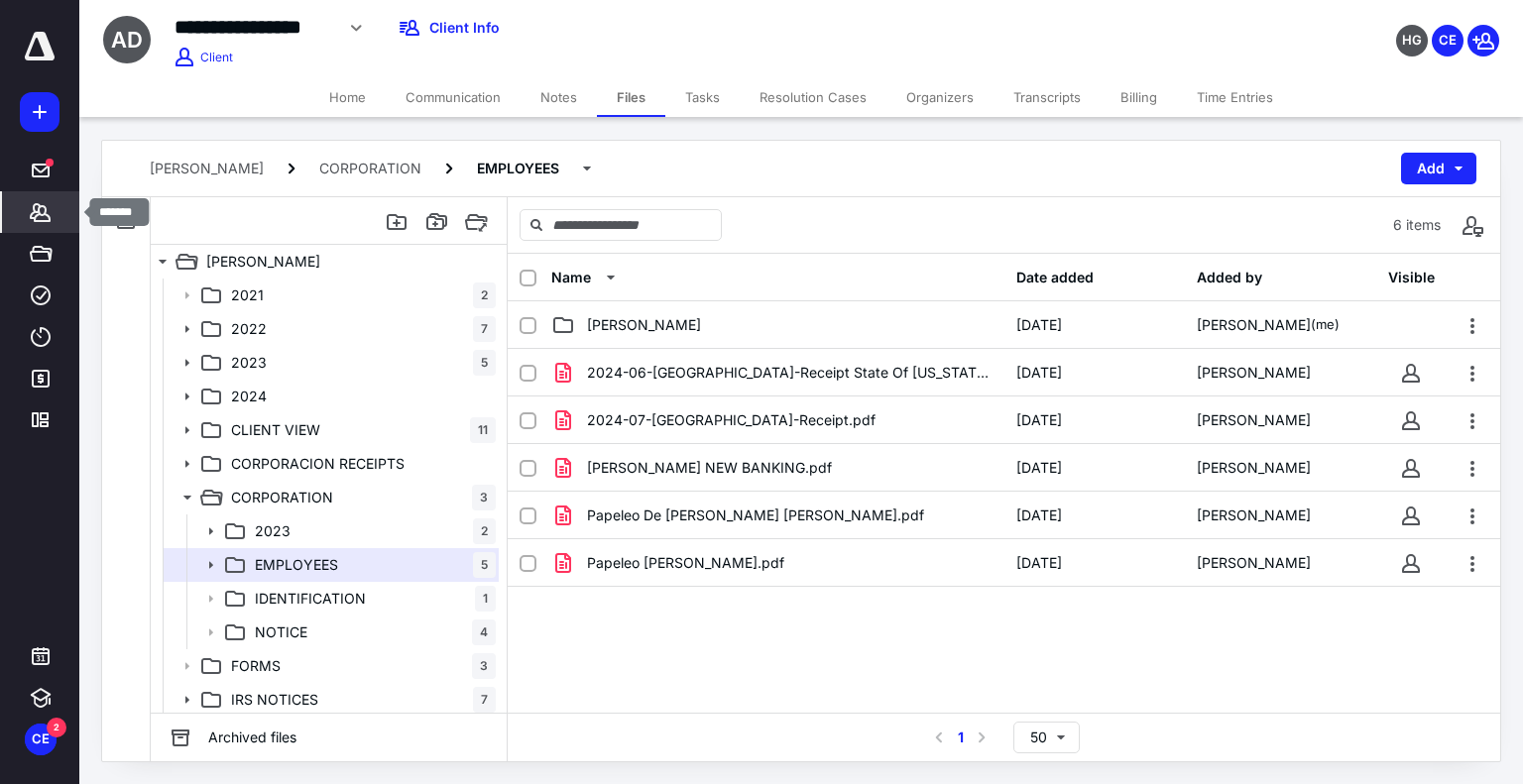 click on "Clients" at bounding box center (41, 212) 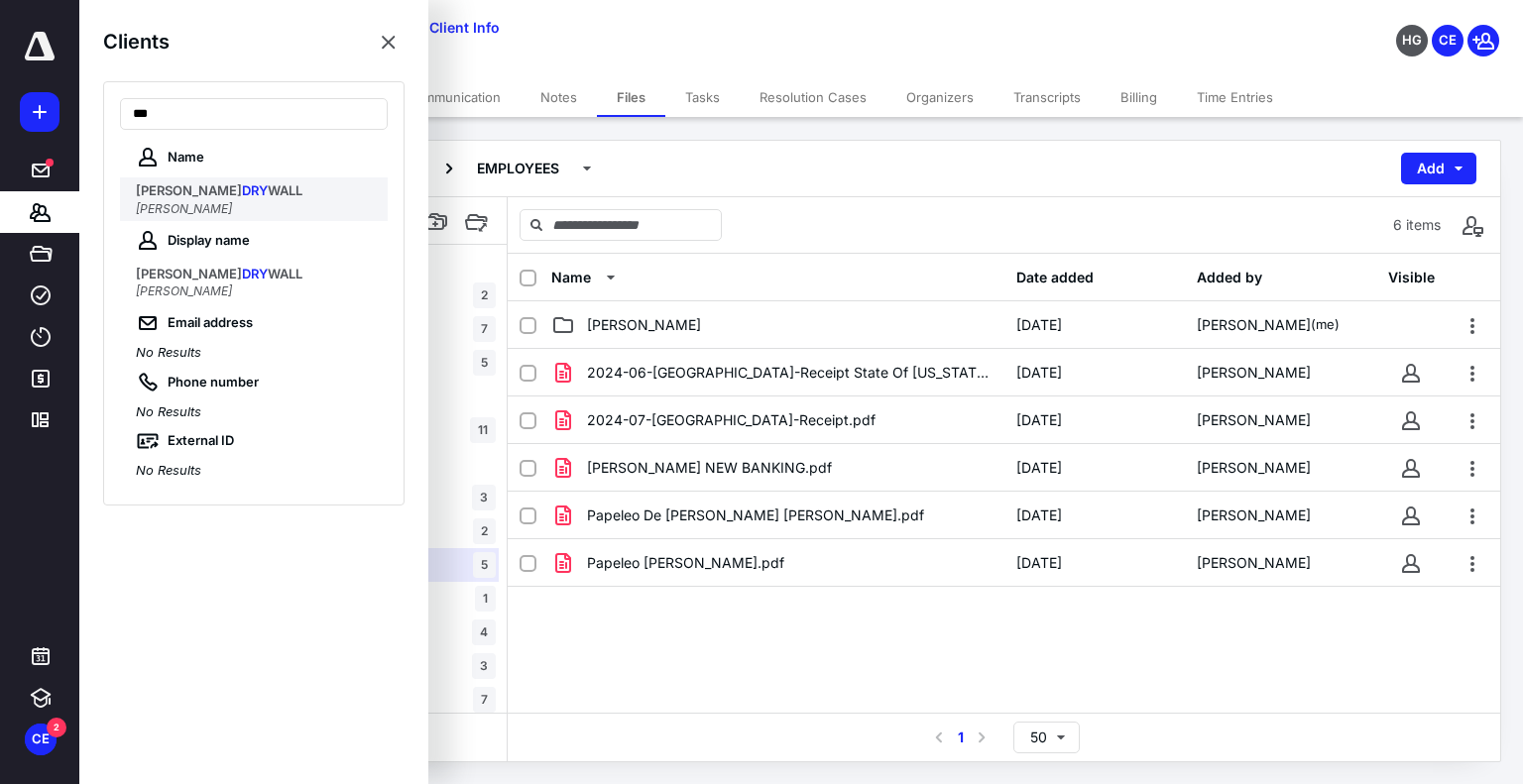 type on "***" 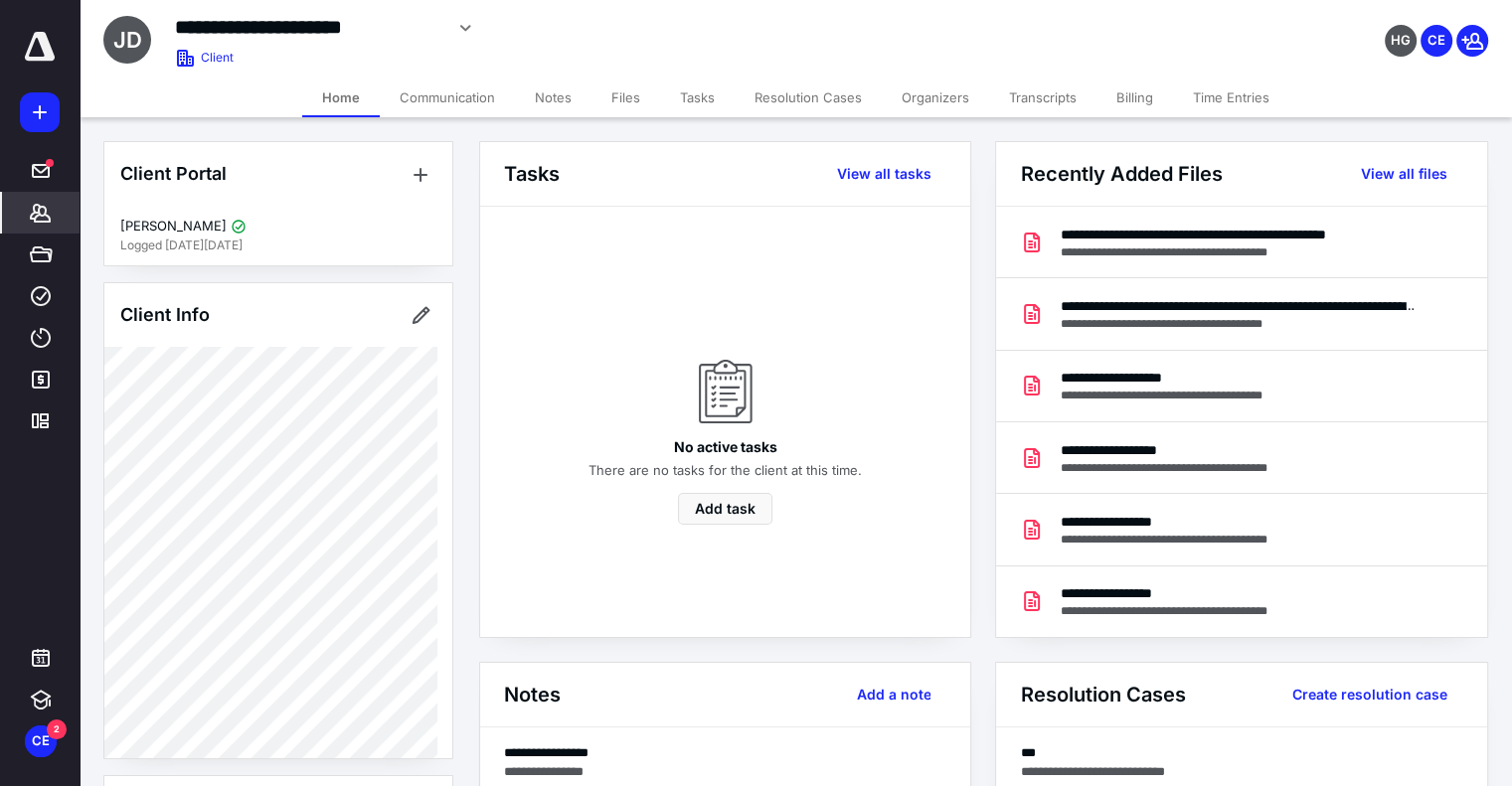 click on "Files" at bounding box center [625, 97] 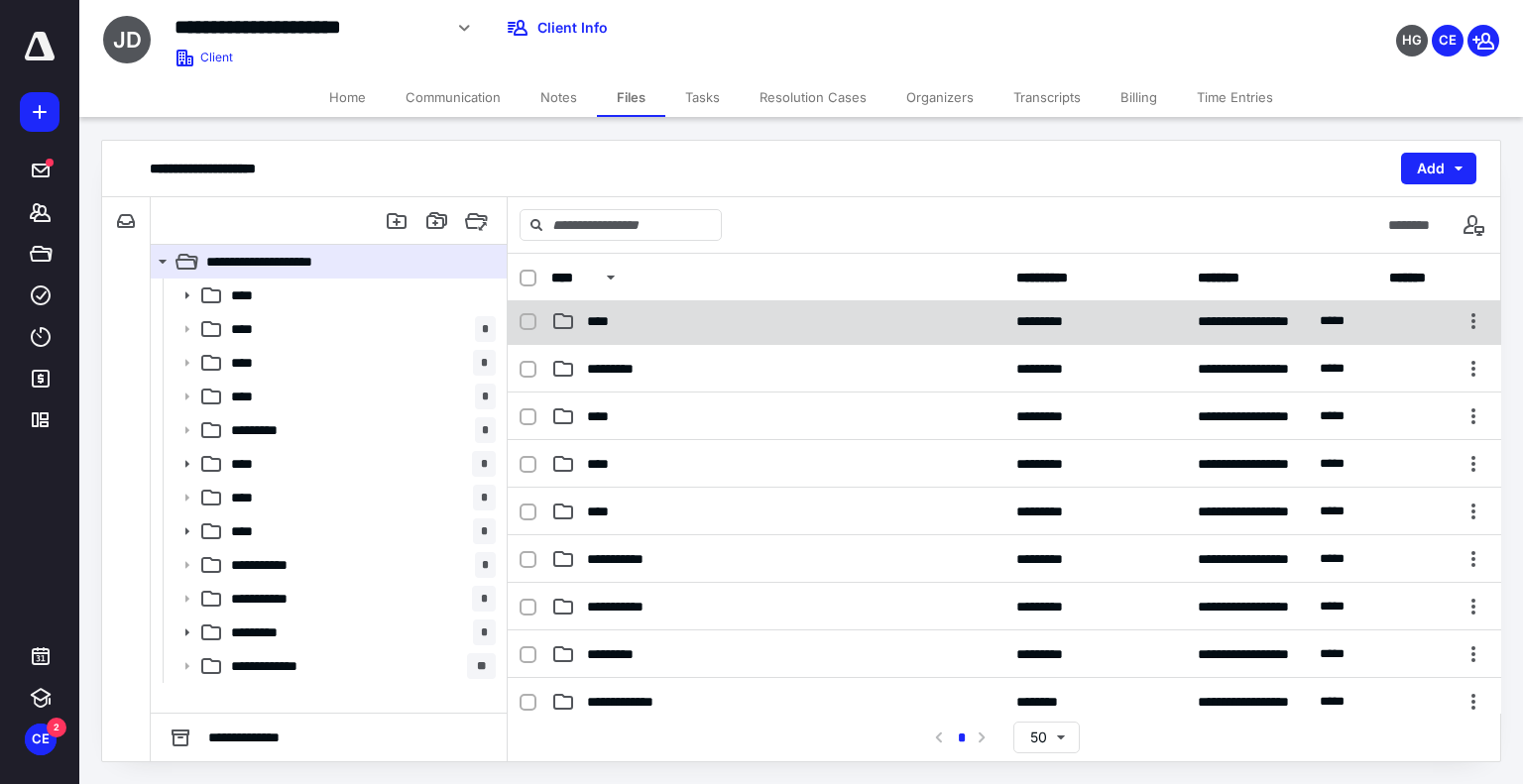 scroll, scrollTop: 185, scrollLeft: 0, axis: vertical 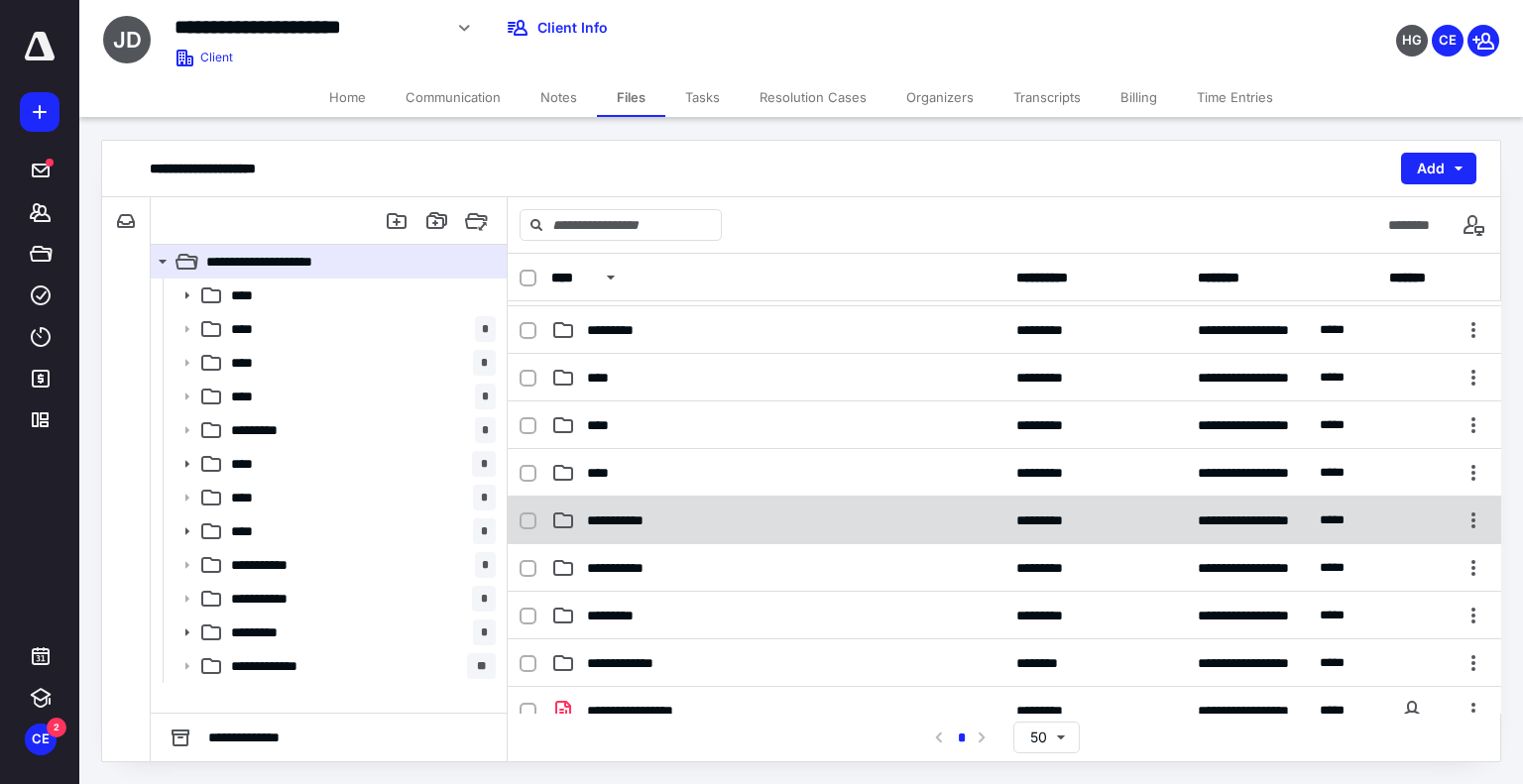 click on "**********" at bounding box center (631, 520) 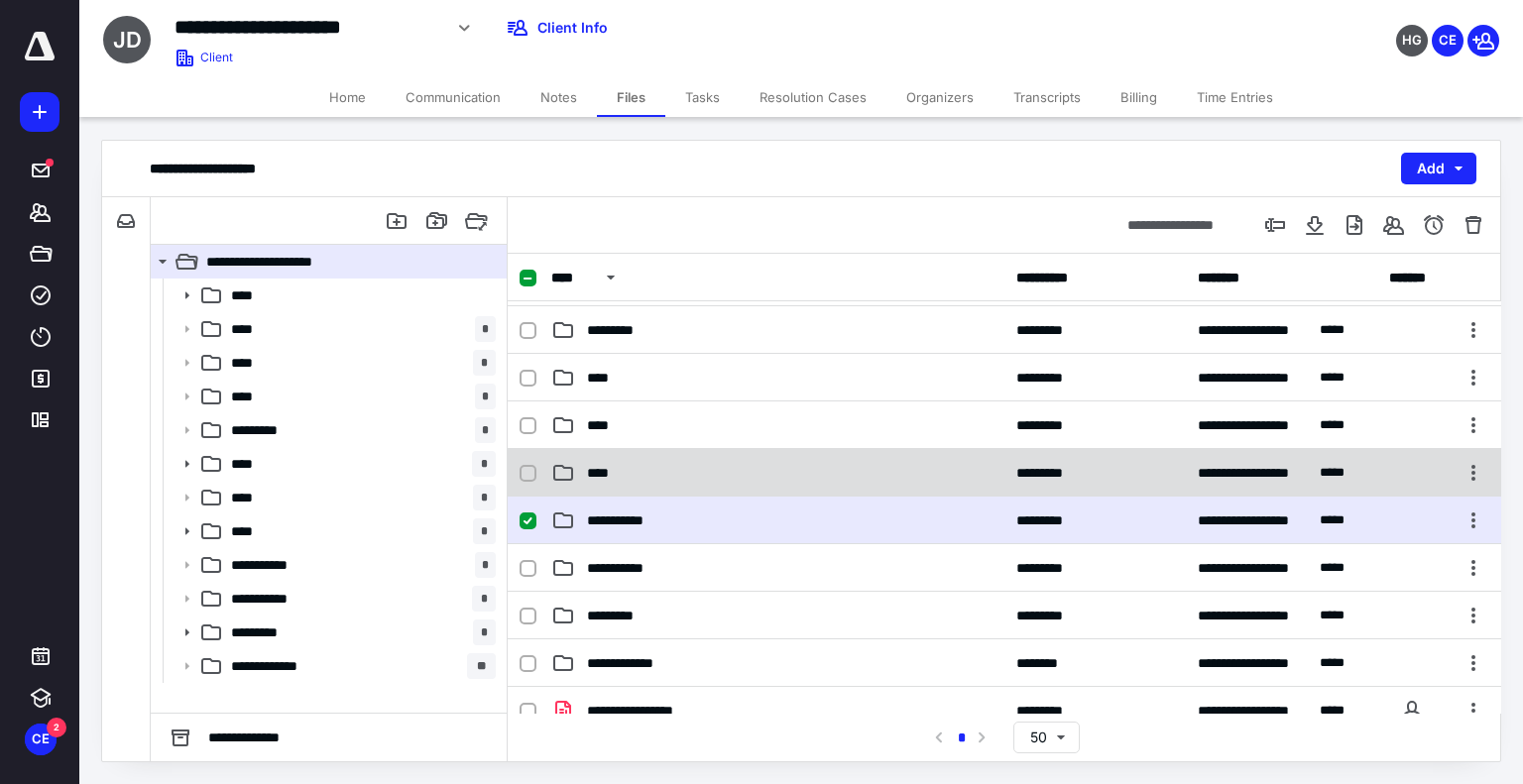 click on "**********" at bounding box center [1004, 473] 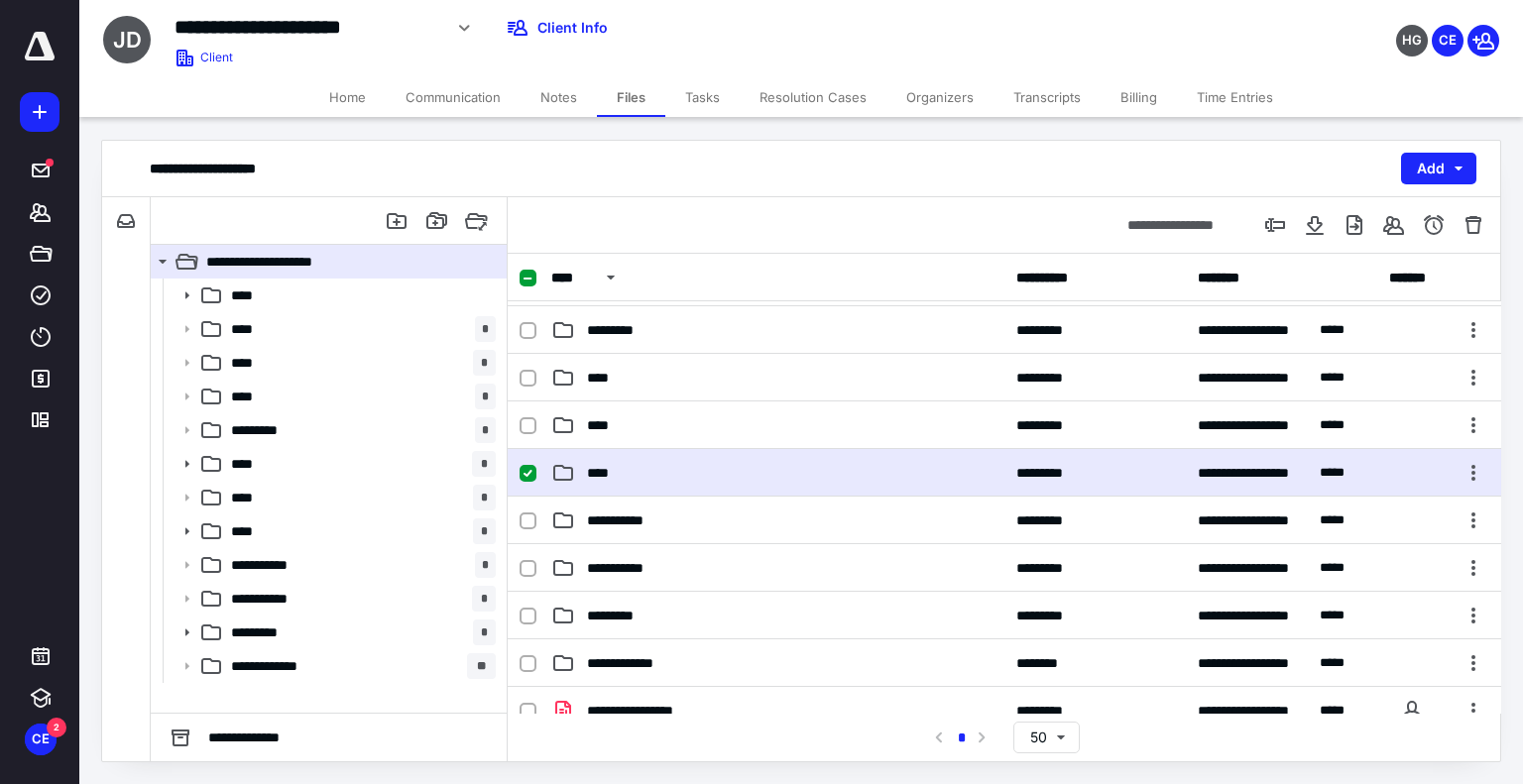 click on "**********" at bounding box center [1004, 473] 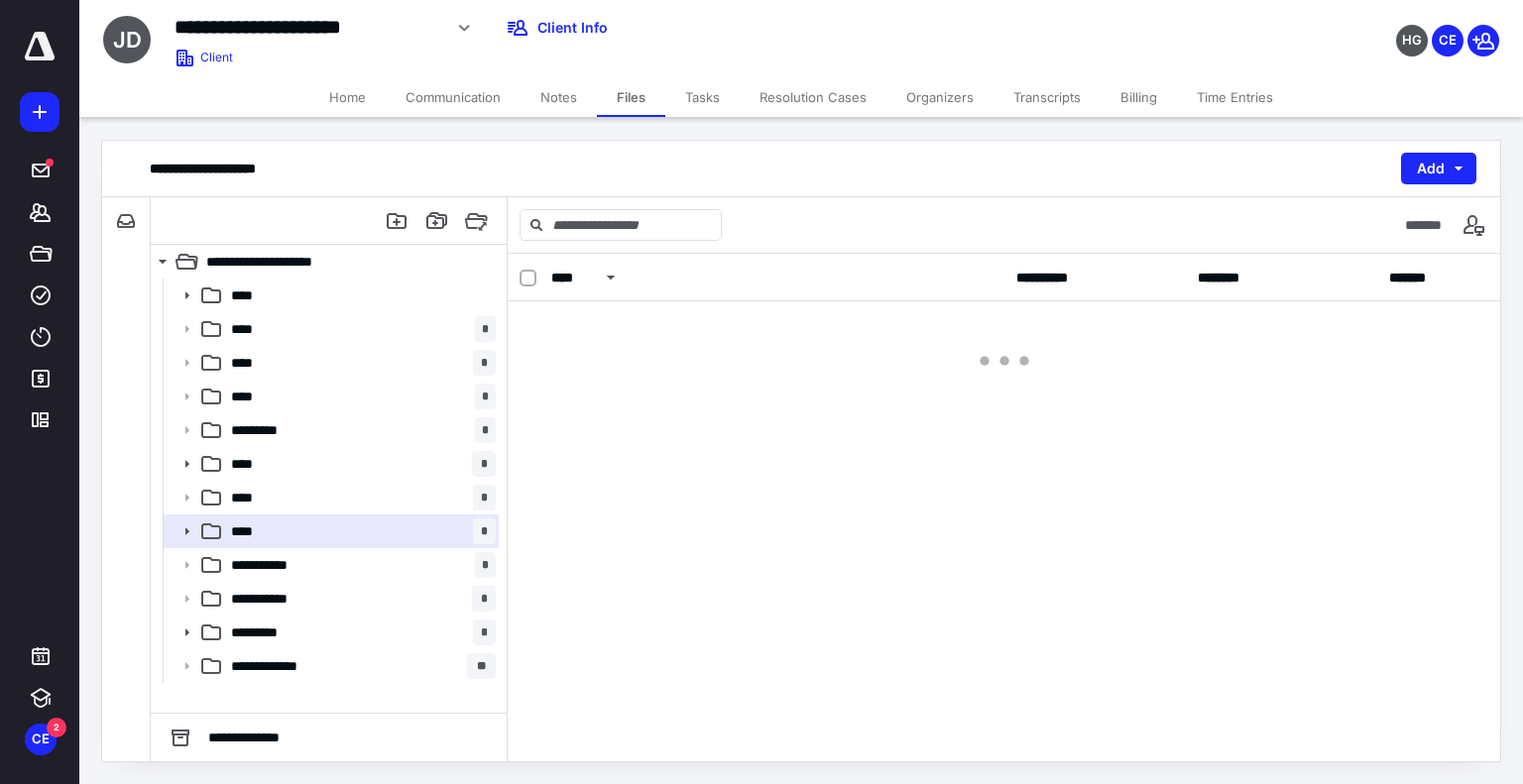 scroll, scrollTop: 0, scrollLeft: 0, axis: both 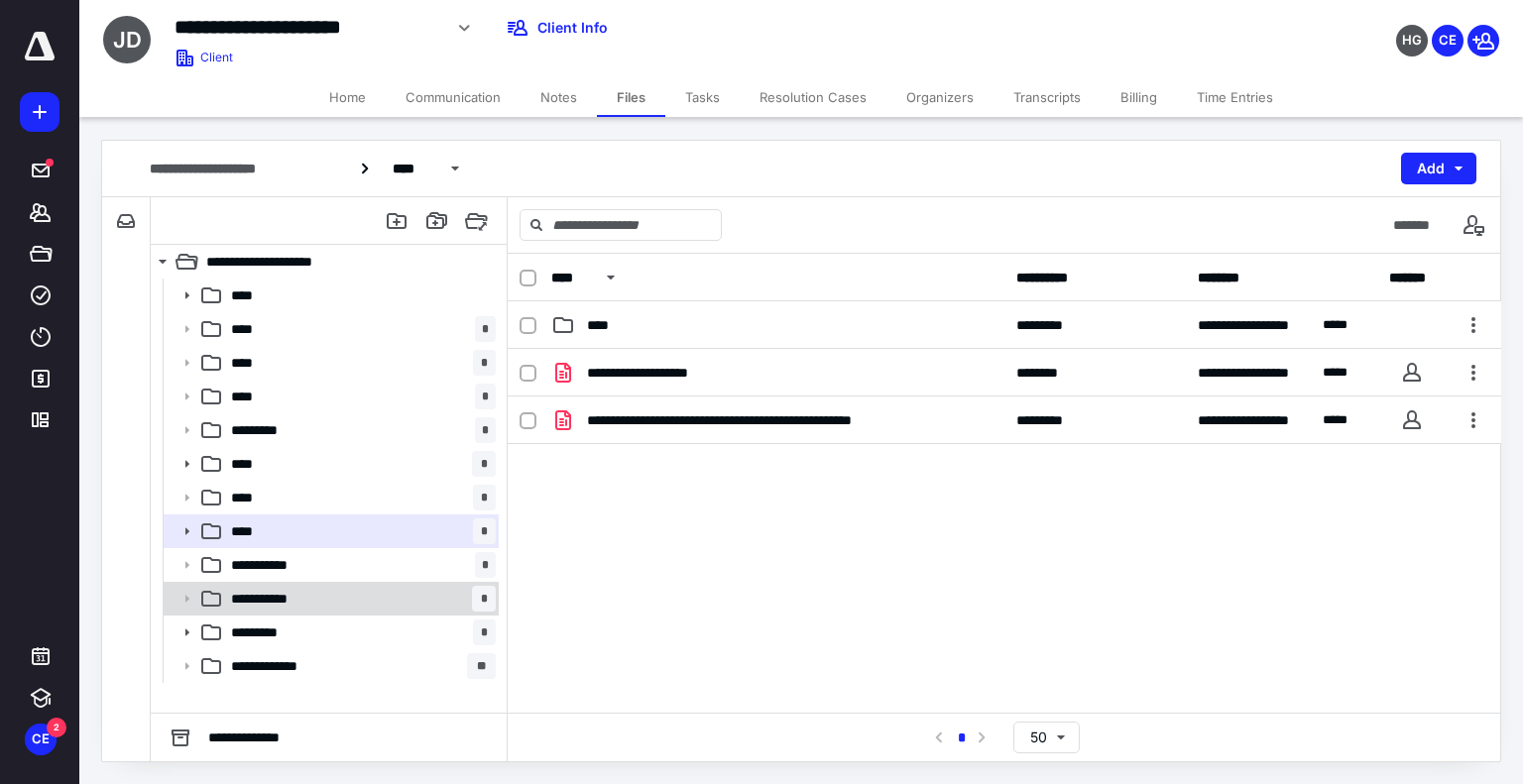 click on "**********" at bounding box center [359, 599] 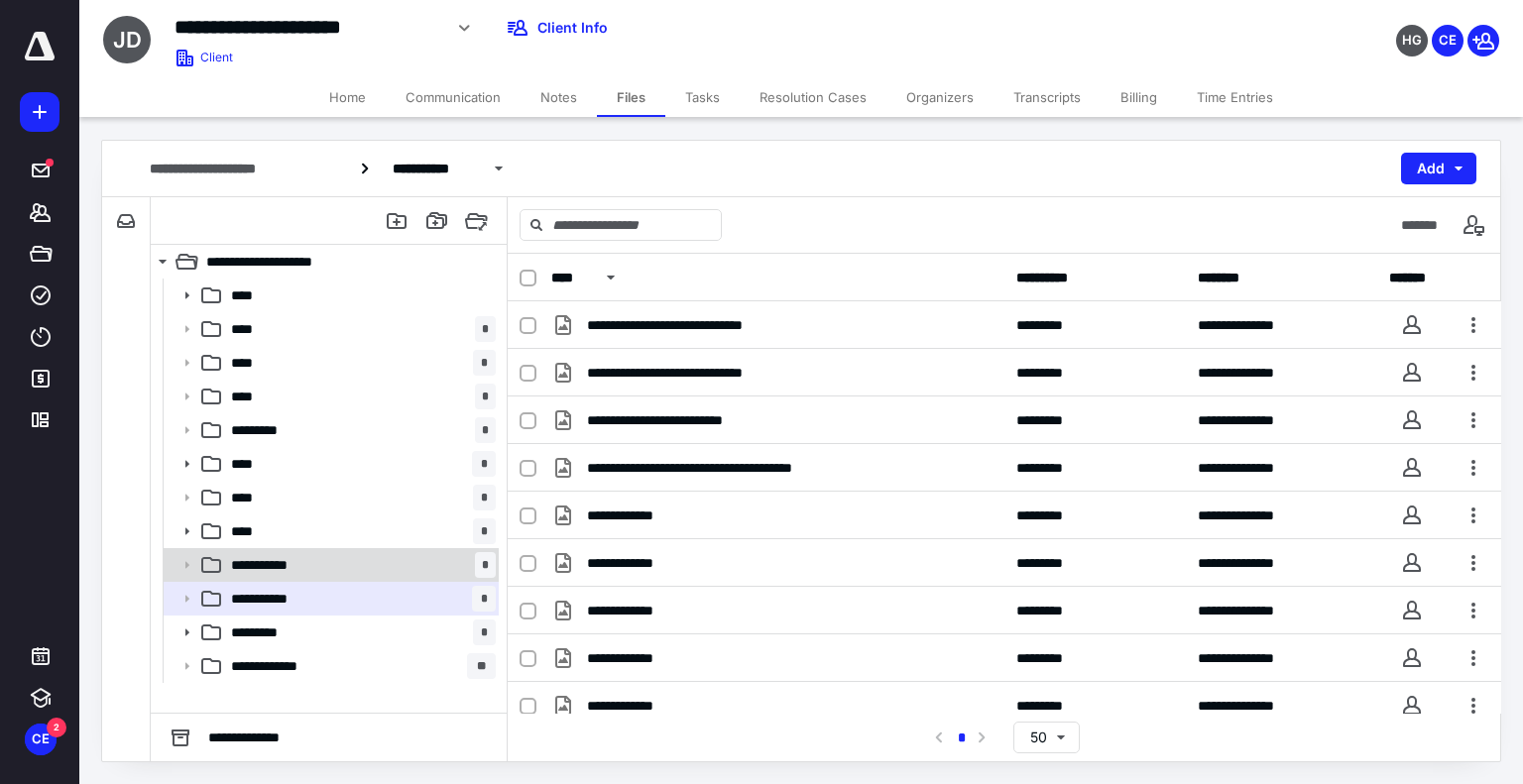 click on "**********" at bounding box center [359, 565] 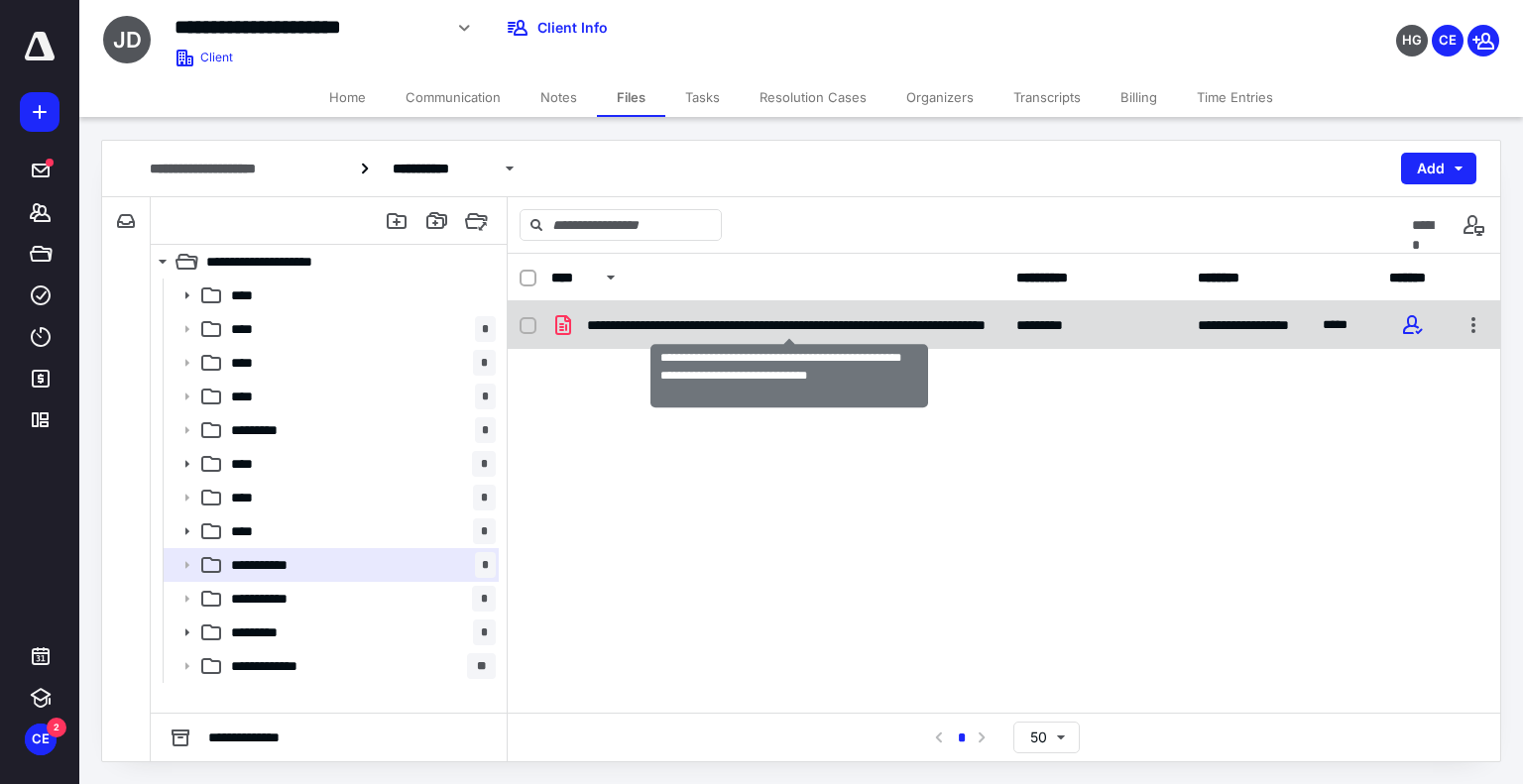 click on "**********" at bounding box center [789, 325] 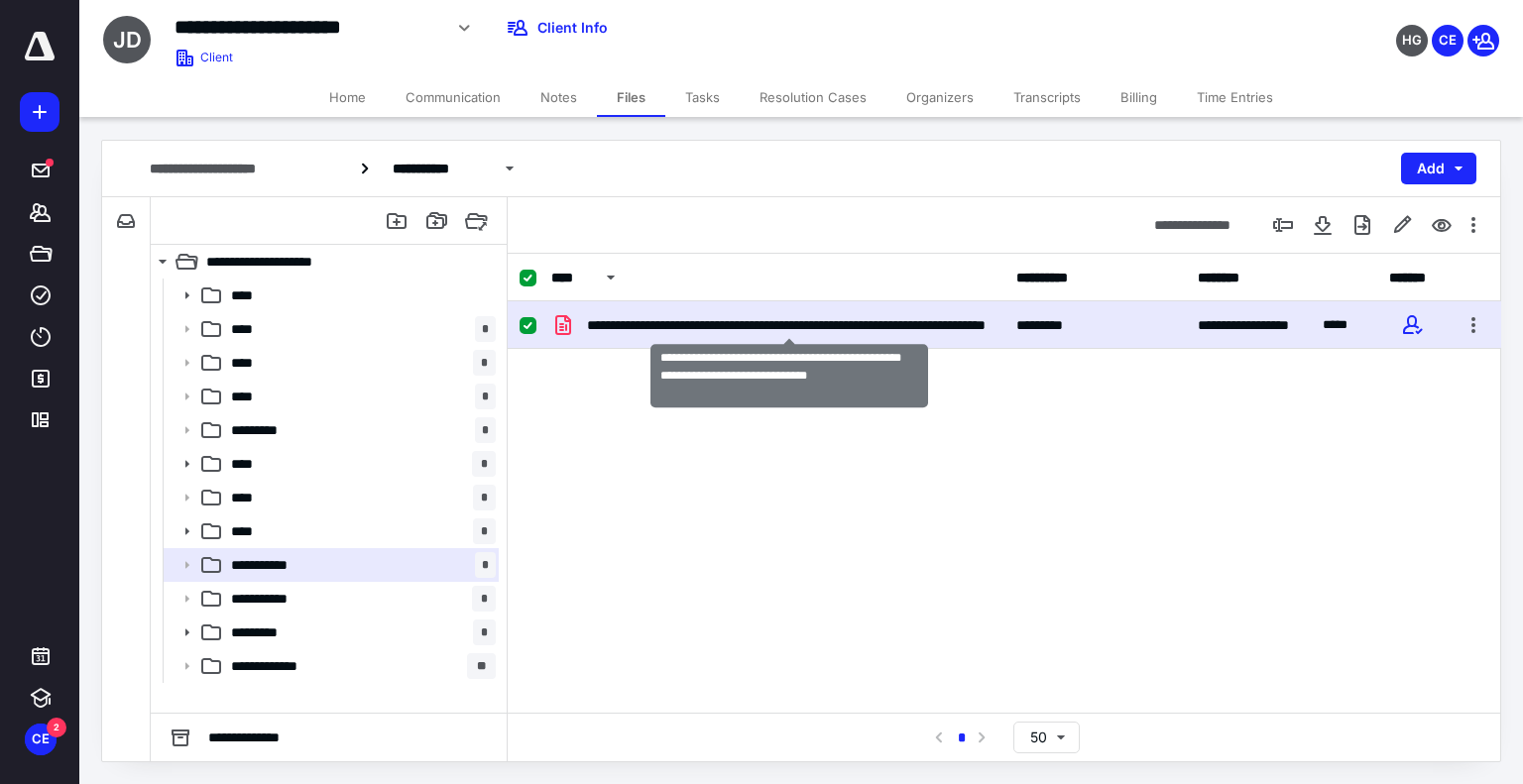 click on "**********" at bounding box center (789, 325) 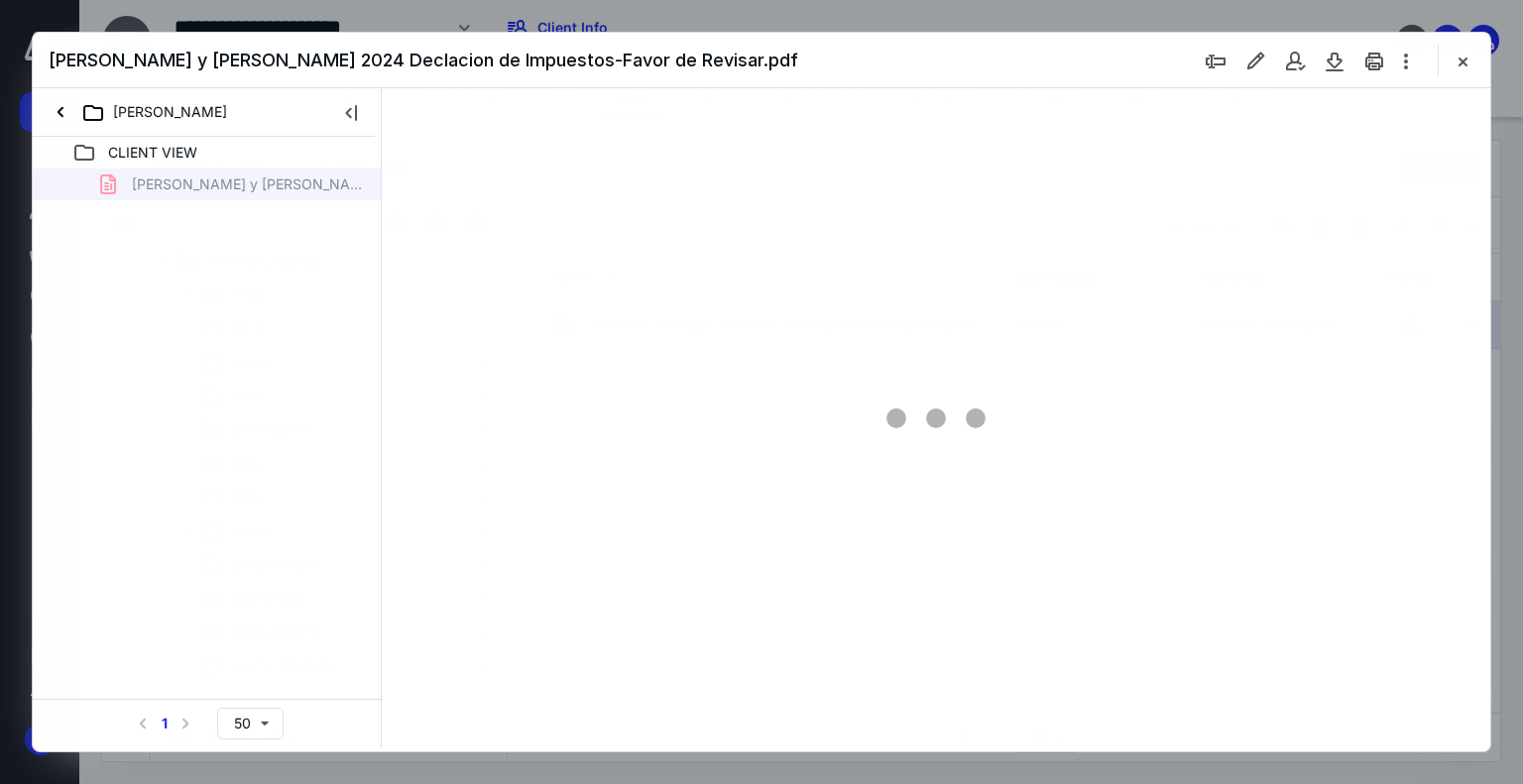scroll, scrollTop: 0, scrollLeft: 0, axis: both 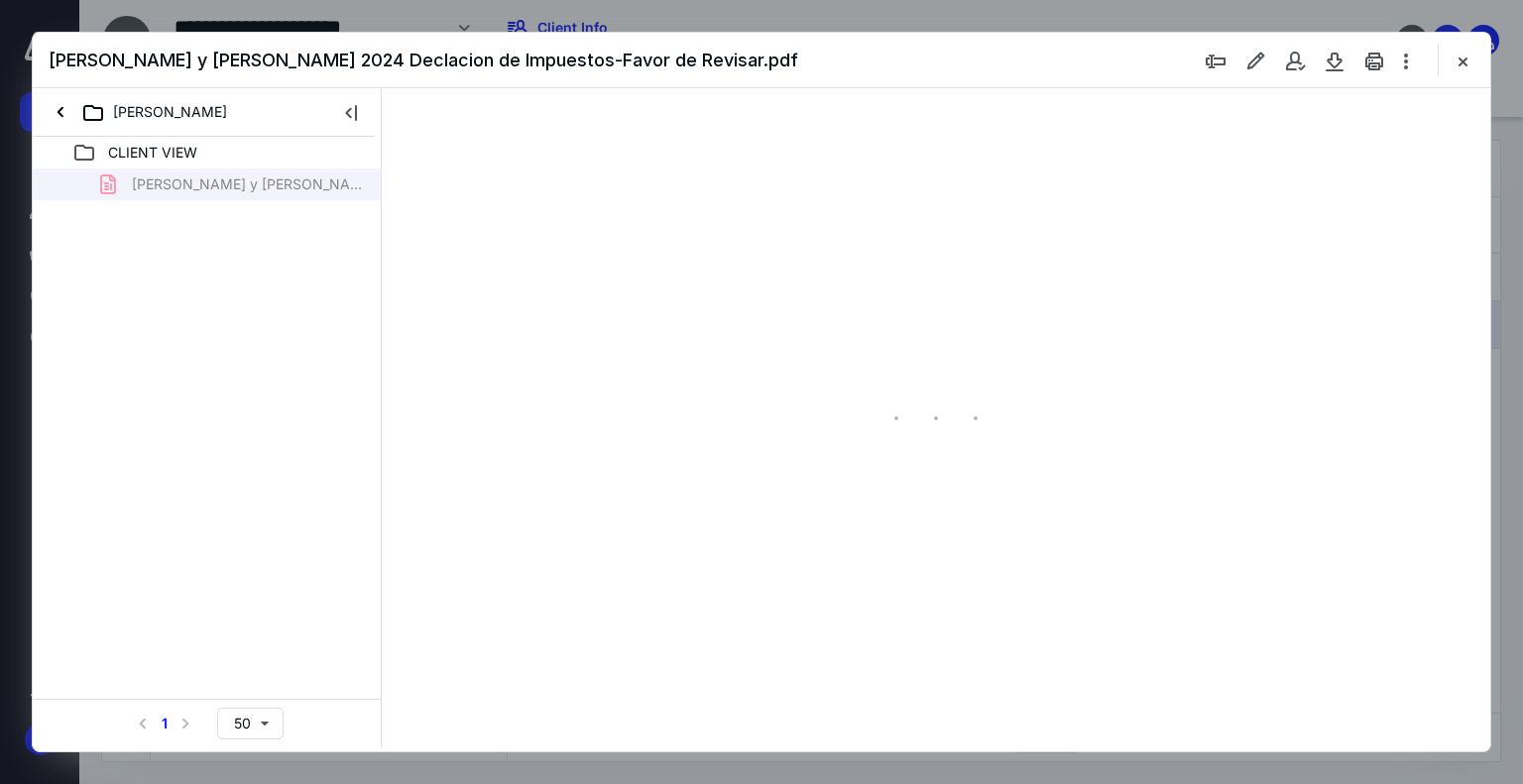 type on "74" 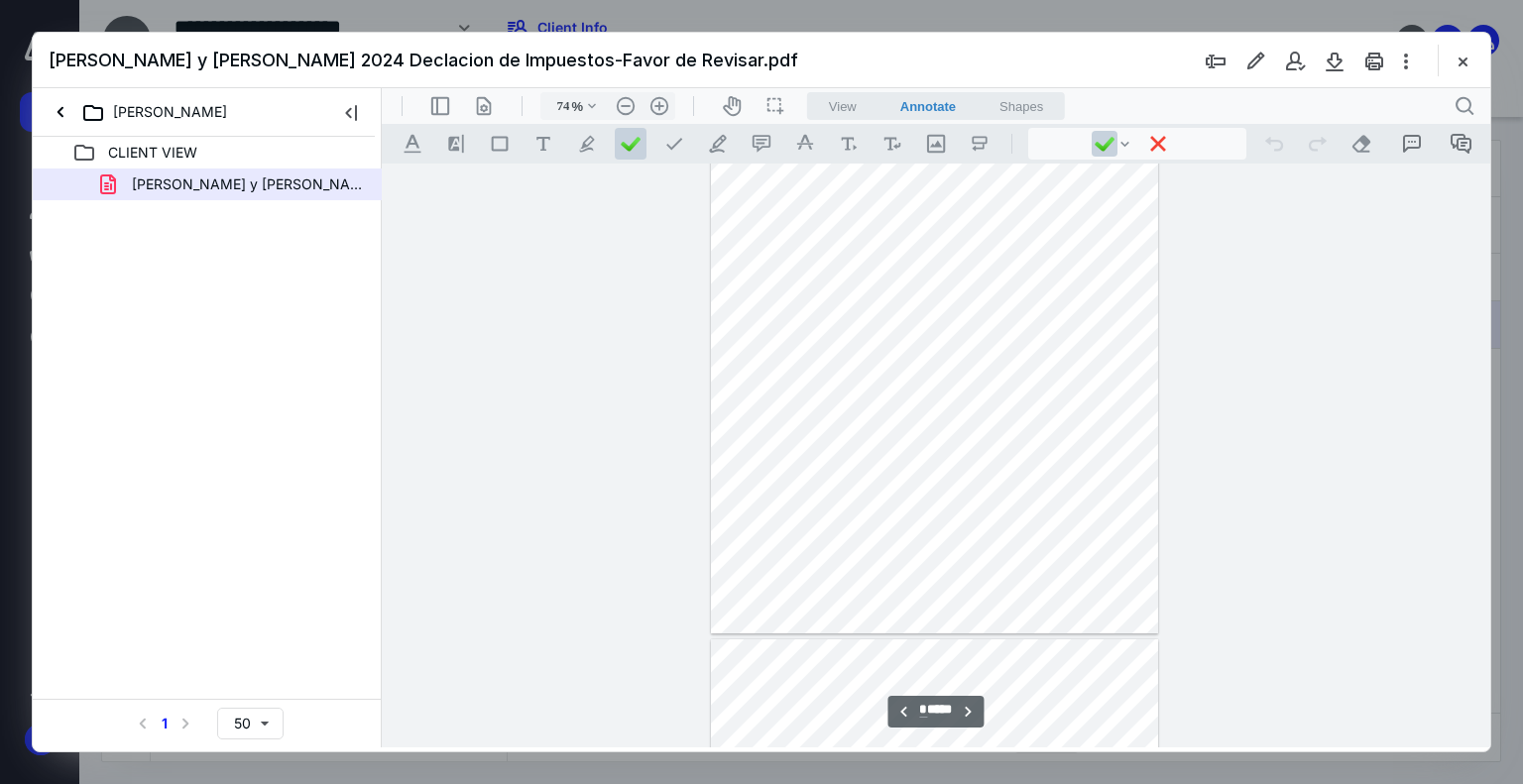 scroll, scrollTop: 2461, scrollLeft: 0, axis: vertical 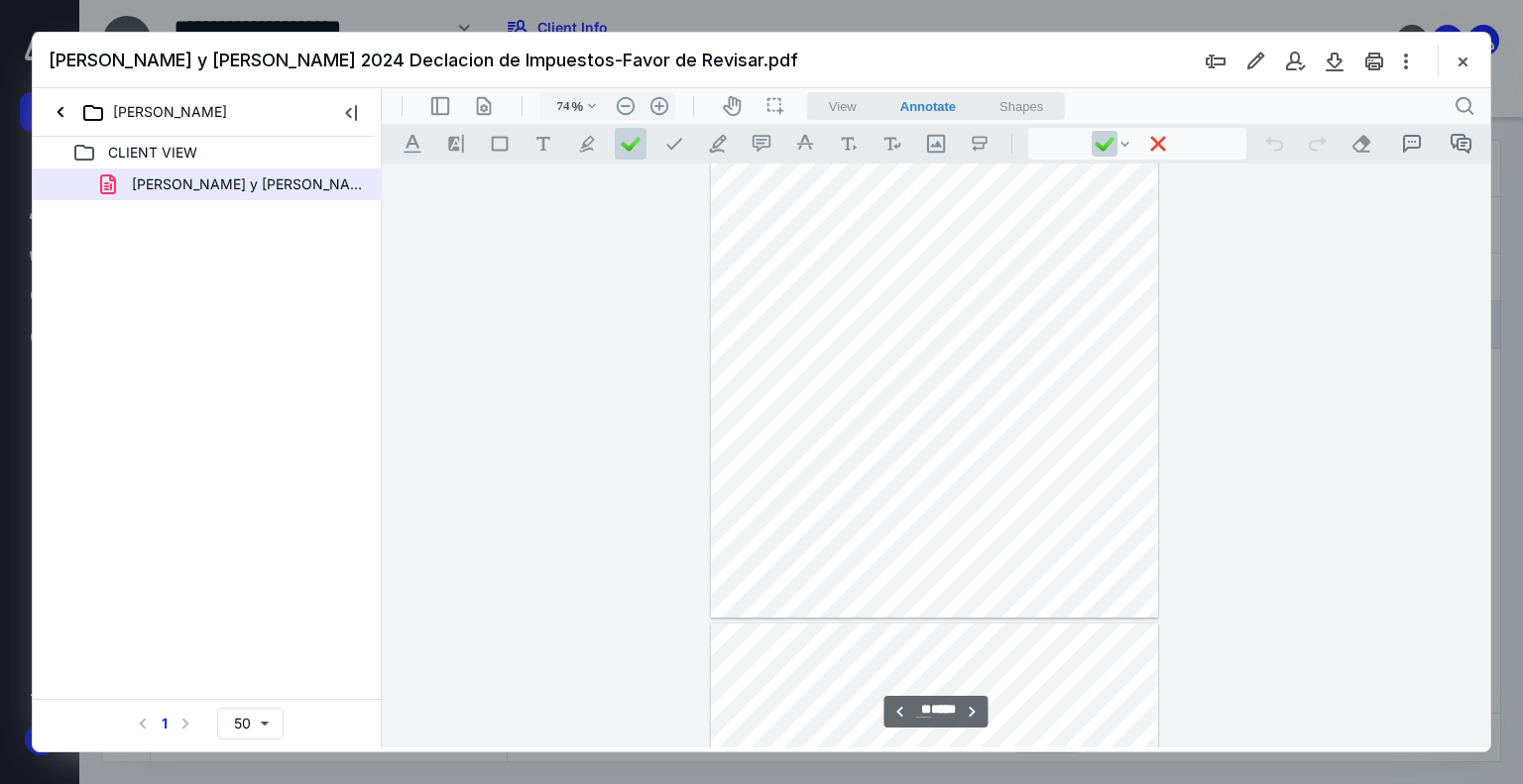 type on "**" 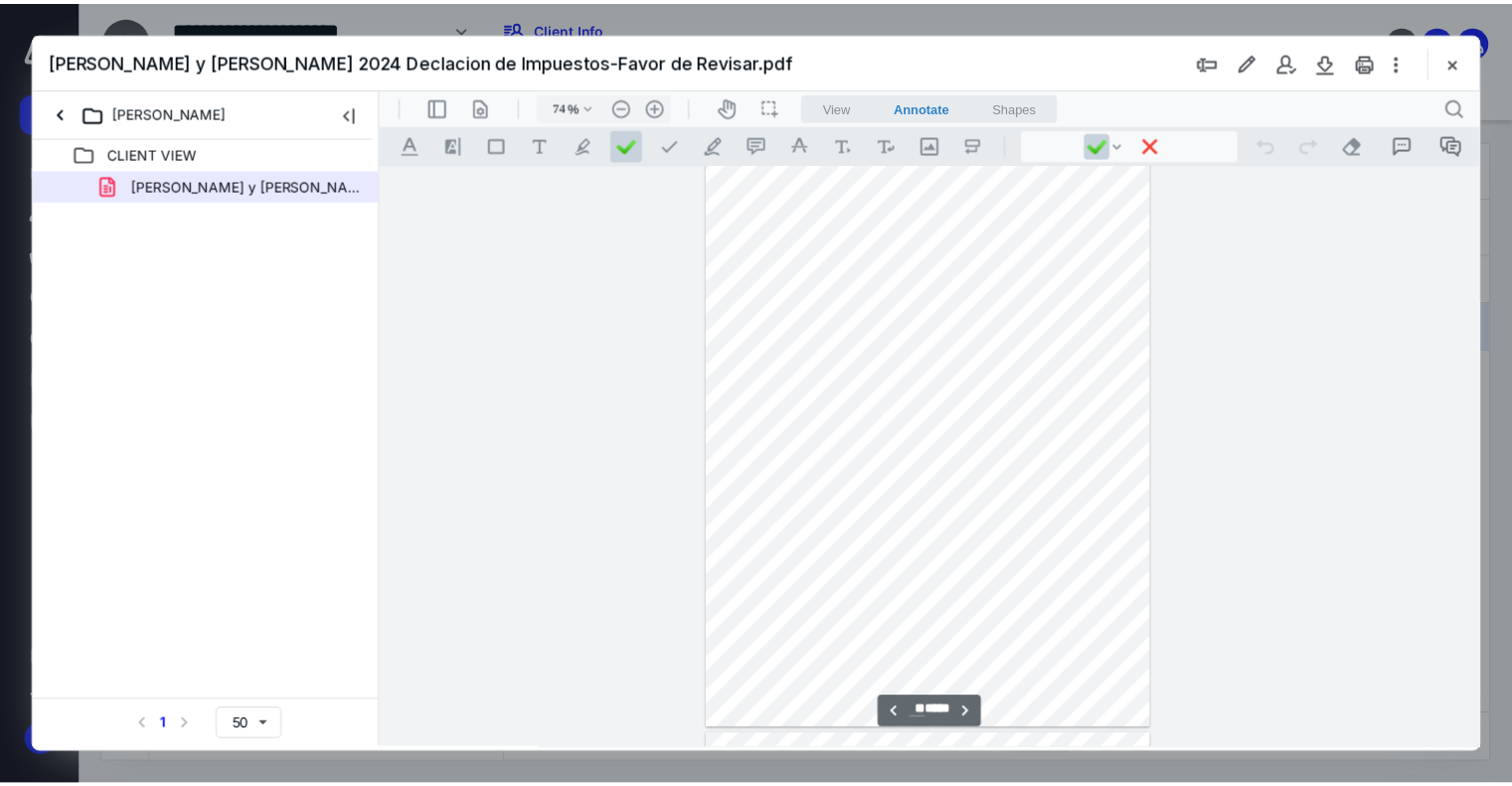 scroll, scrollTop: 6468, scrollLeft: 0, axis: vertical 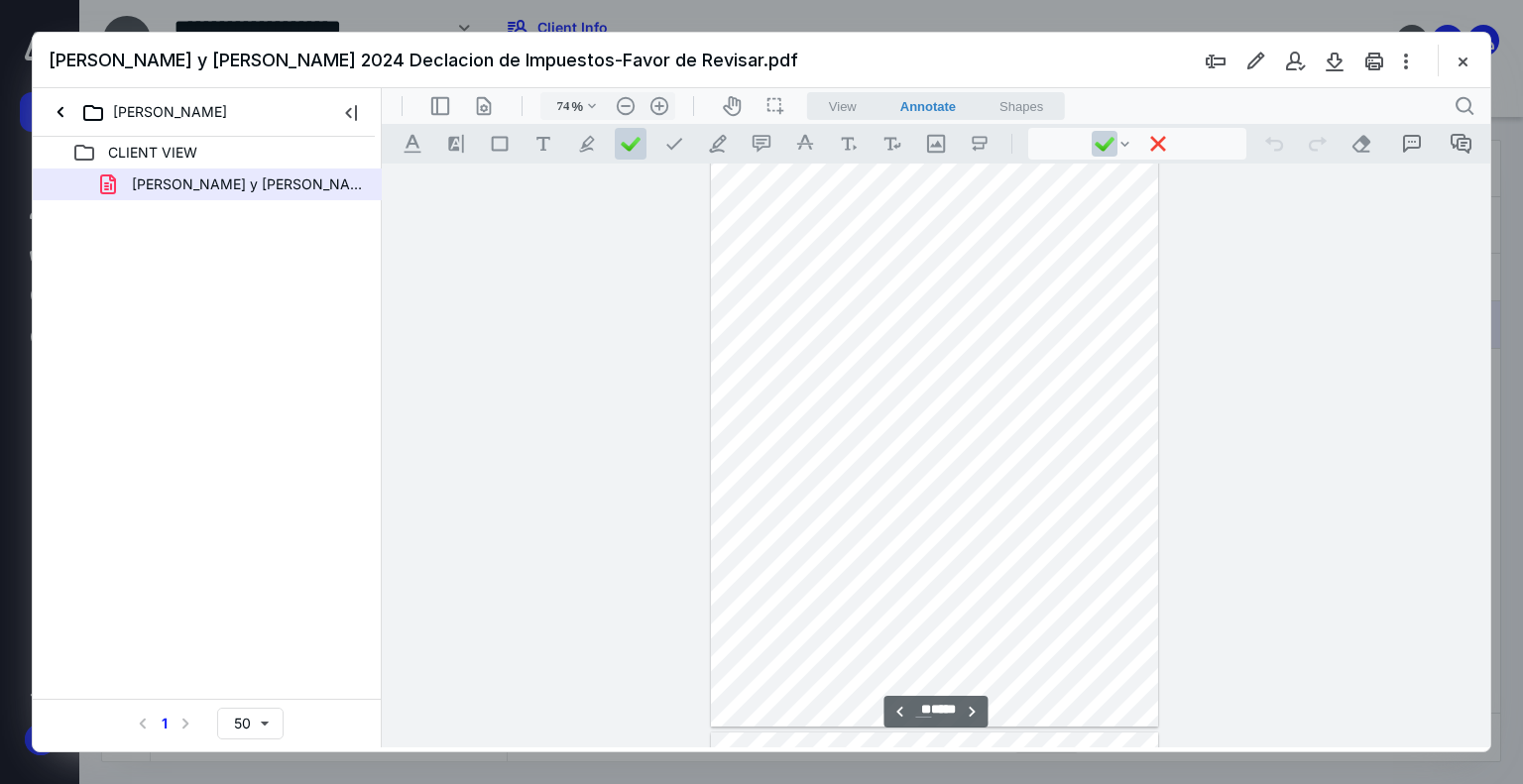click on "[PERSON_NAME] y [PERSON_NAME] 2024 Declacion de Impuestos-Favor de Revisar.pdf" at bounding box center (762, 60) 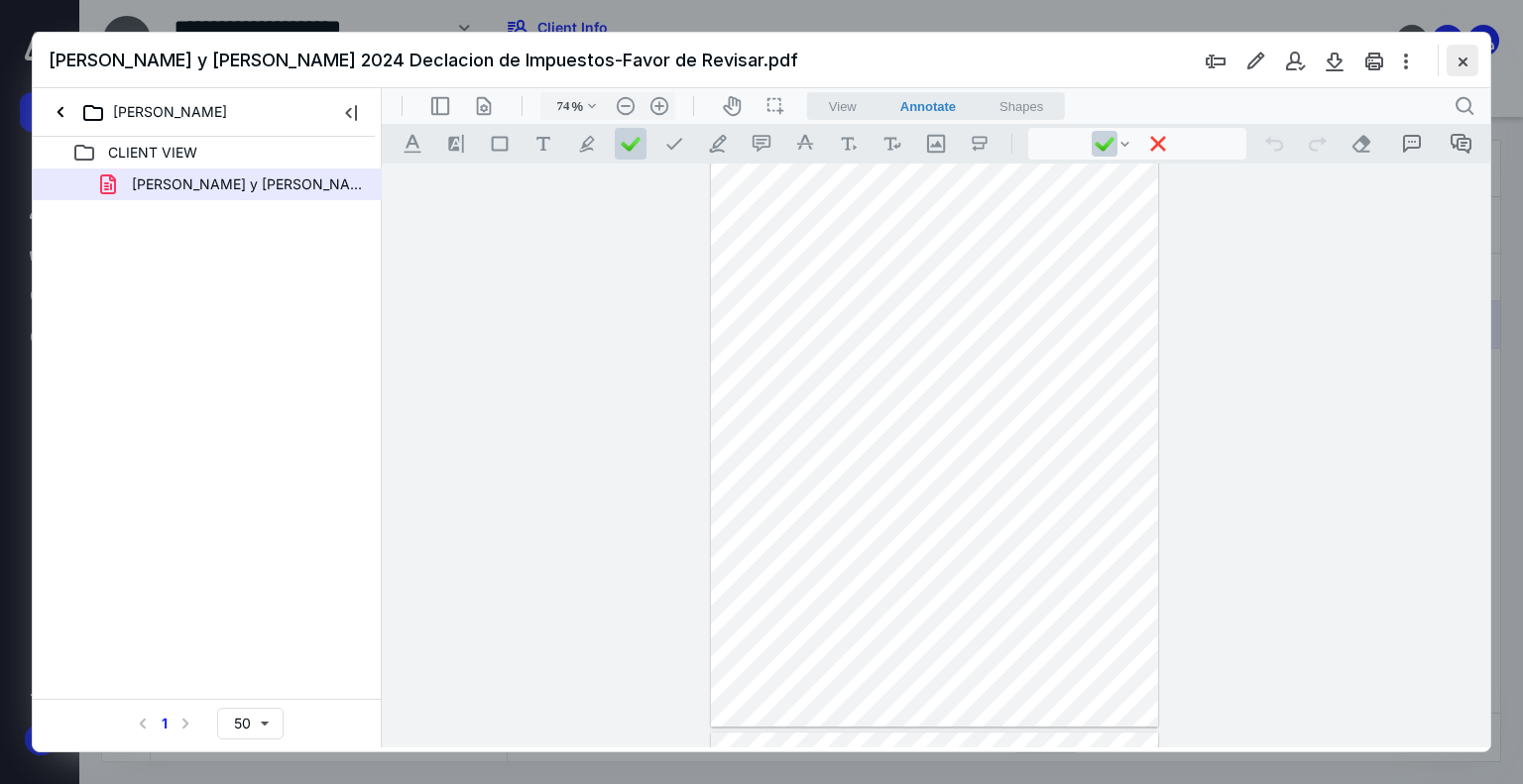 click at bounding box center [1463, 60] 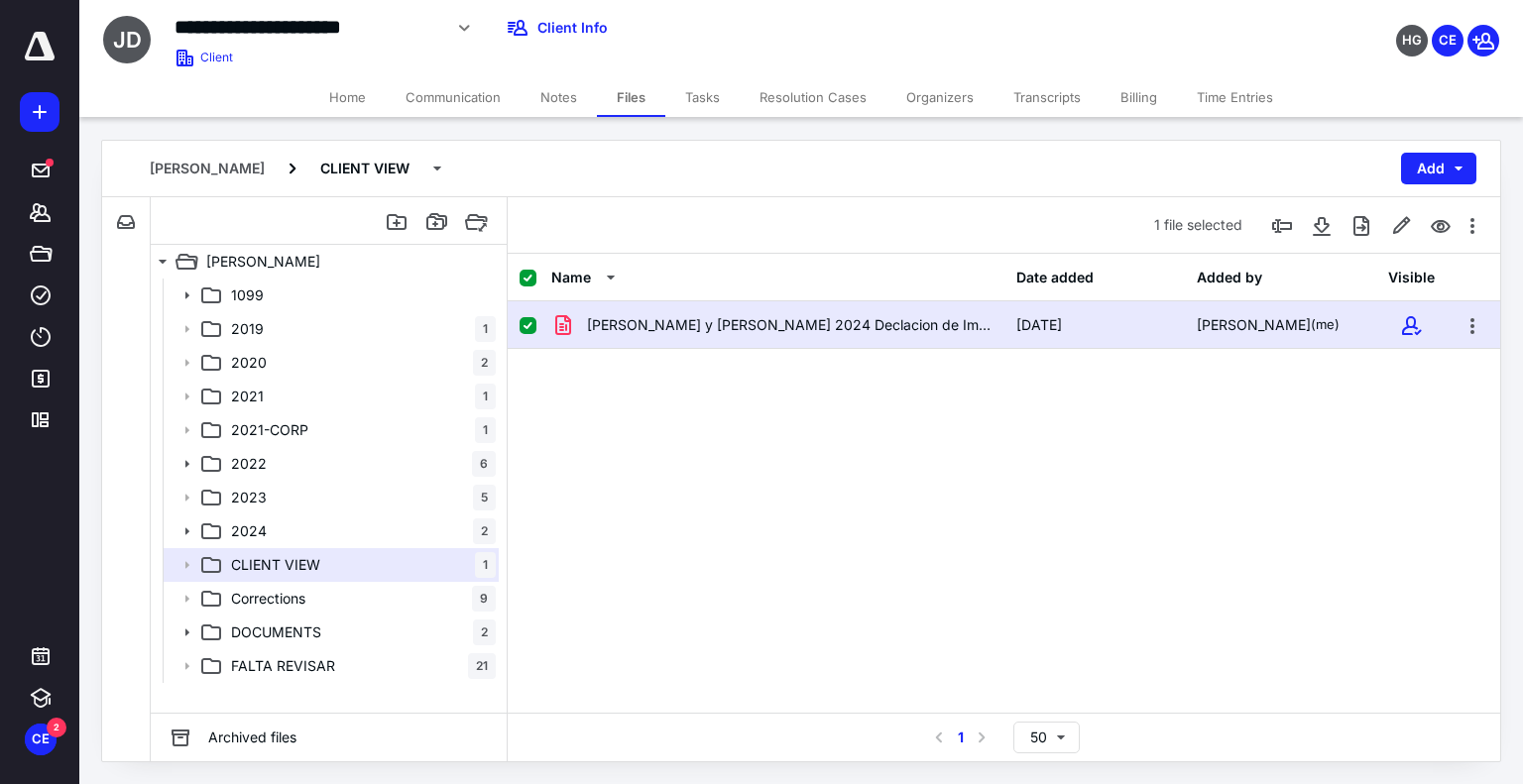 click on "[PERSON_NAME] y [PERSON_NAME] 2024 Declacion de Impuestos-Favor de Revisar.pdf [DATE] [PERSON_NAME]  (me)" at bounding box center (1003, 450) 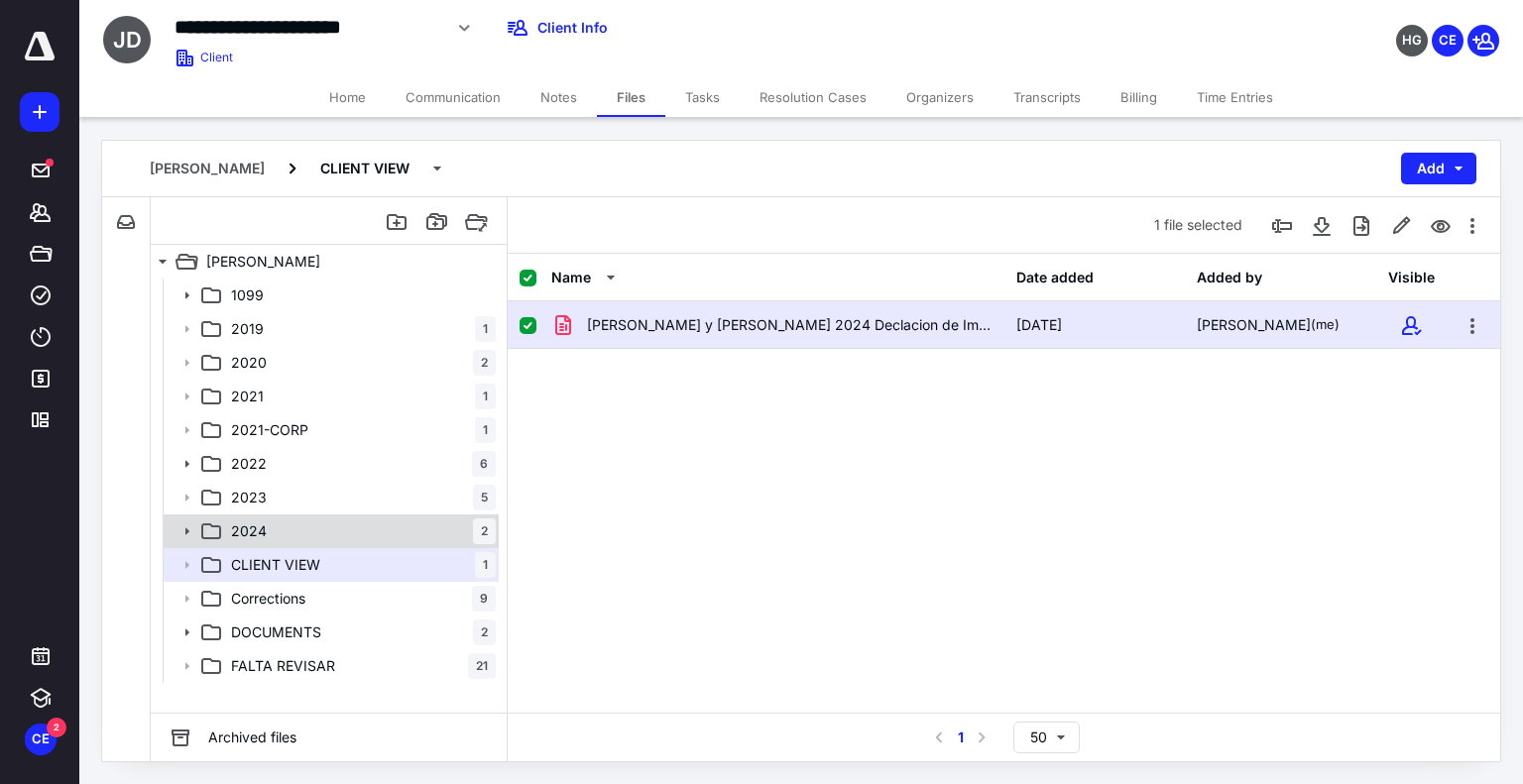 click on "2024 2" at bounding box center [359, 531] 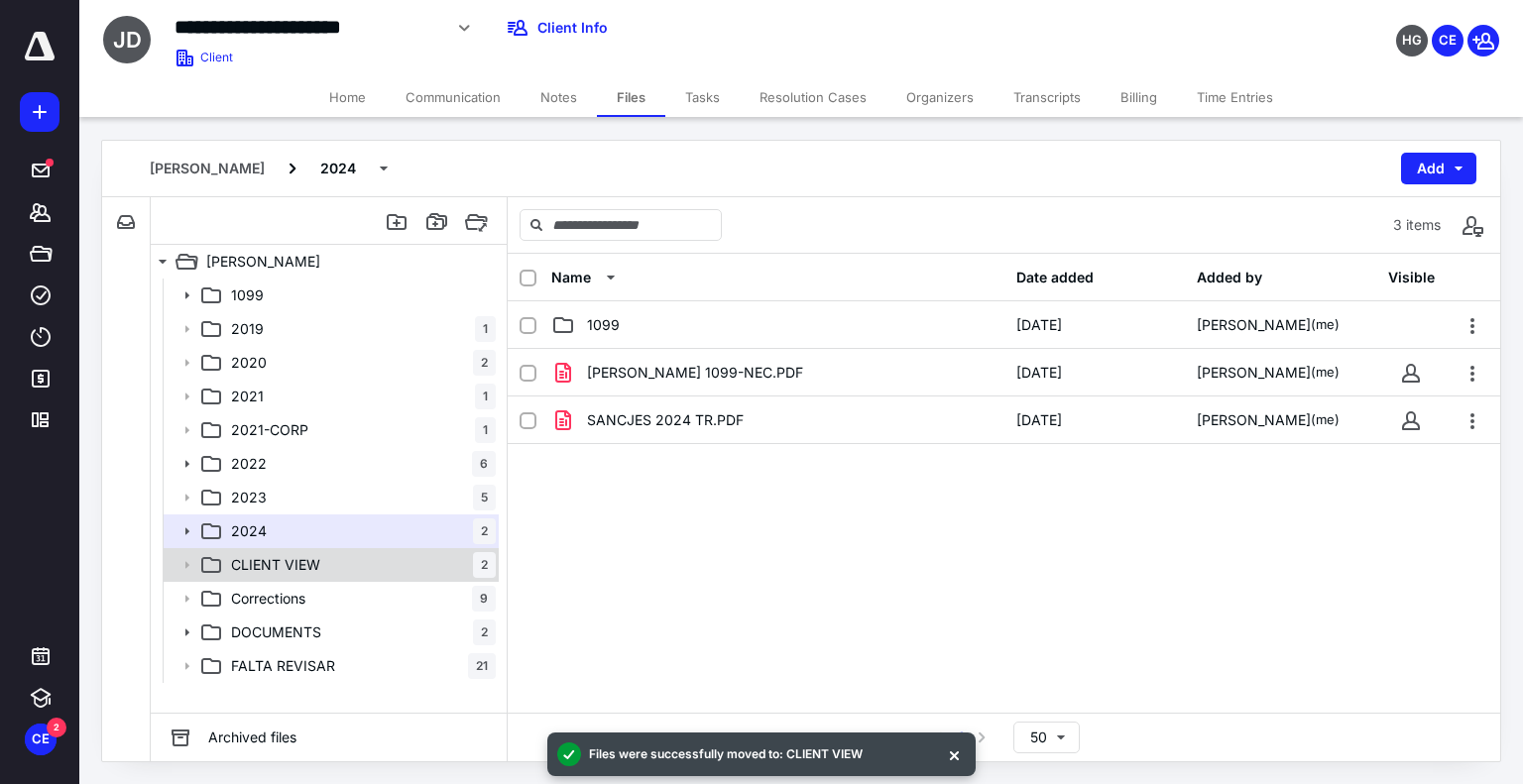 click on "CLIENT VIEW 2" at bounding box center (359, 565) 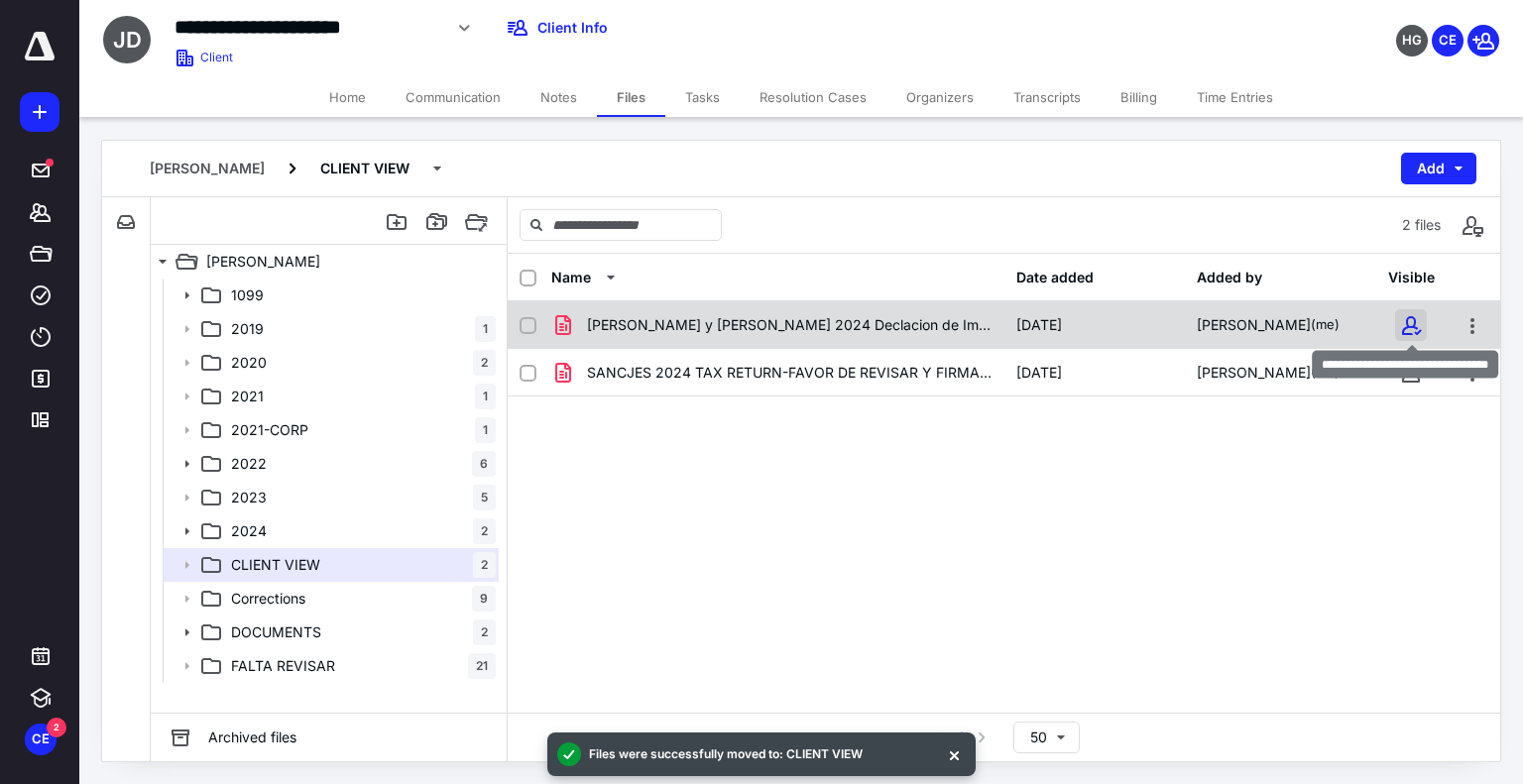 click at bounding box center [1411, 325] 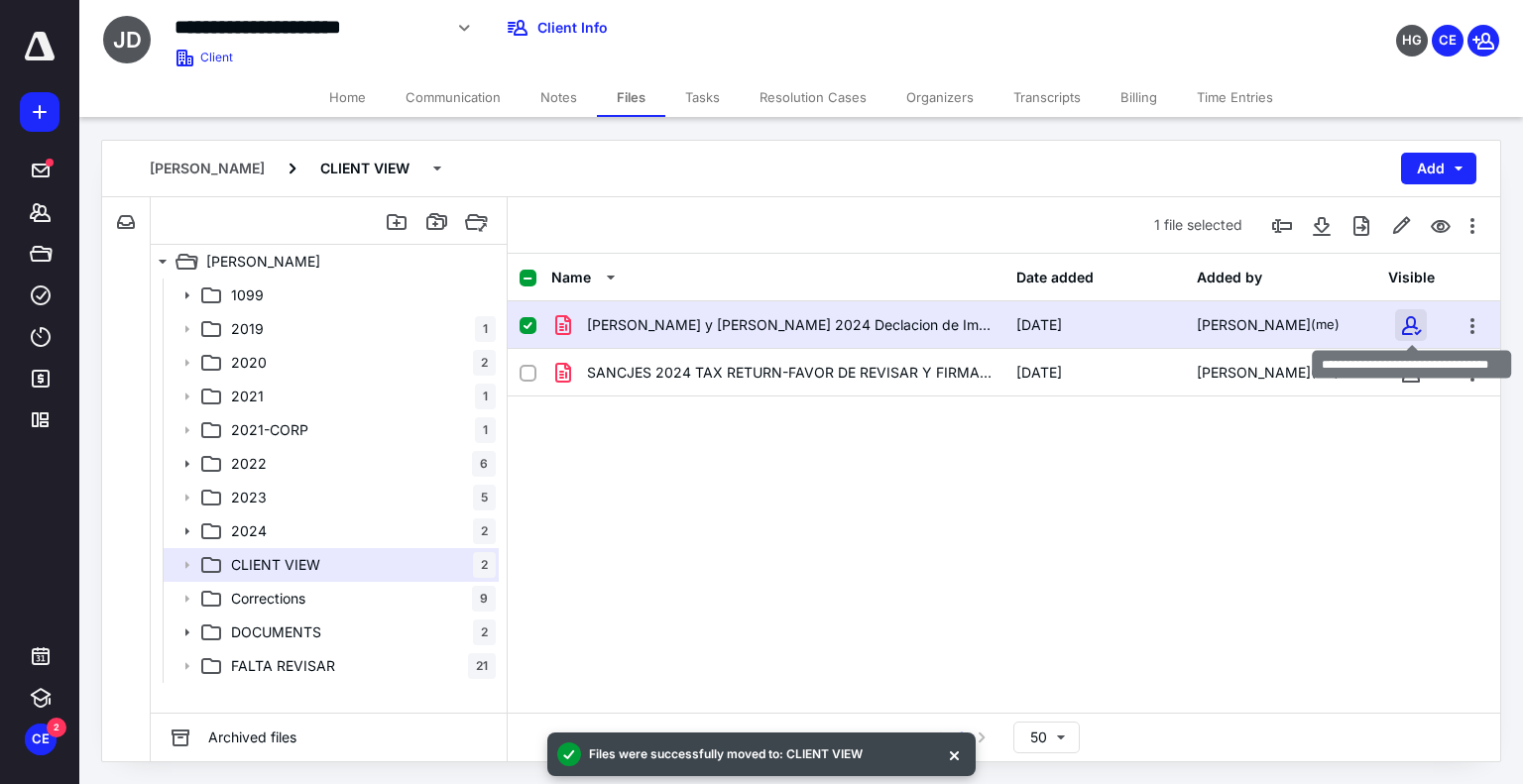 click at bounding box center [1411, 325] 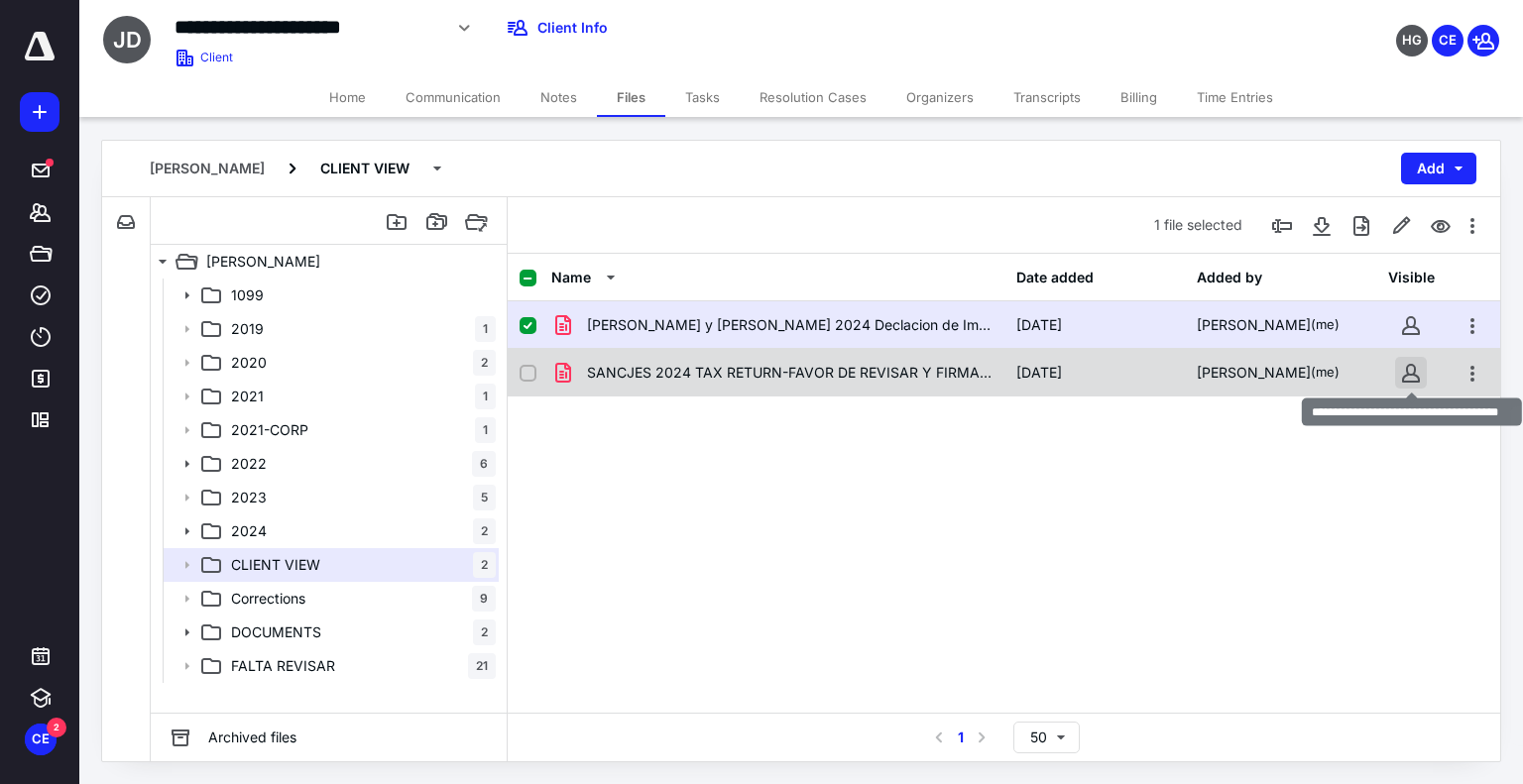 click at bounding box center (1411, 373) 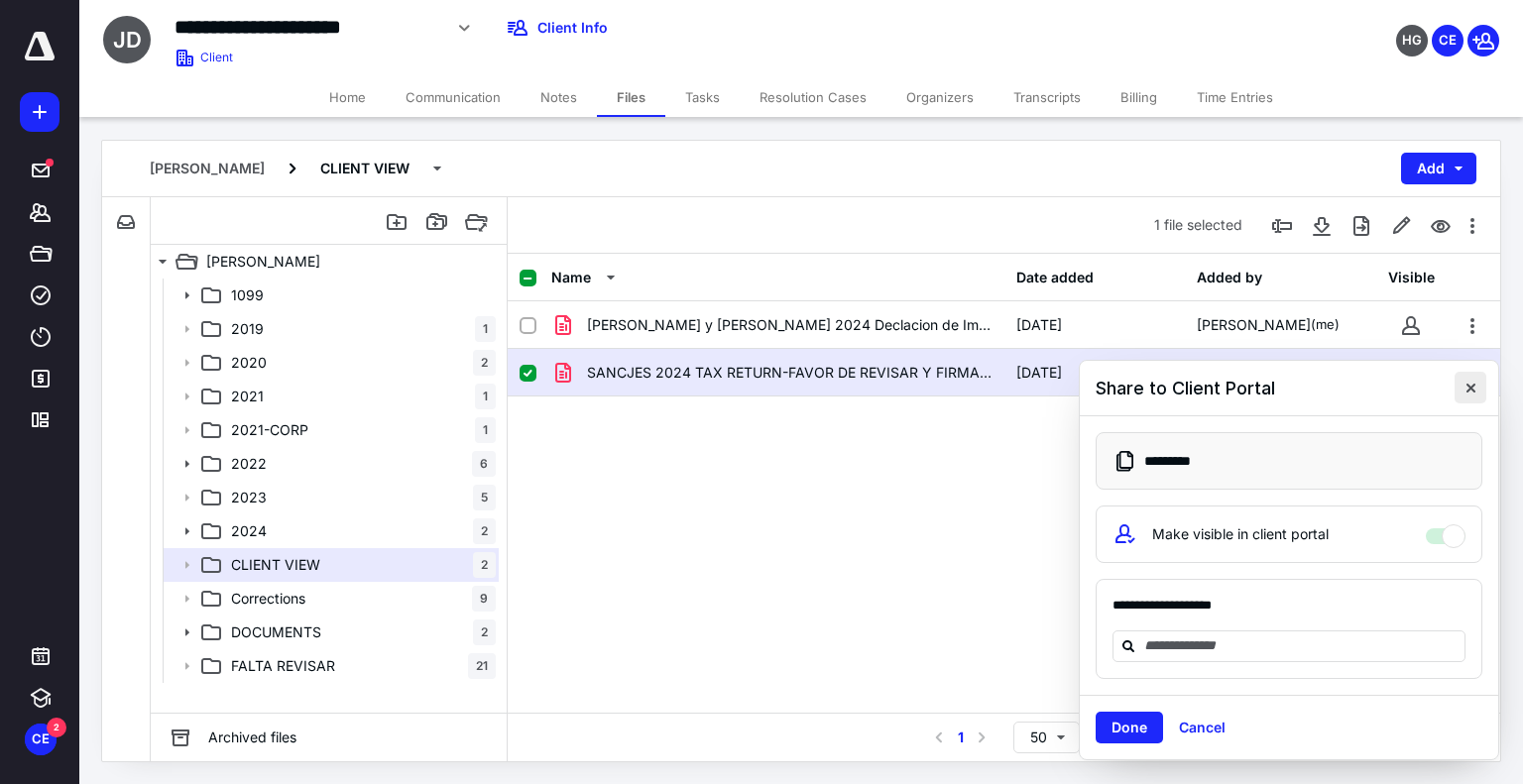 click at bounding box center (1470, 388) 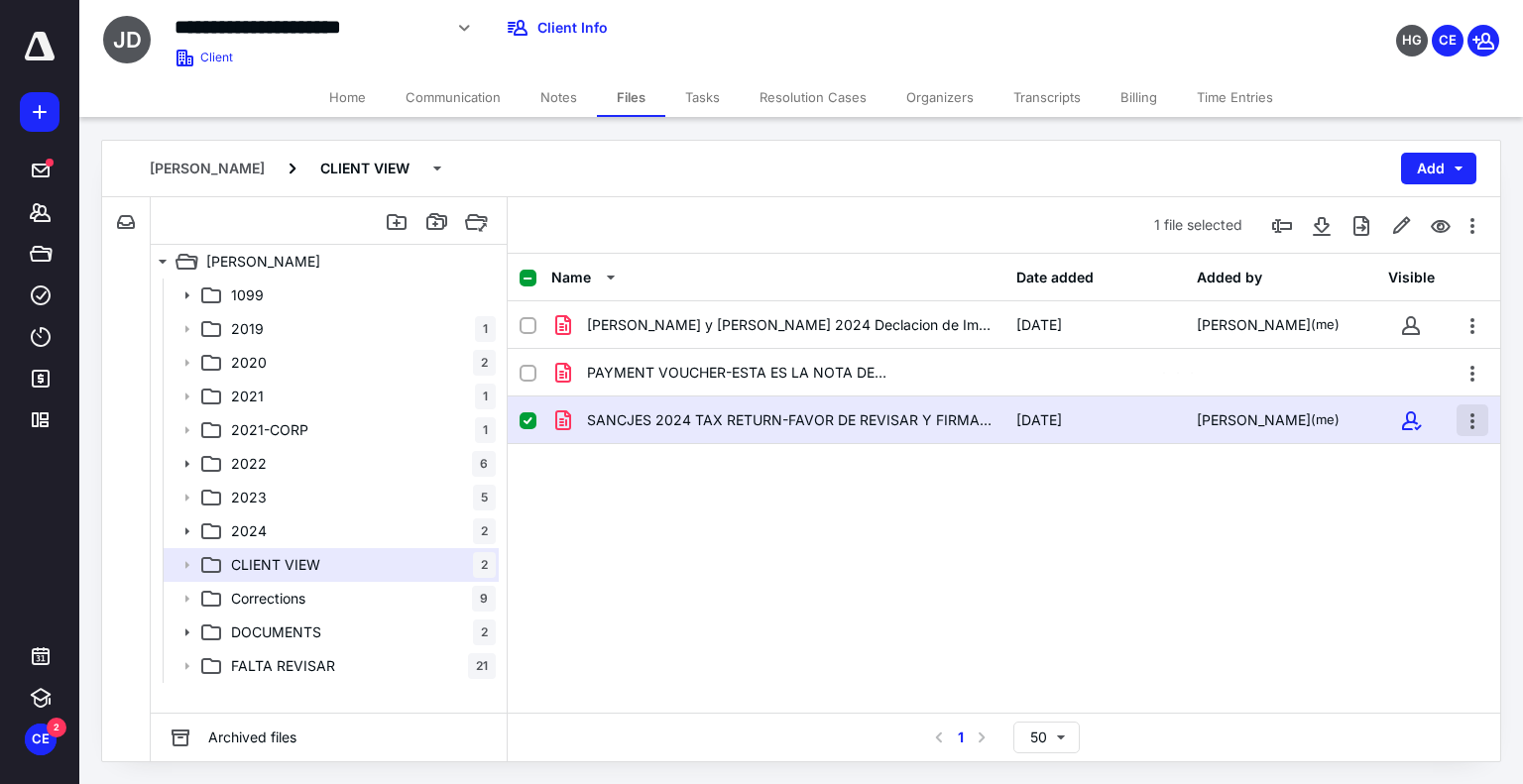 click at bounding box center [1472, 420] 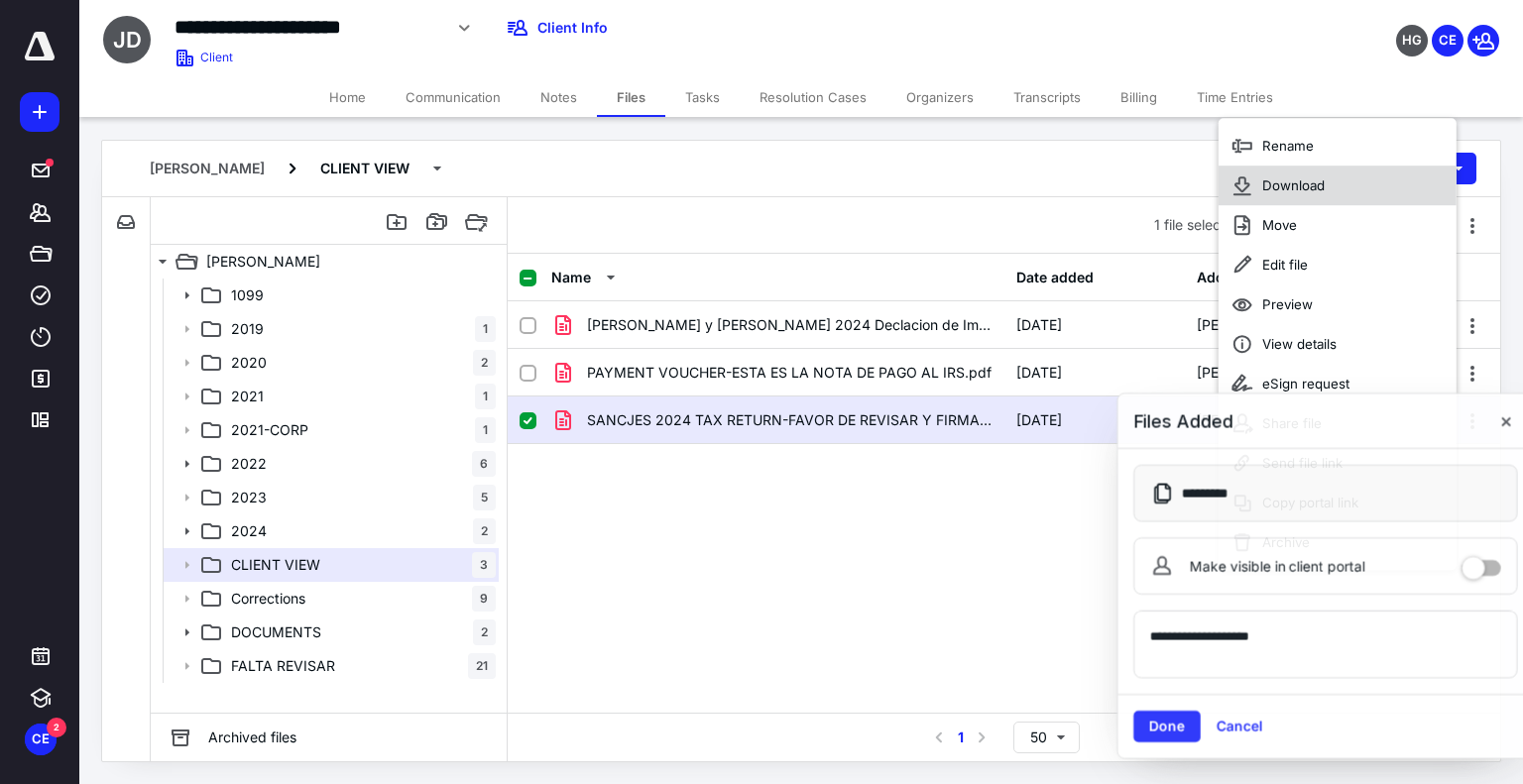 click on "Download" at bounding box center [1338, 185] 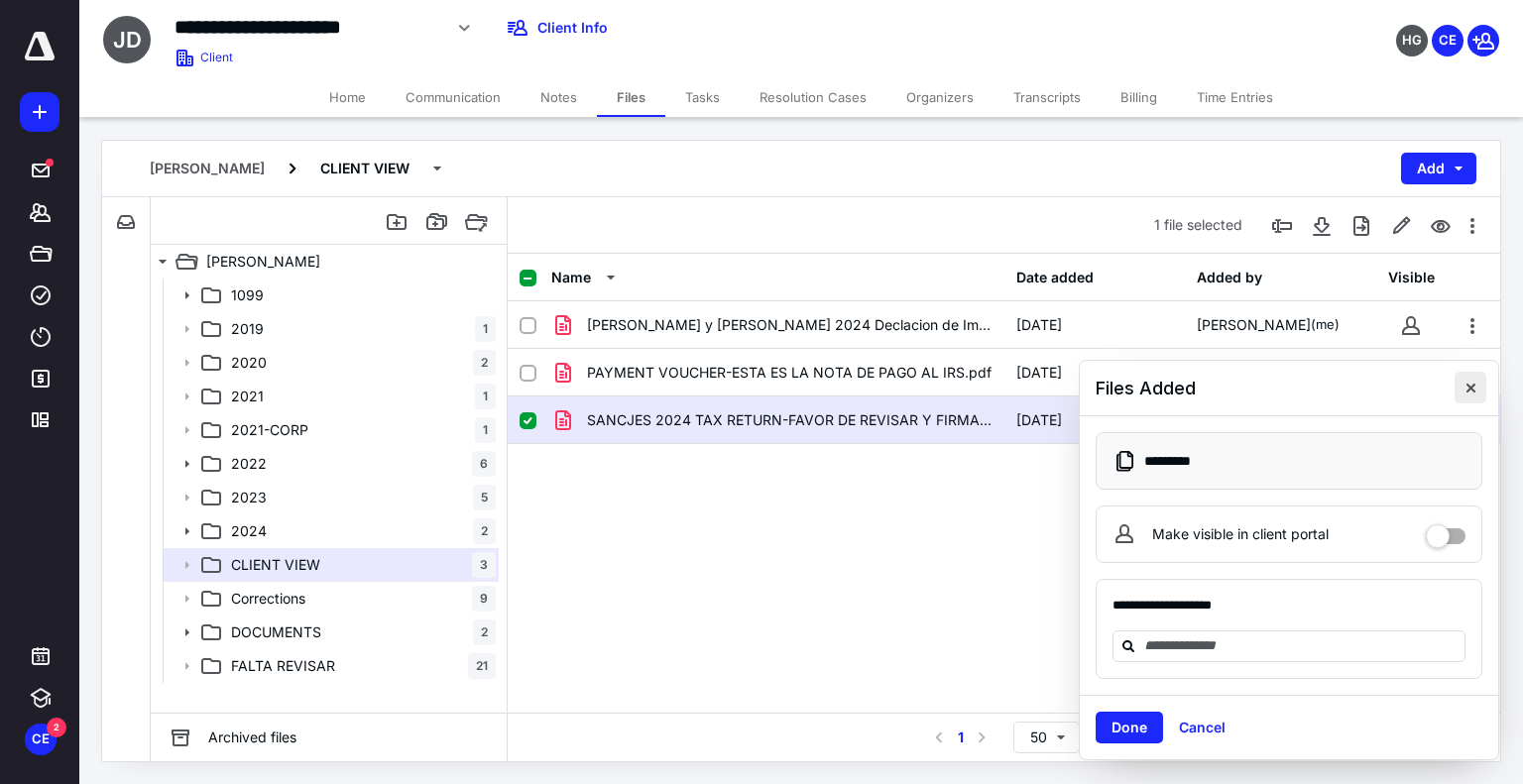 click at bounding box center (1470, 388) 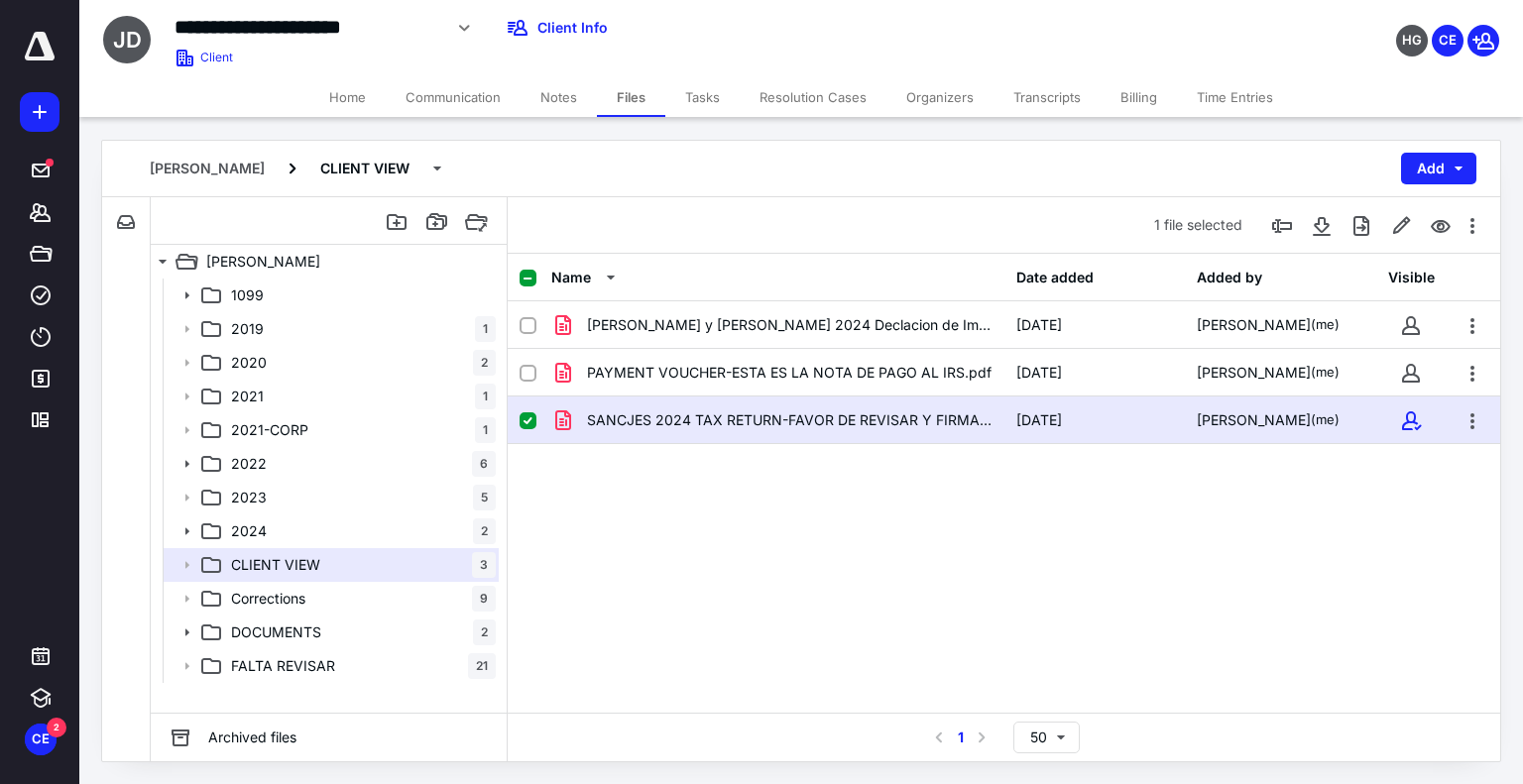 click on "HG CE" at bounding box center [1271, 28] 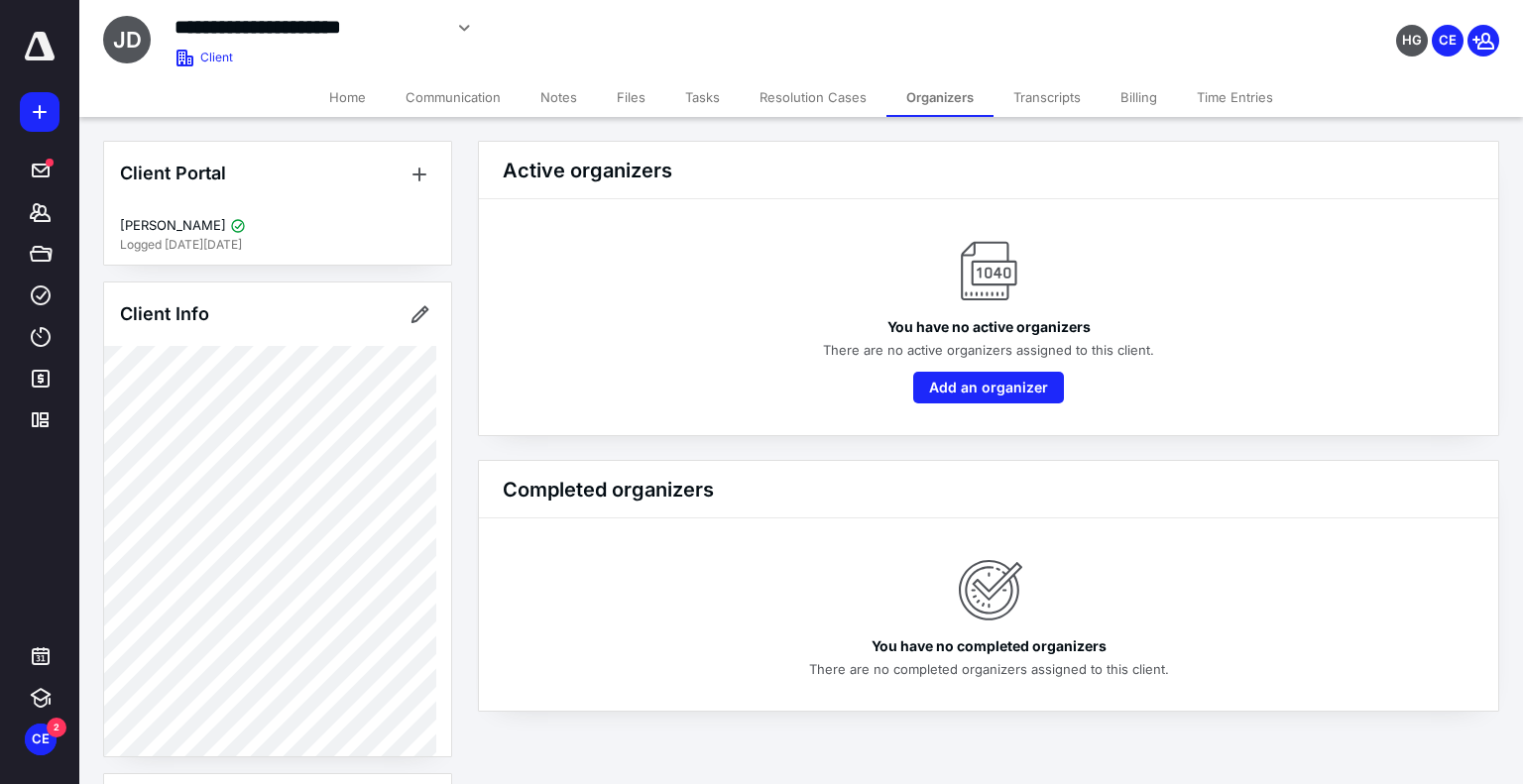 click on "Resolution Cases" at bounding box center (813, 97) 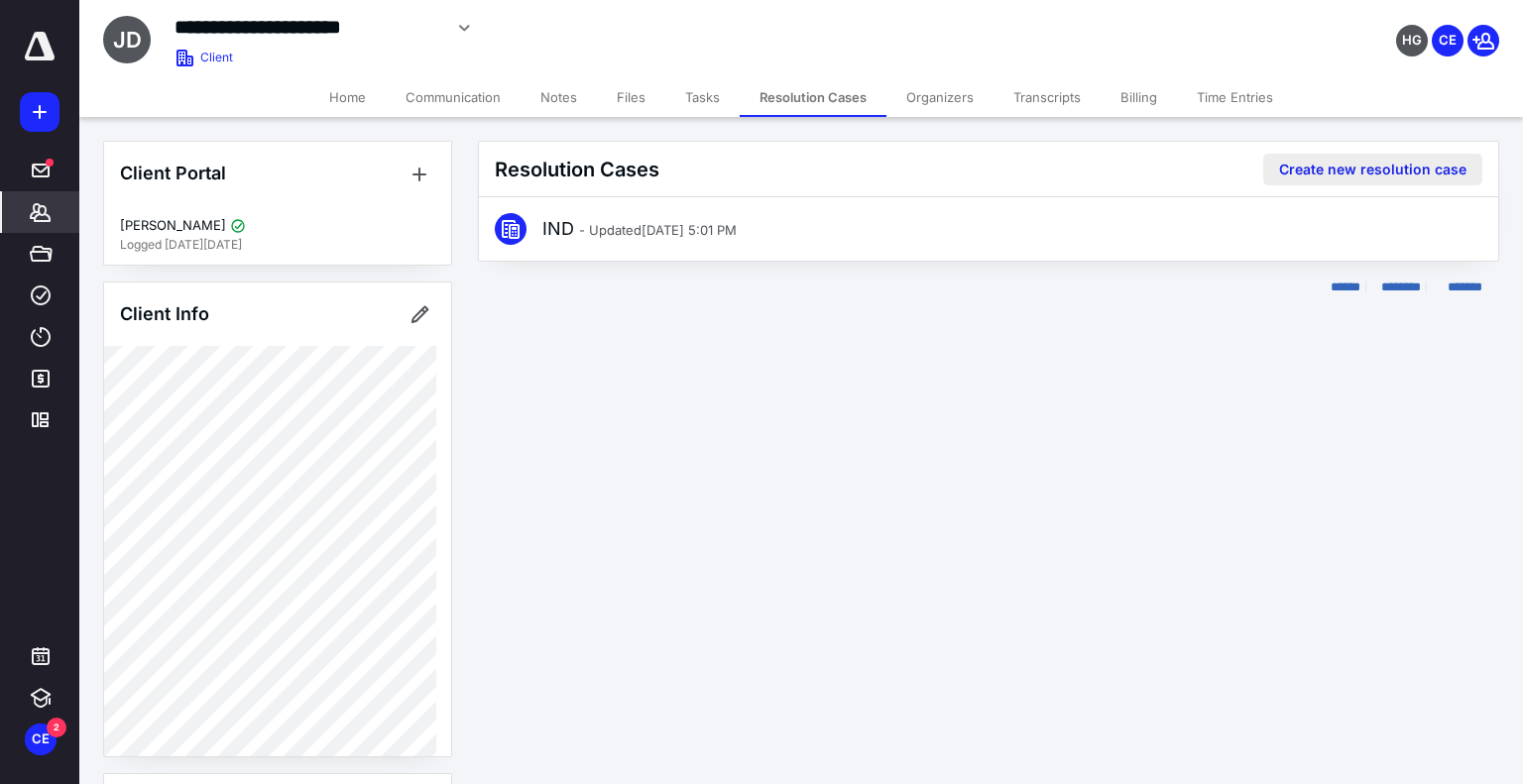 click on "Create new resolution case" at bounding box center (1372, 169) 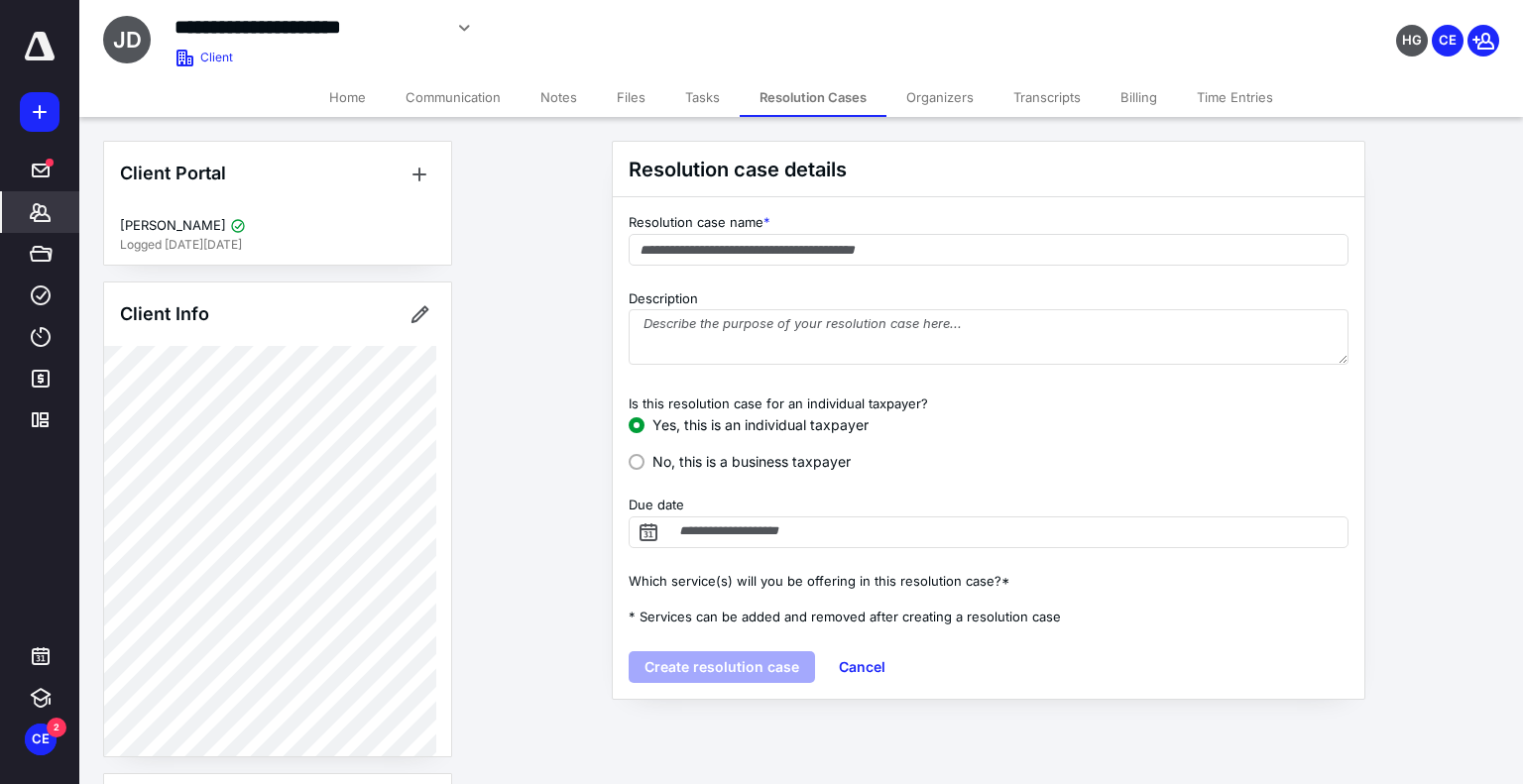 radio on "false" 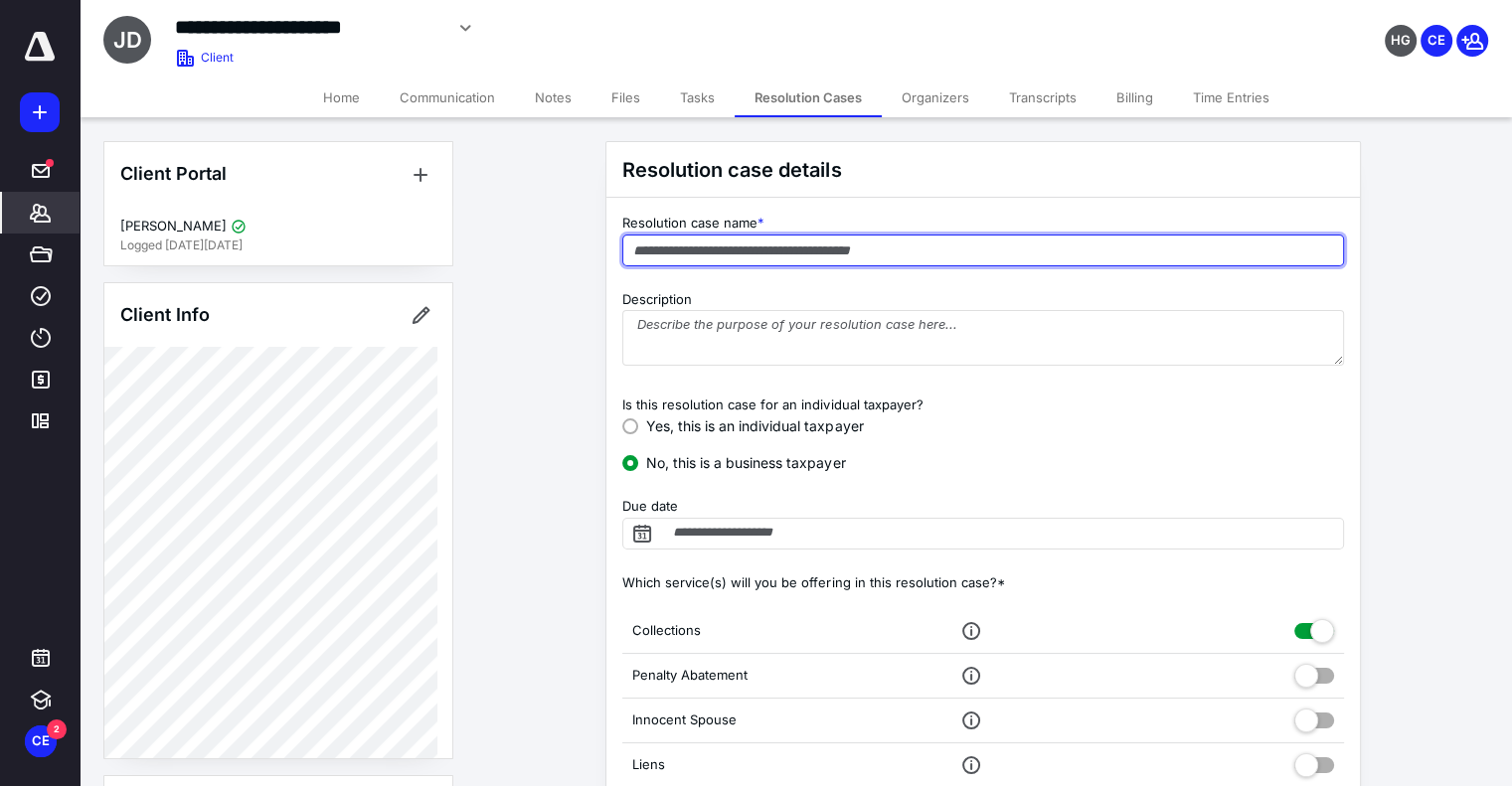 click at bounding box center (983, 250) 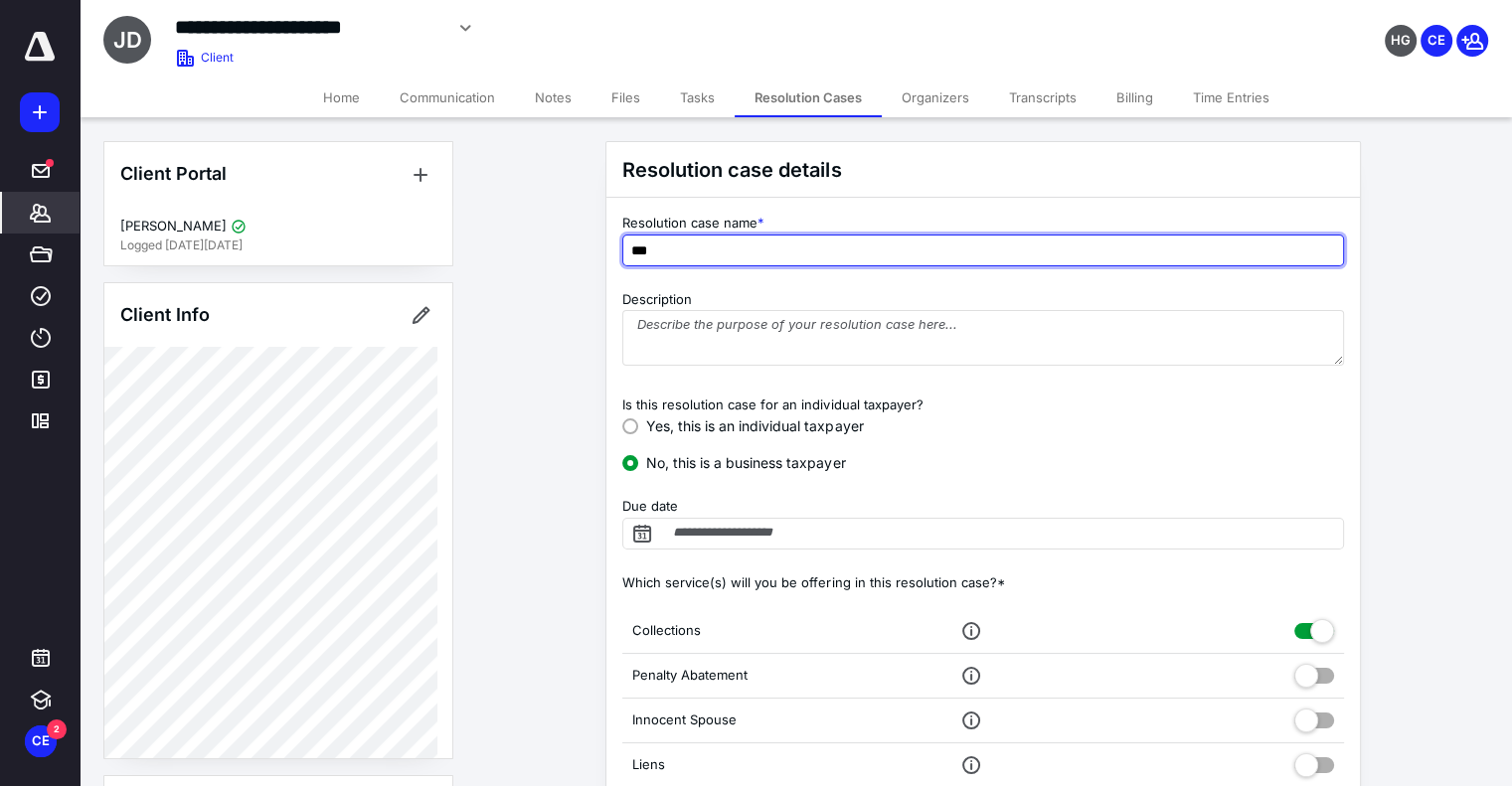 type on "***" 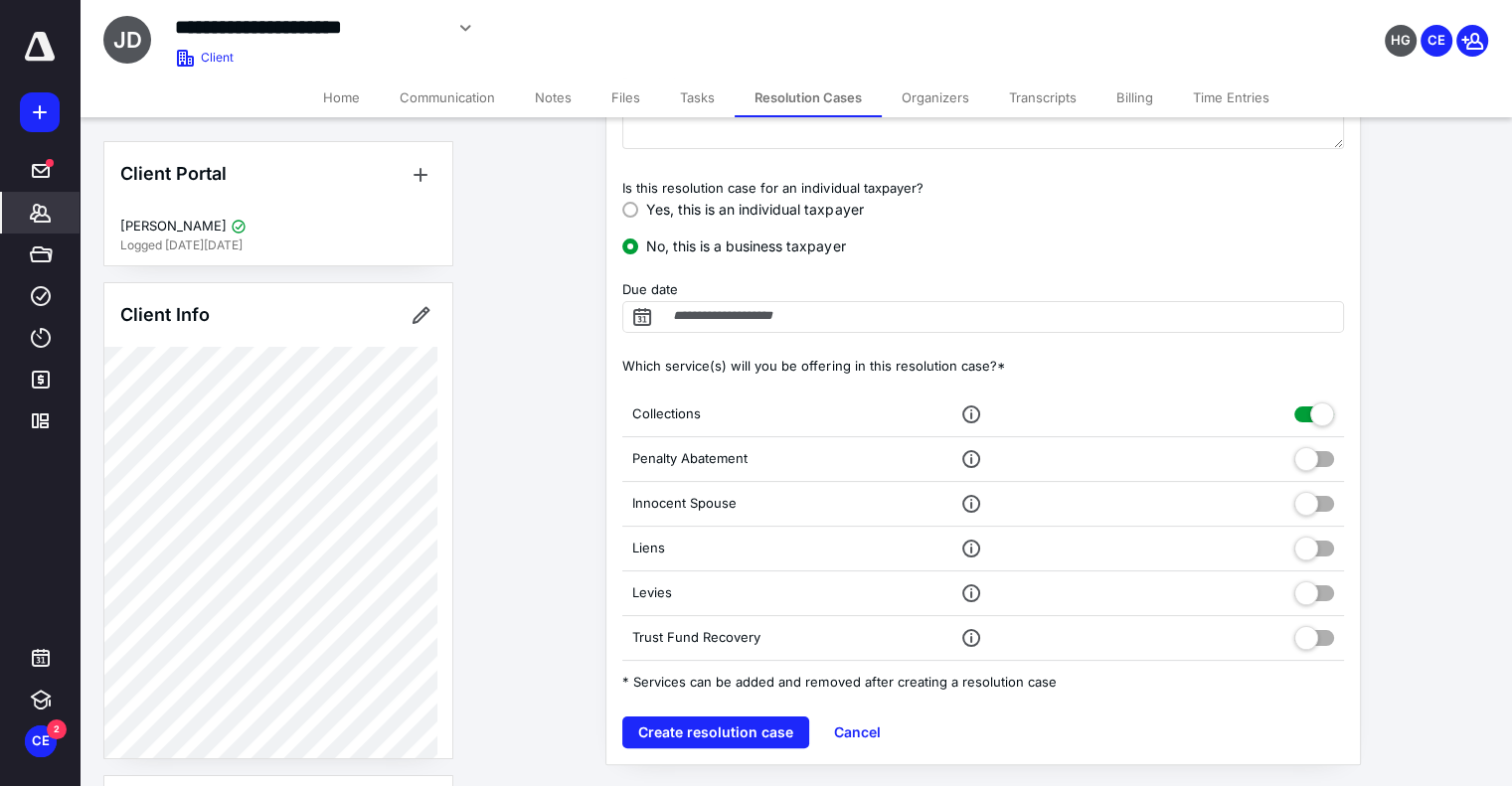 scroll, scrollTop: 216, scrollLeft: 0, axis: vertical 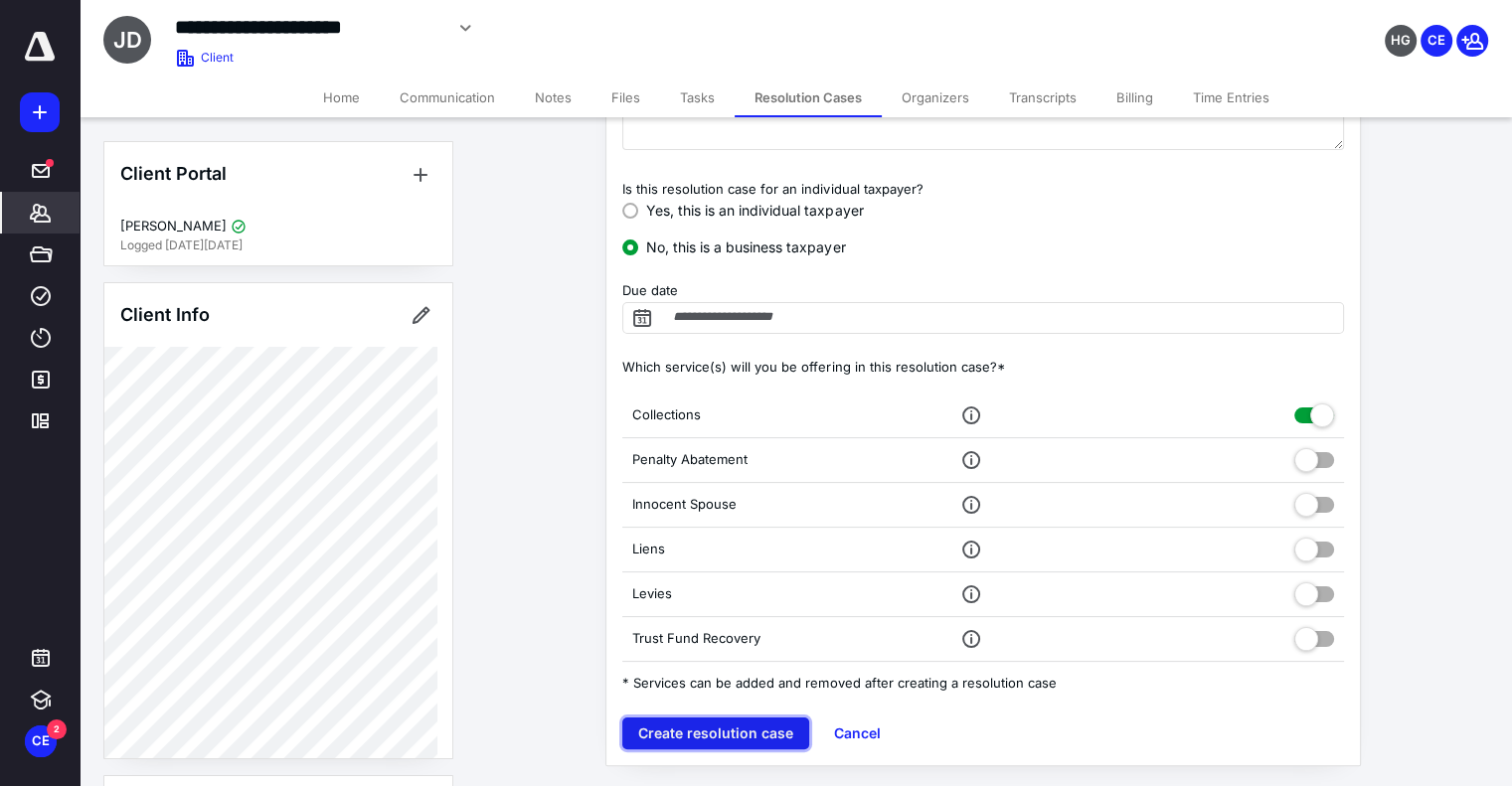 click on "Create resolution case" at bounding box center (716, 733) 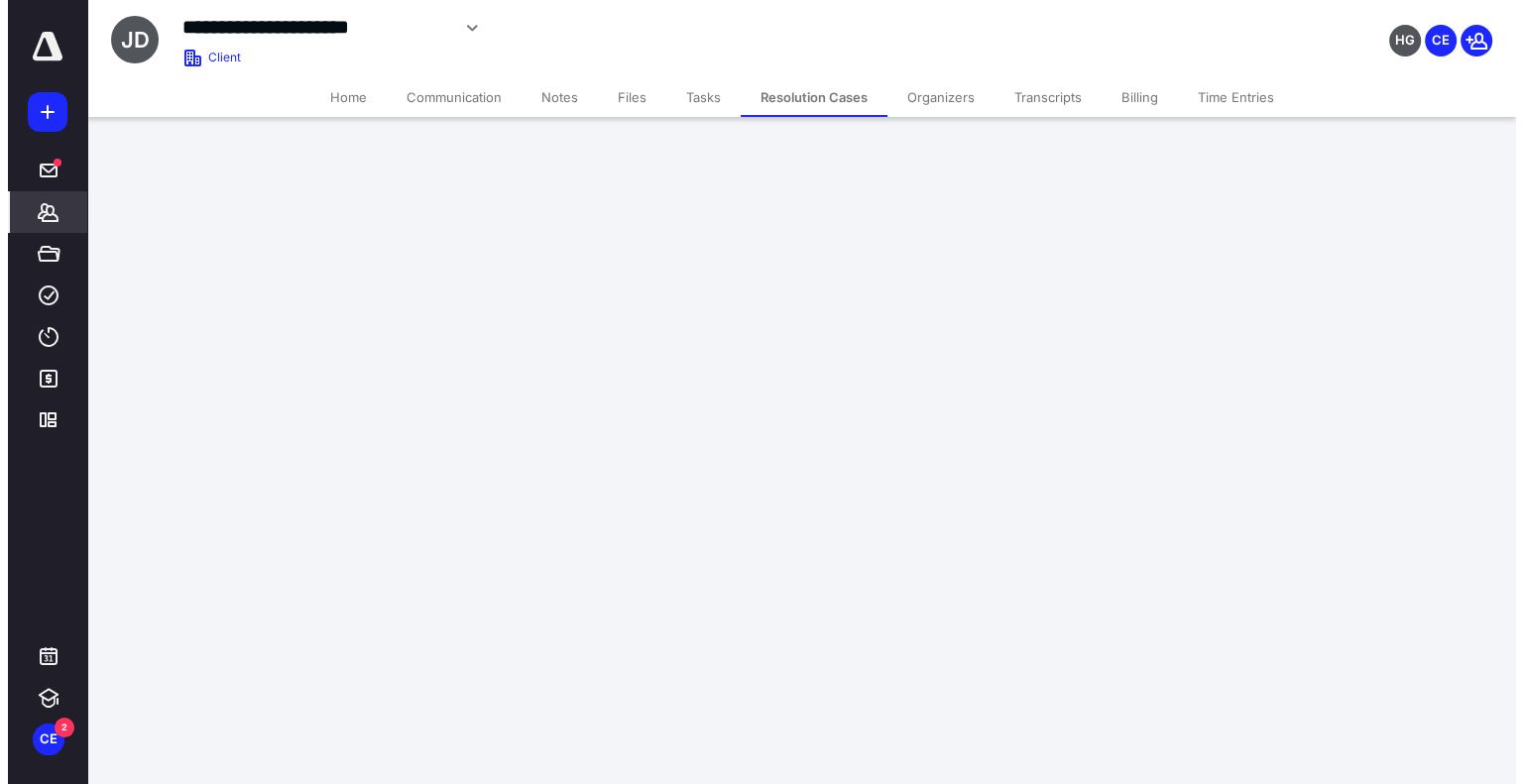 scroll, scrollTop: 0, scrollLeft: 0, axis: both 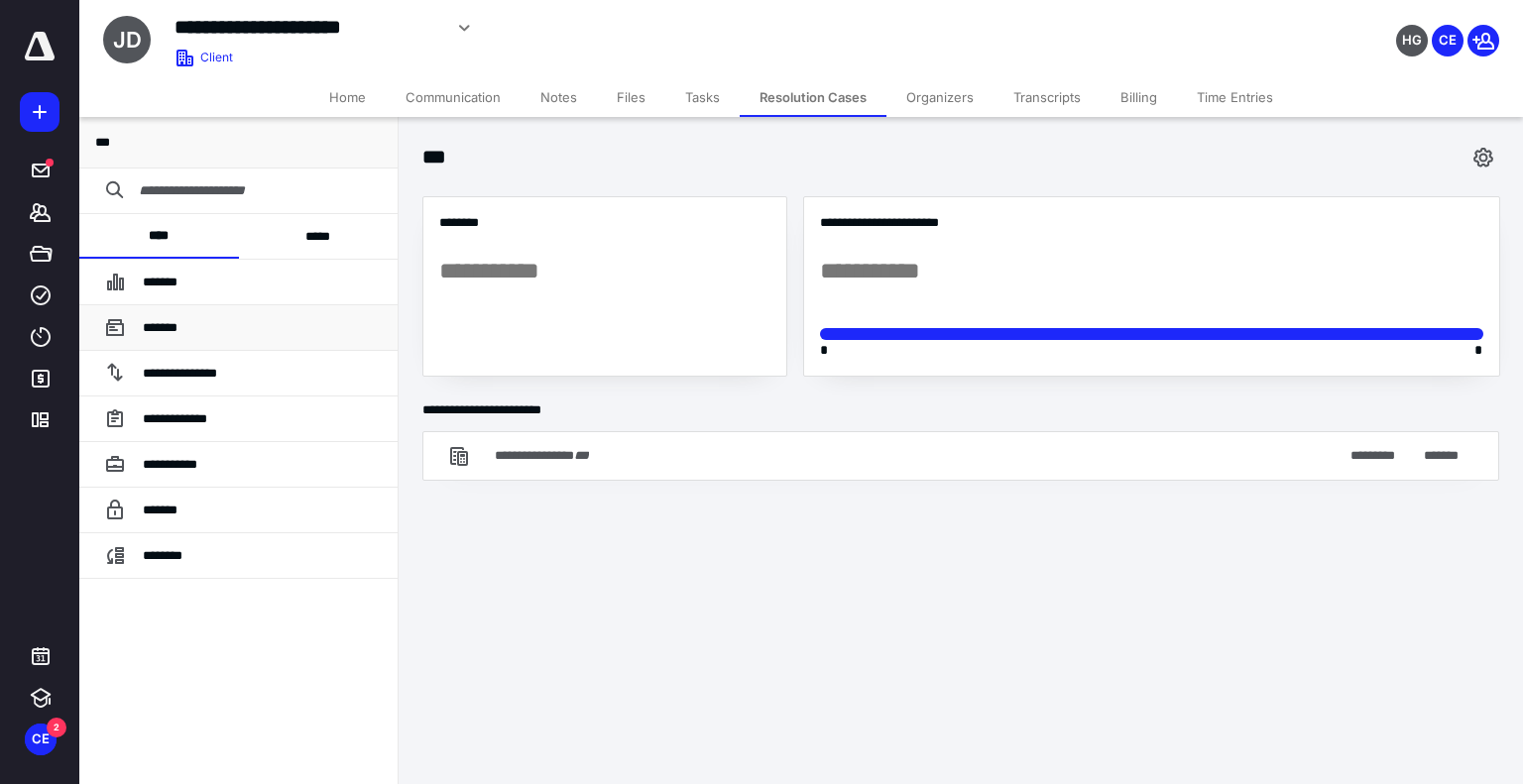 click on "*******" at bounding box center [262, 328] 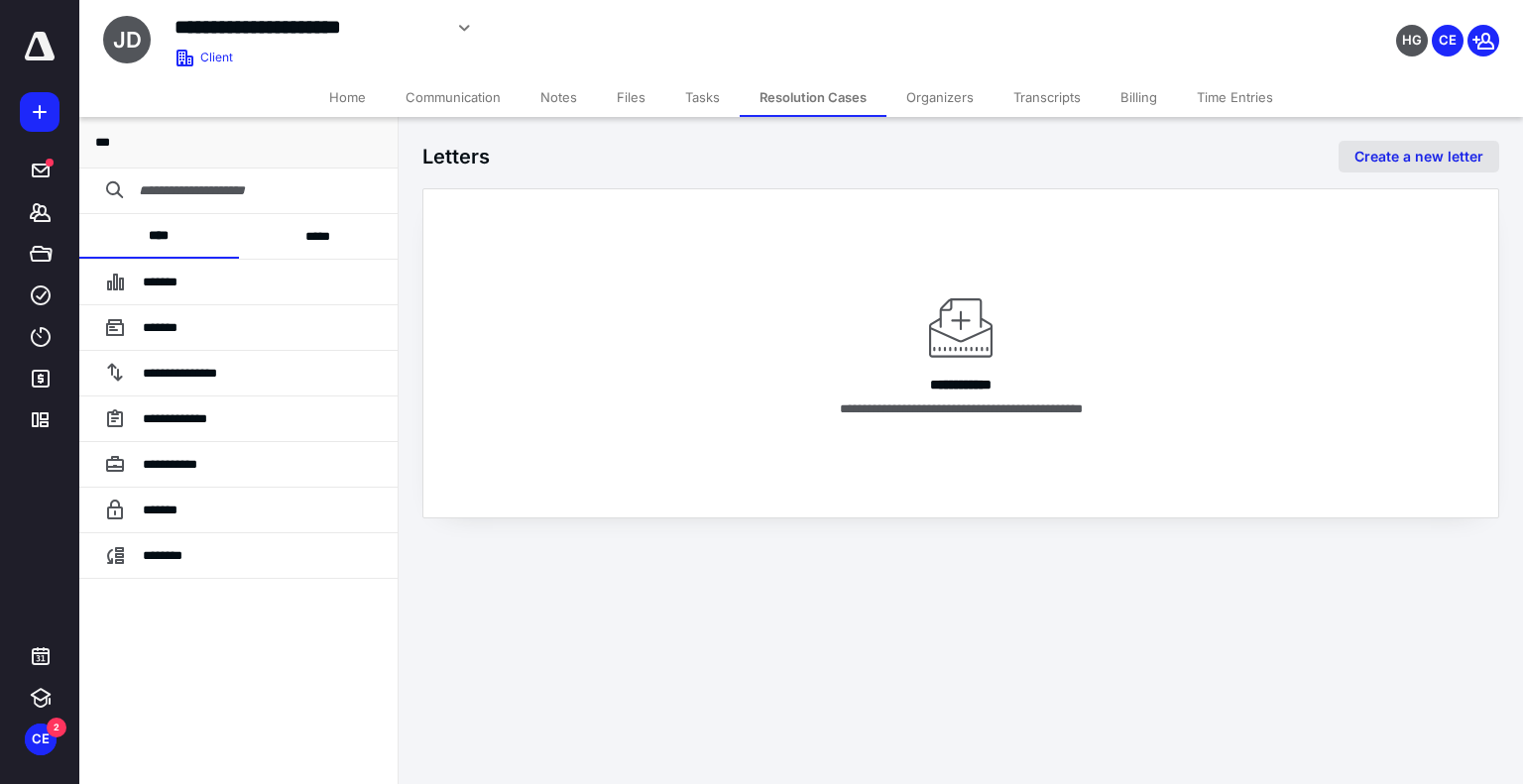 click on "Create a new letter" at bounding box center (1419, 157) 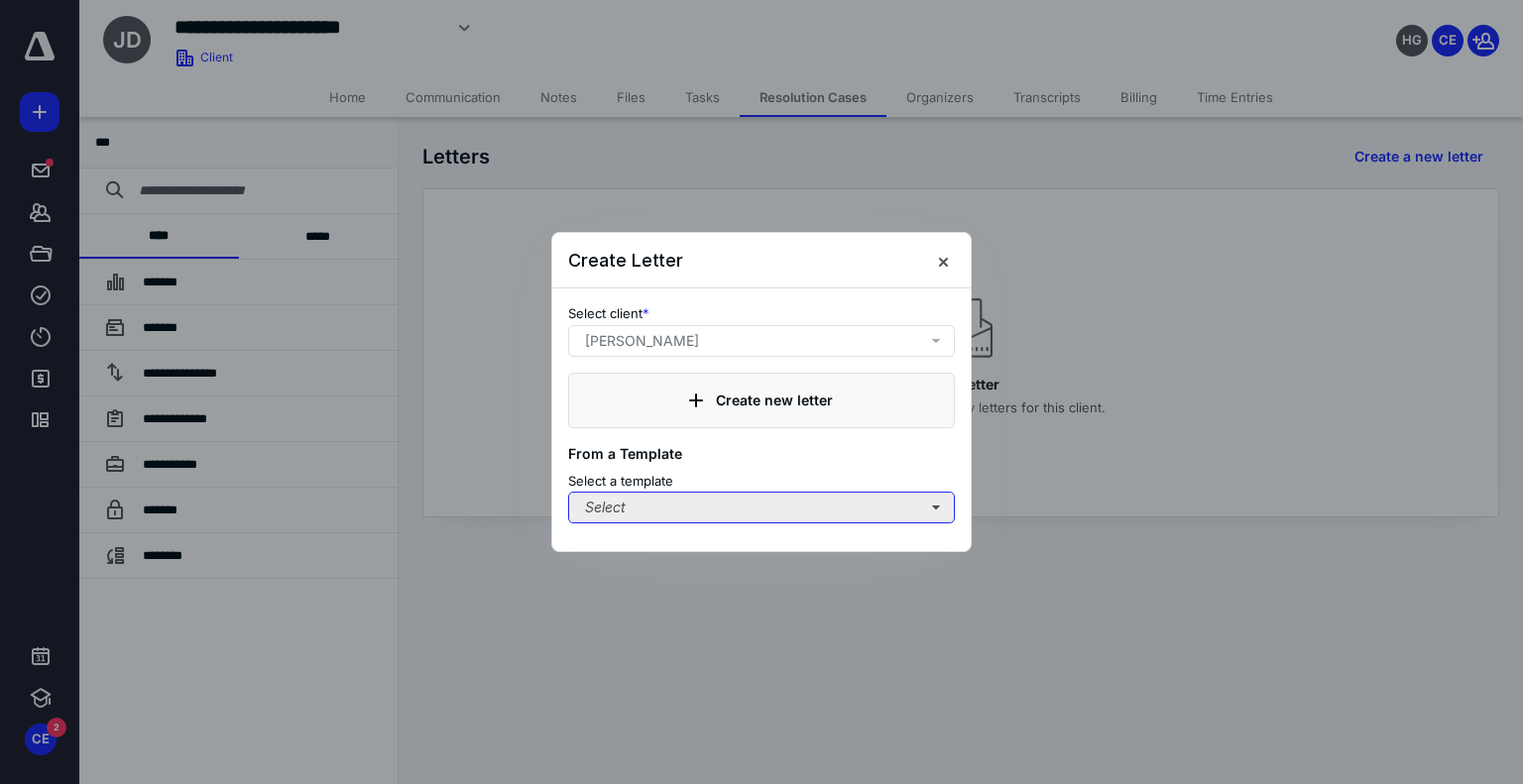 click on "Select" at bounding box center [762, 507] 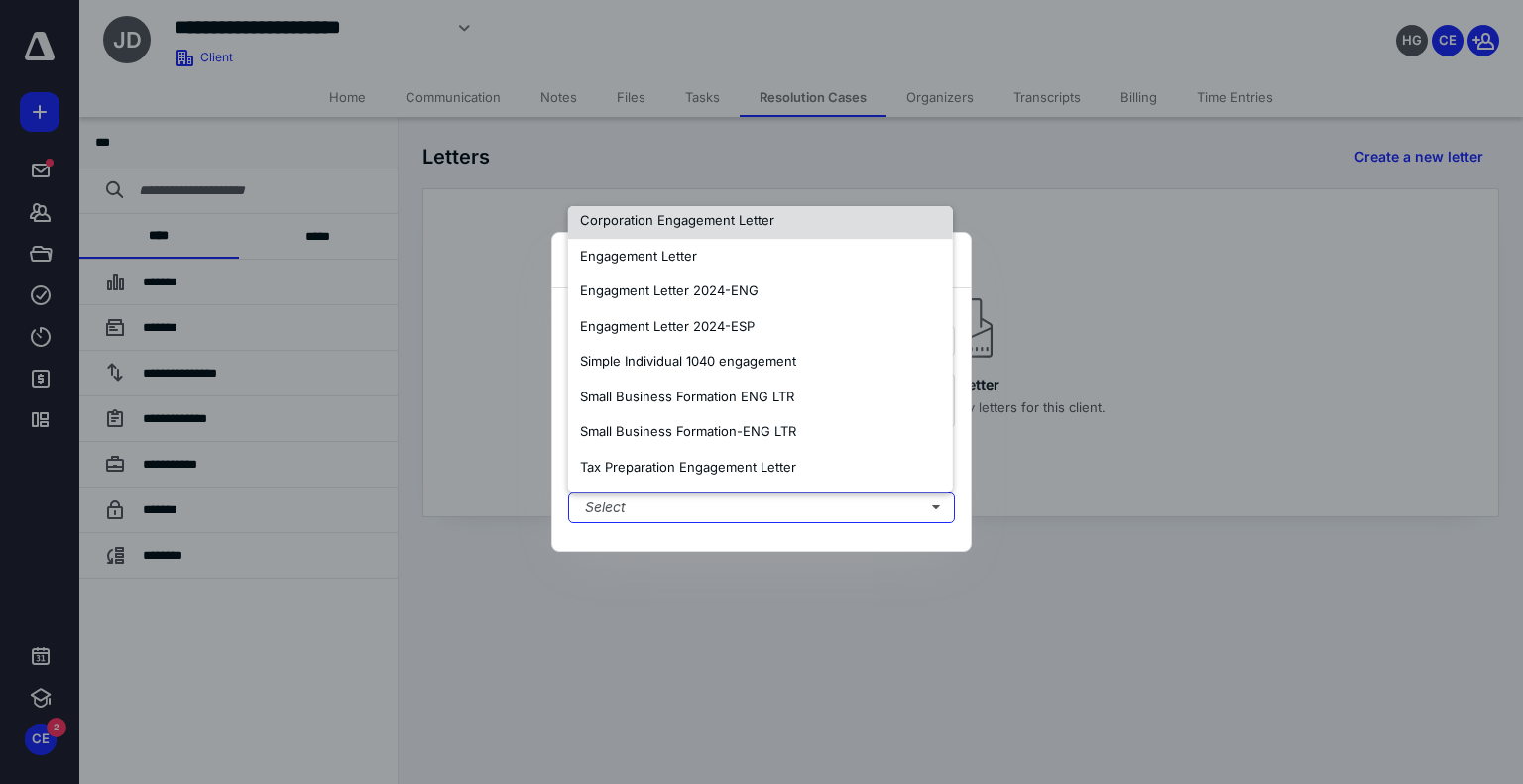 scroll, scrollTop: 177, scrollLeft: 0, axis: vertical 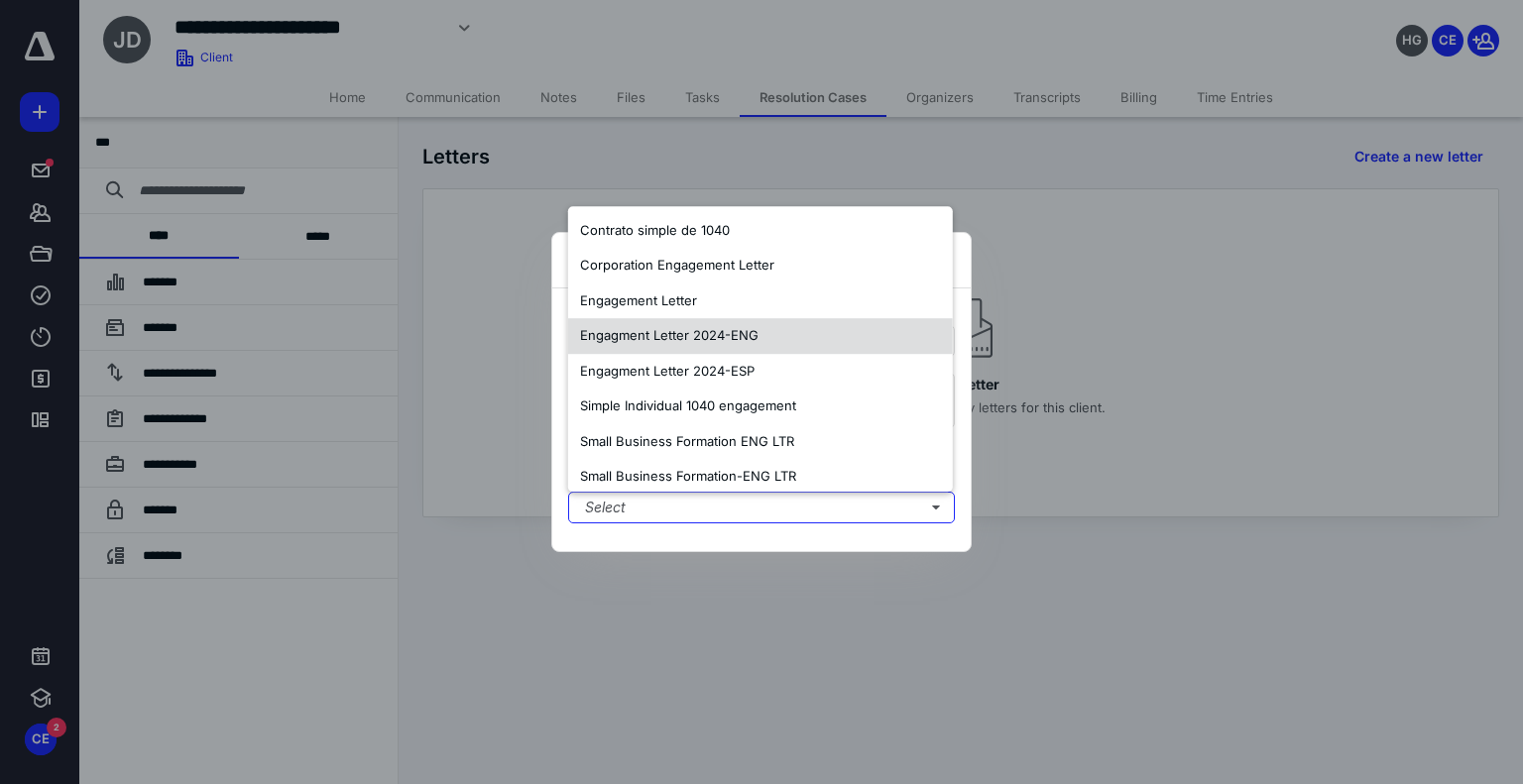 click on "Engagment Letter 2024-ENG" at bounding box center [761, 336] 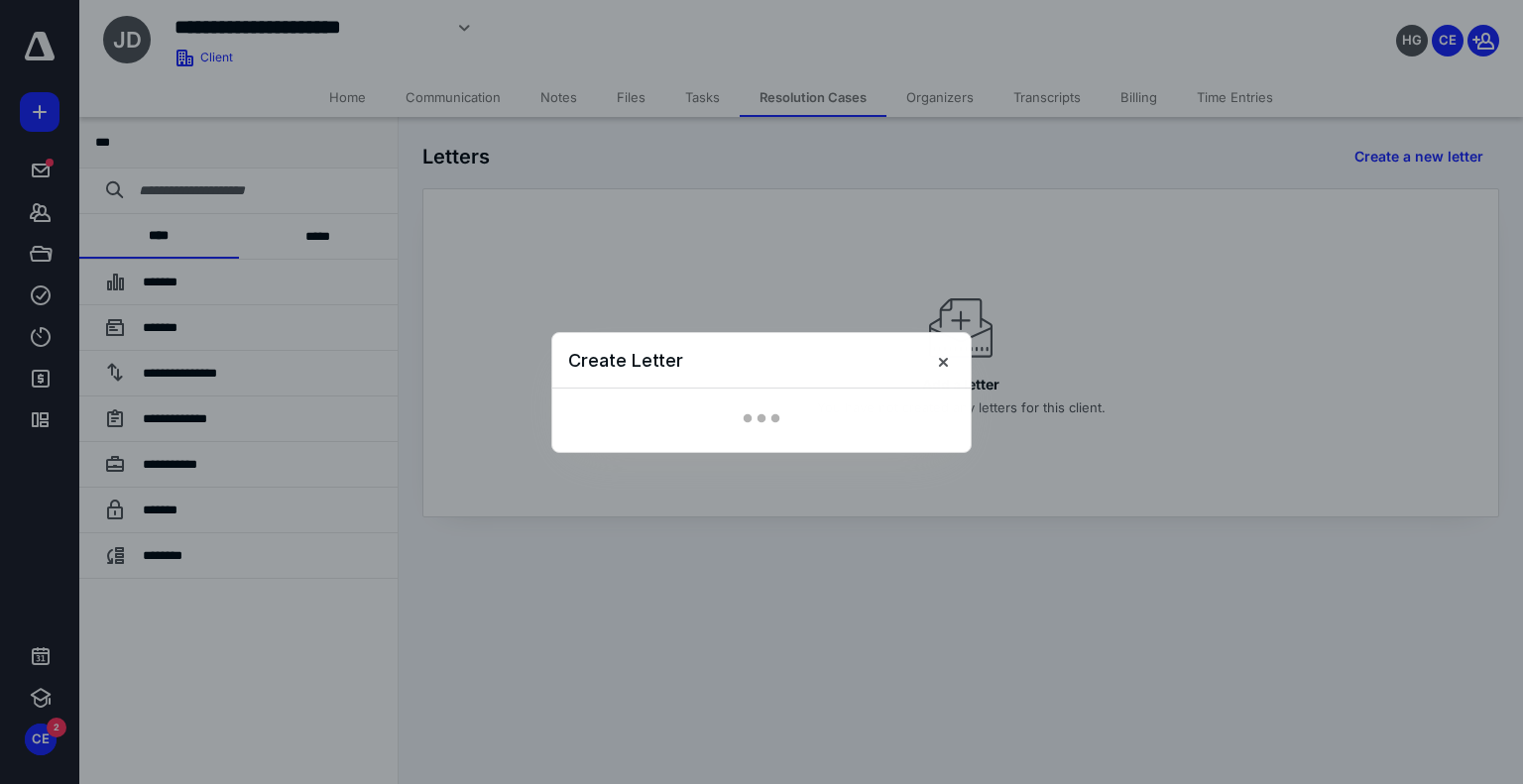 type on "**********" 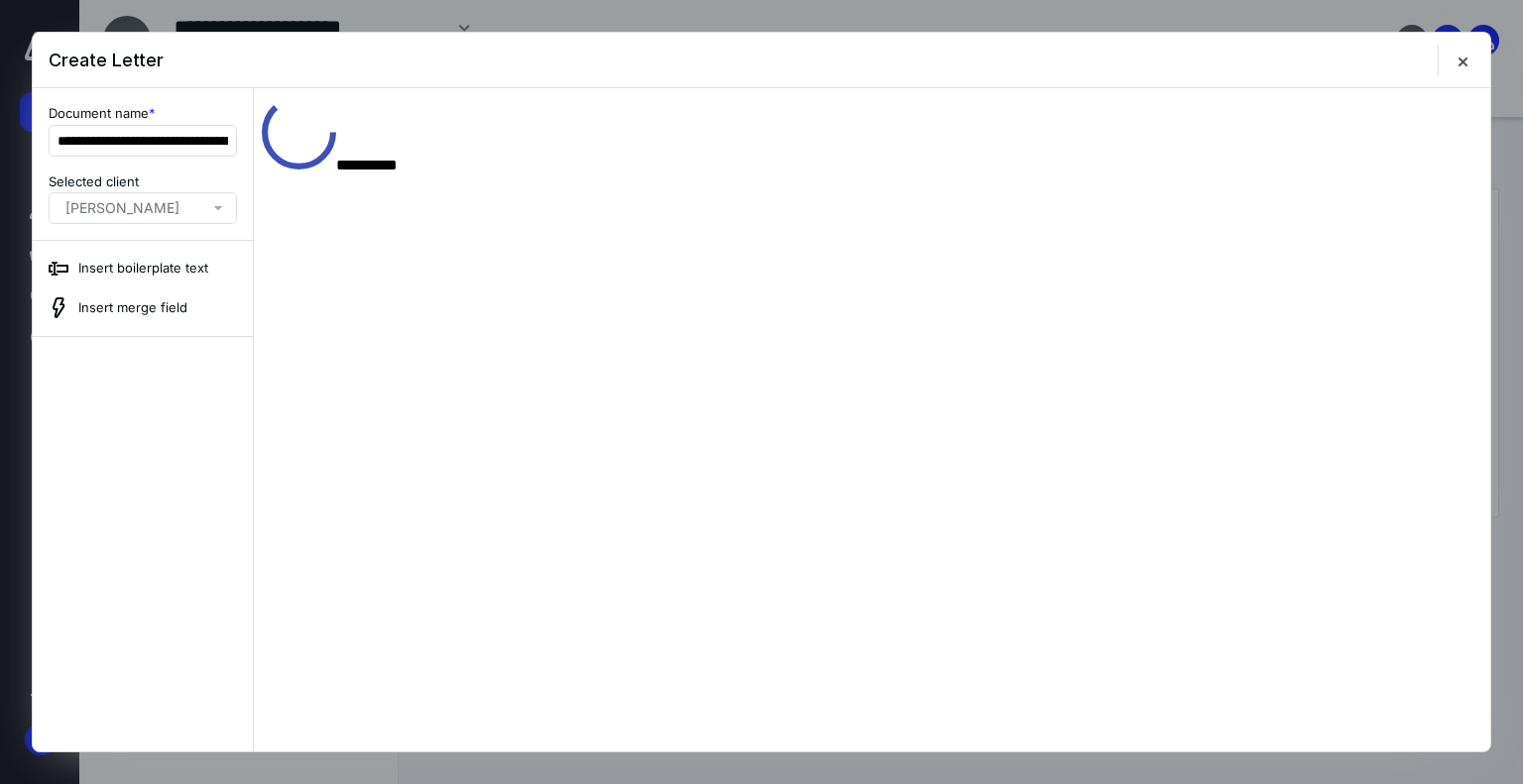scroll, scrollTop: 0, scrollLeft: 0, axis: both 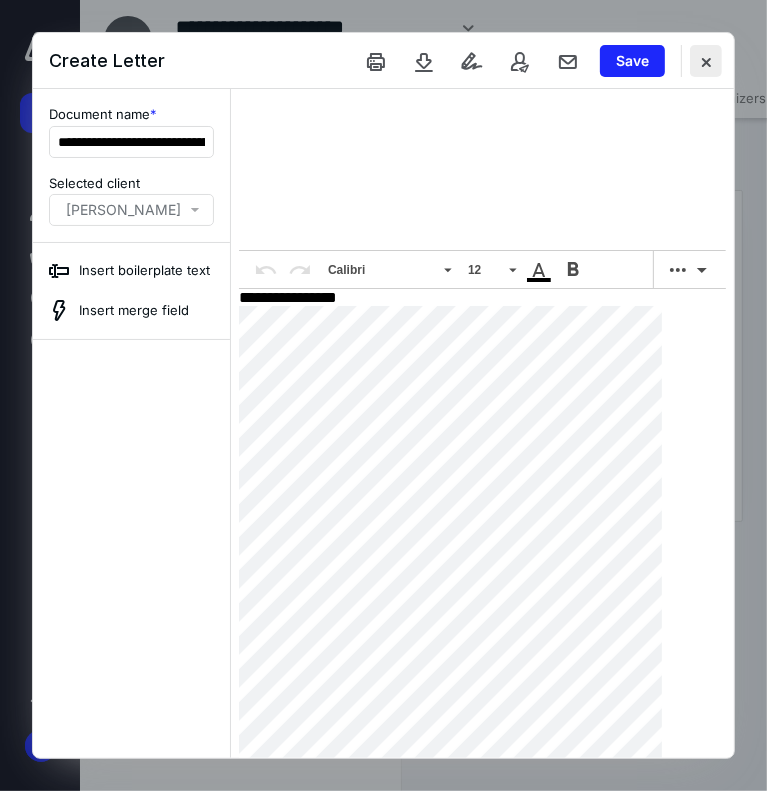 click at bounding box center (706, 61) 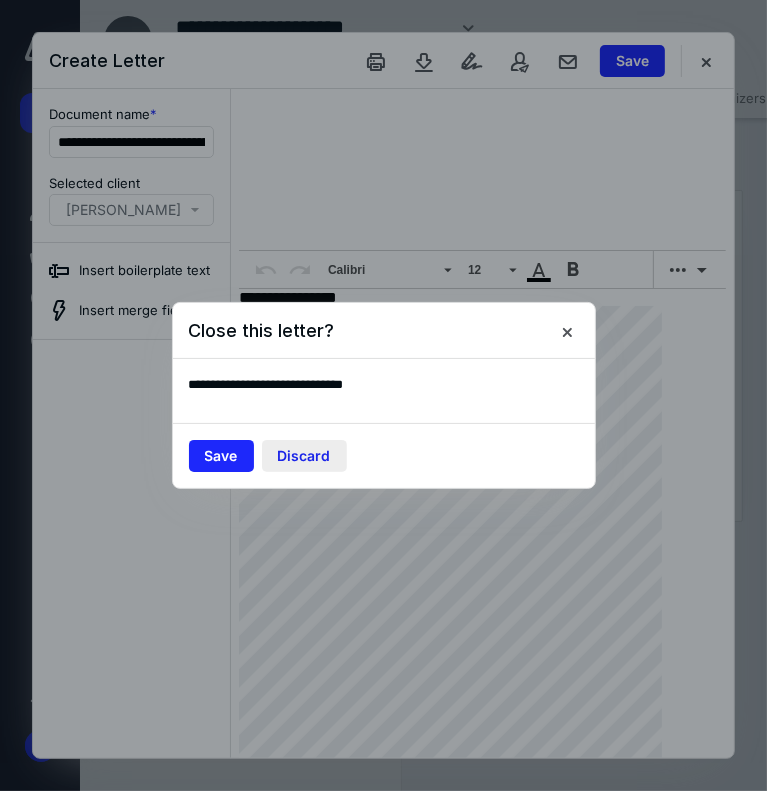 click on "Discard" at bounding box center [304, 456] 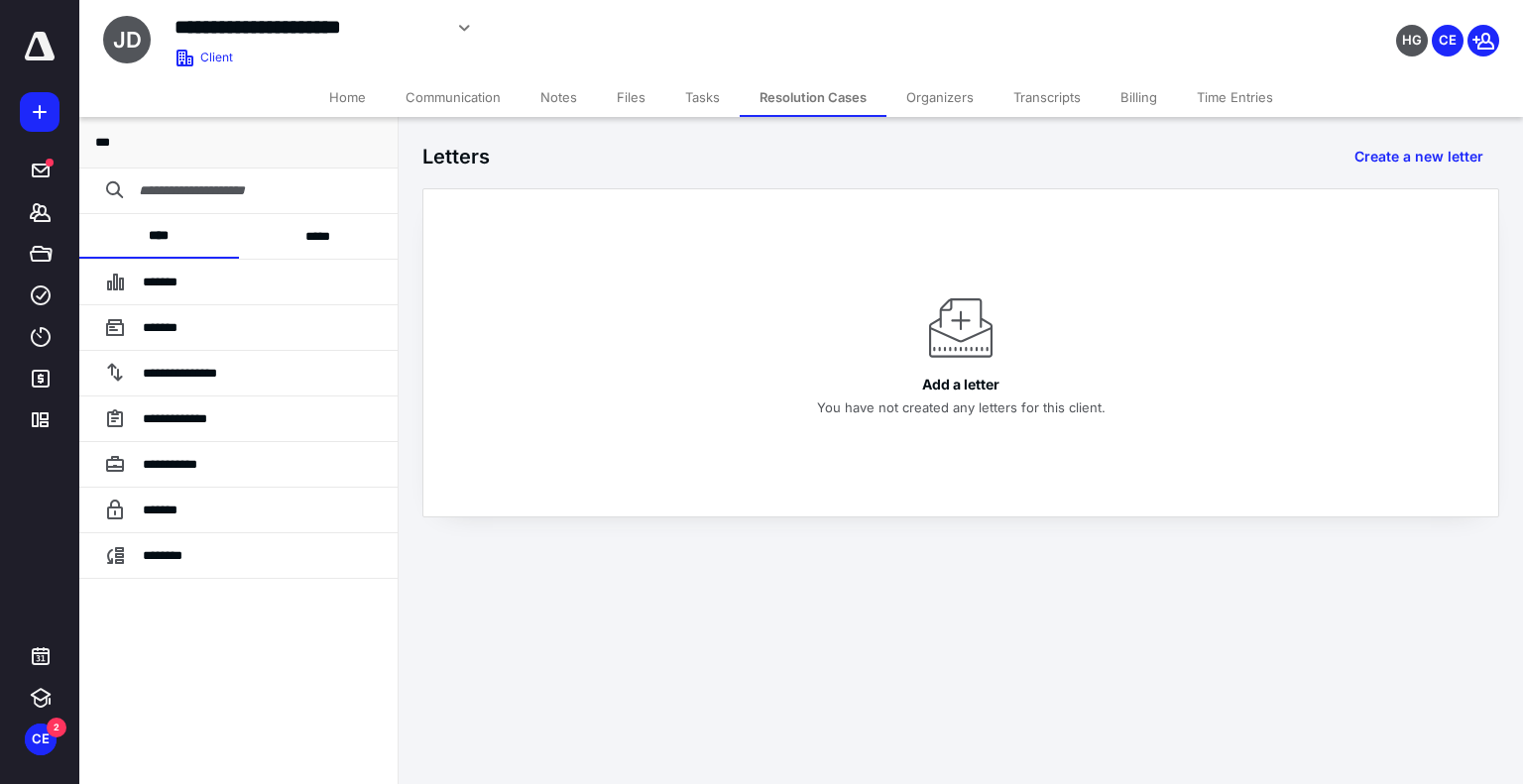 click on "Files" at bounding box center [631, 97] 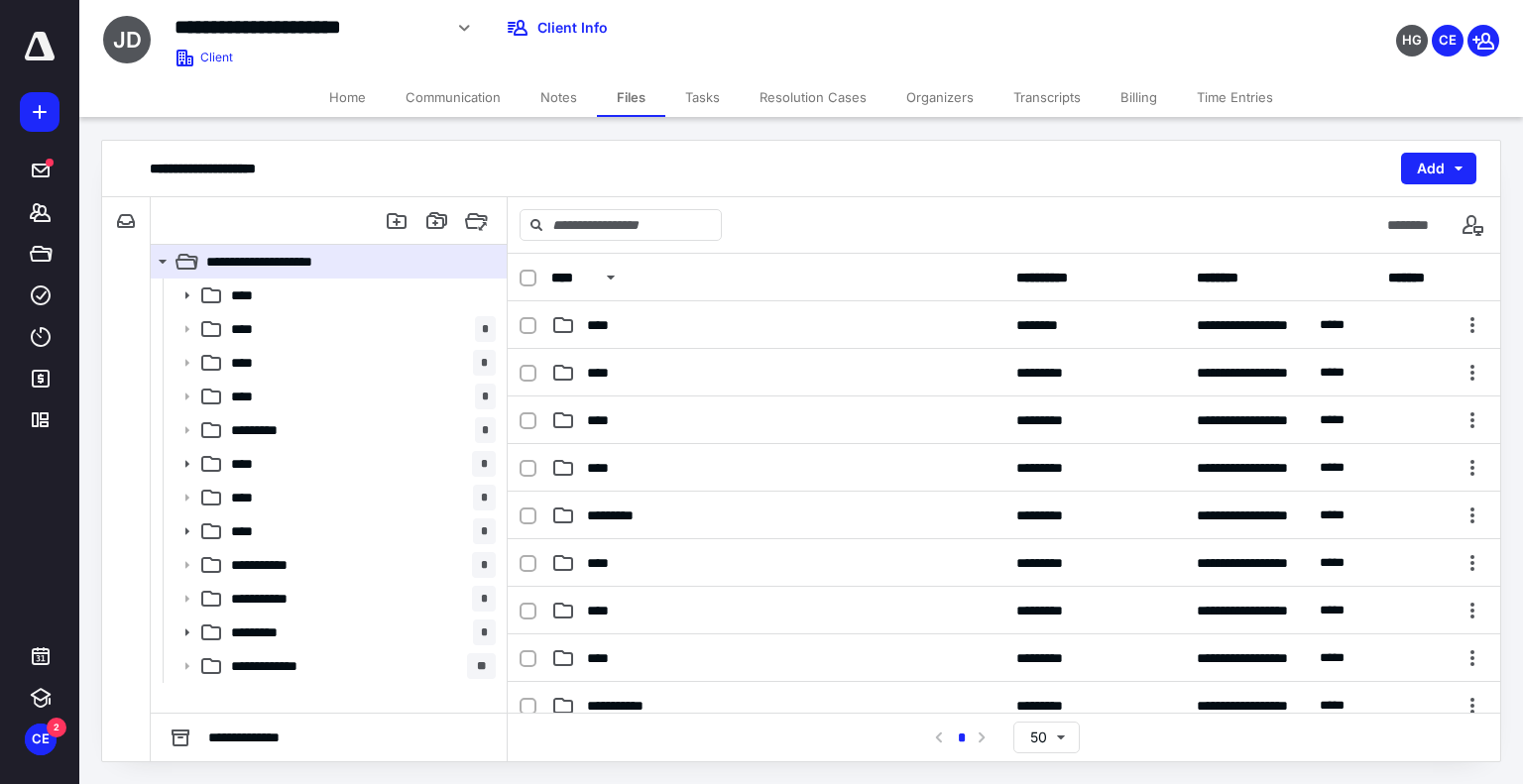 click on "Home" at bounding box center (347, 97) 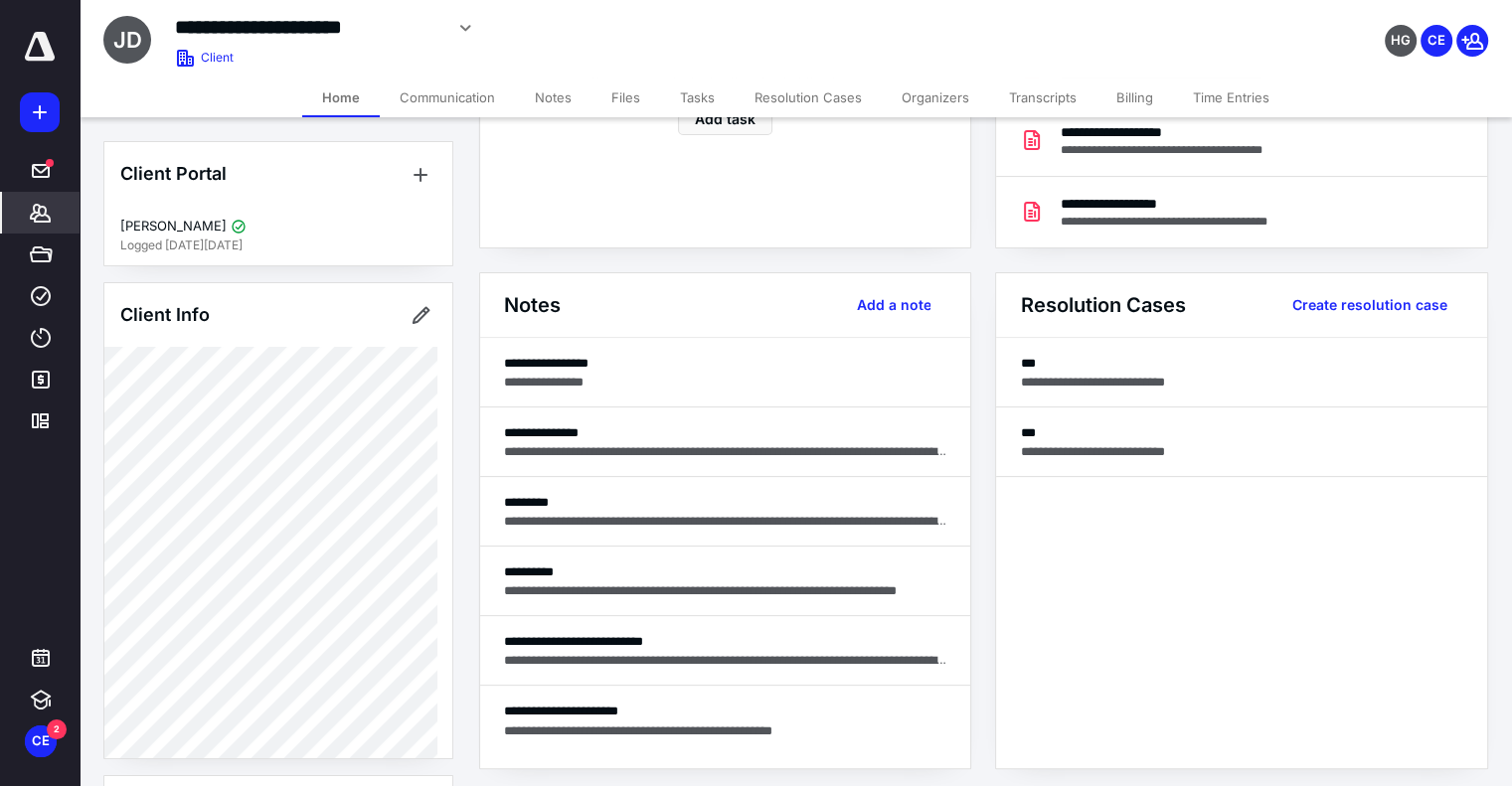 scroll, scrollTop: 852, scrollLeft: 0, axis: vertical 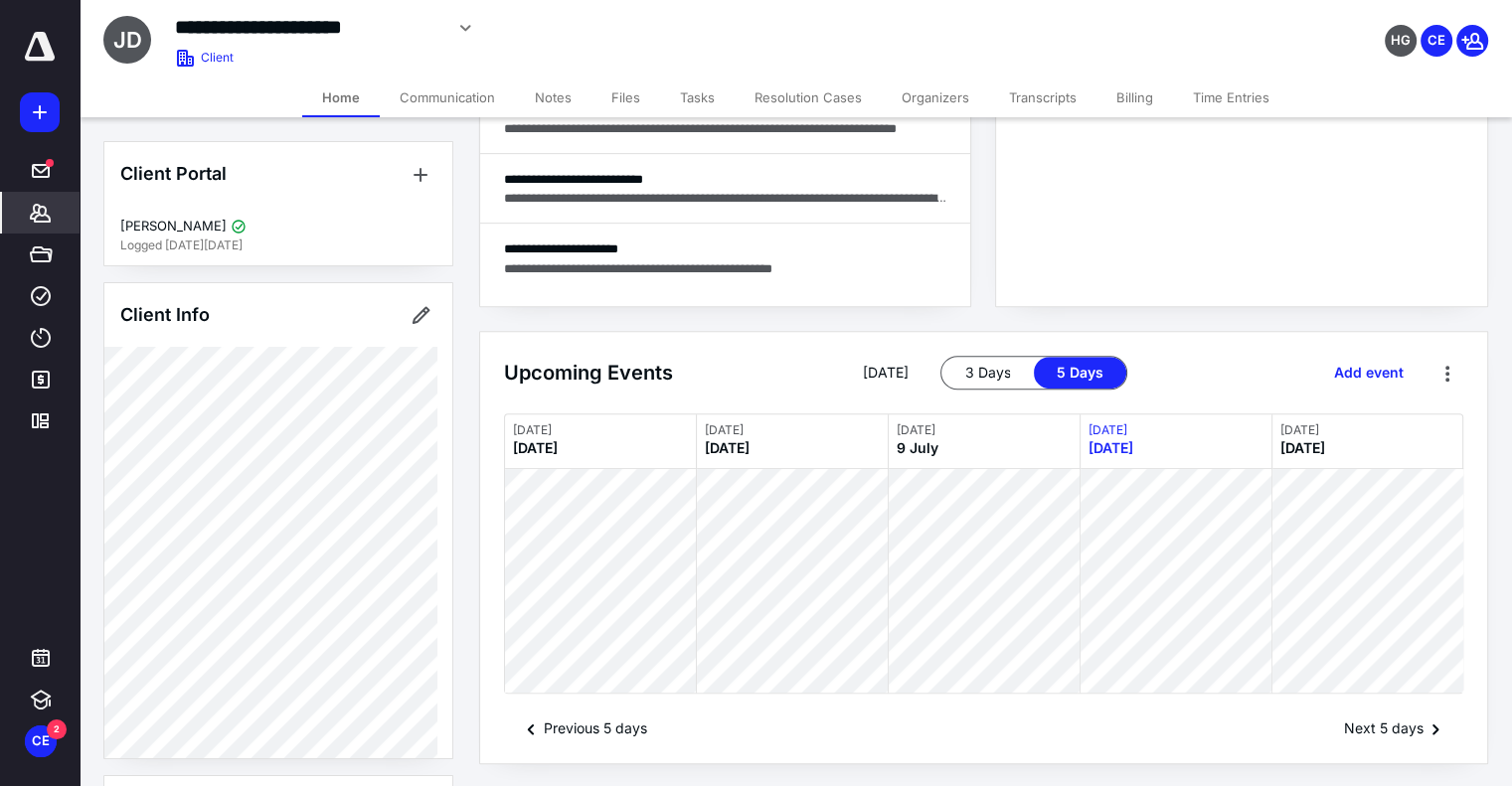 click on "Billing" at bounding box center [1134, 97] 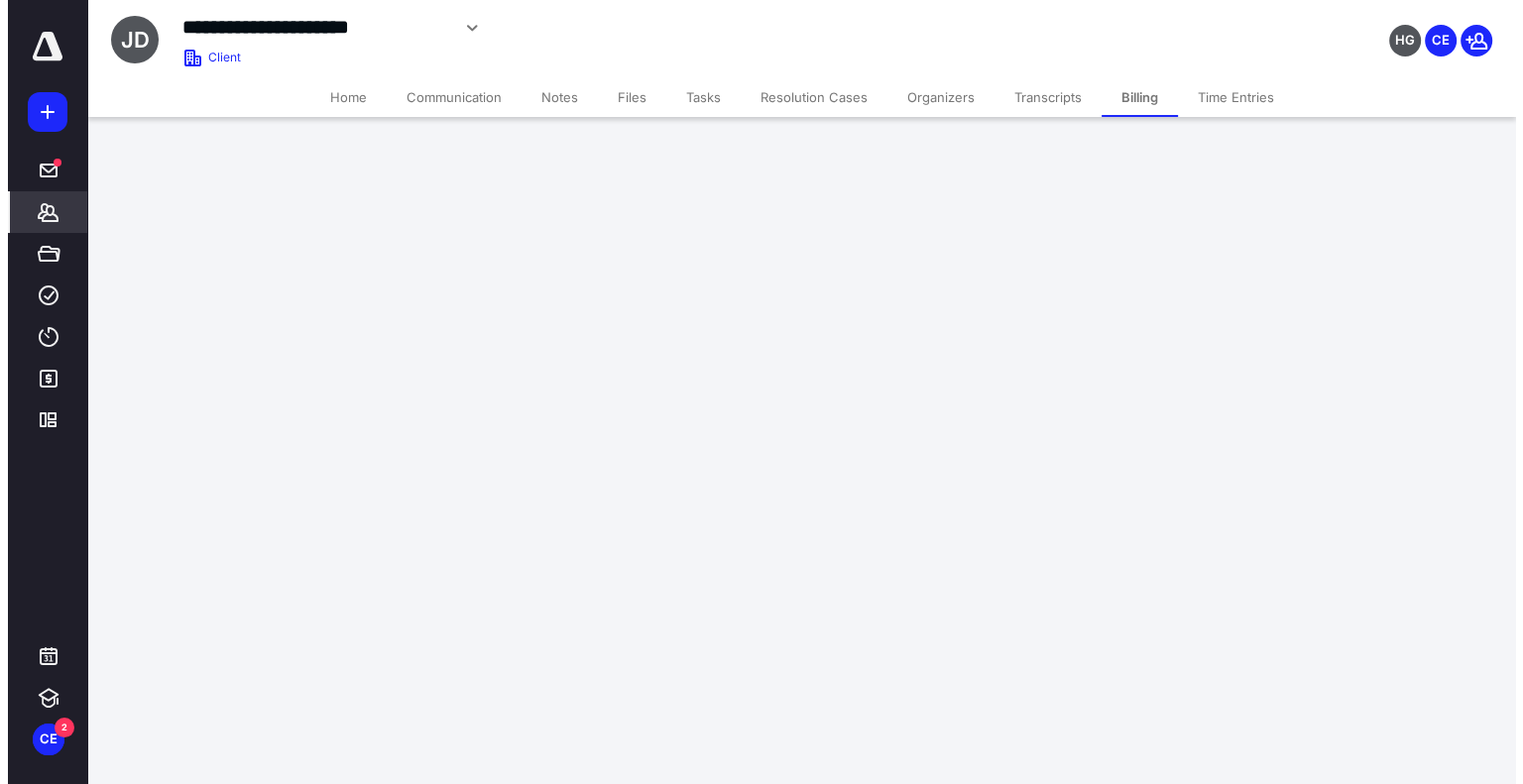 scroll, scrollTop: 0, scrollLeft: 0, axis: both 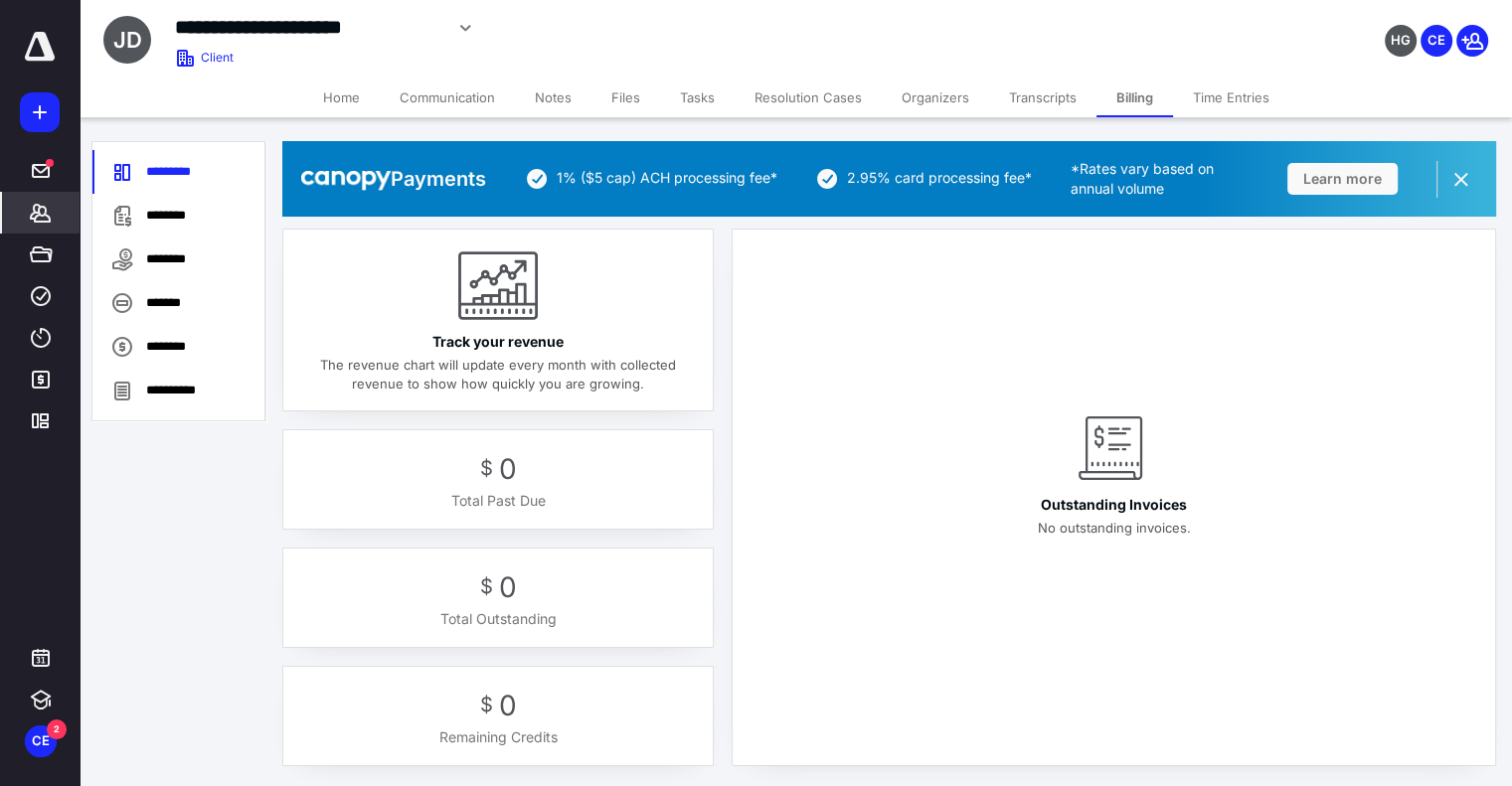 click on "Resolution Cases" at bounding box center [808, 97] 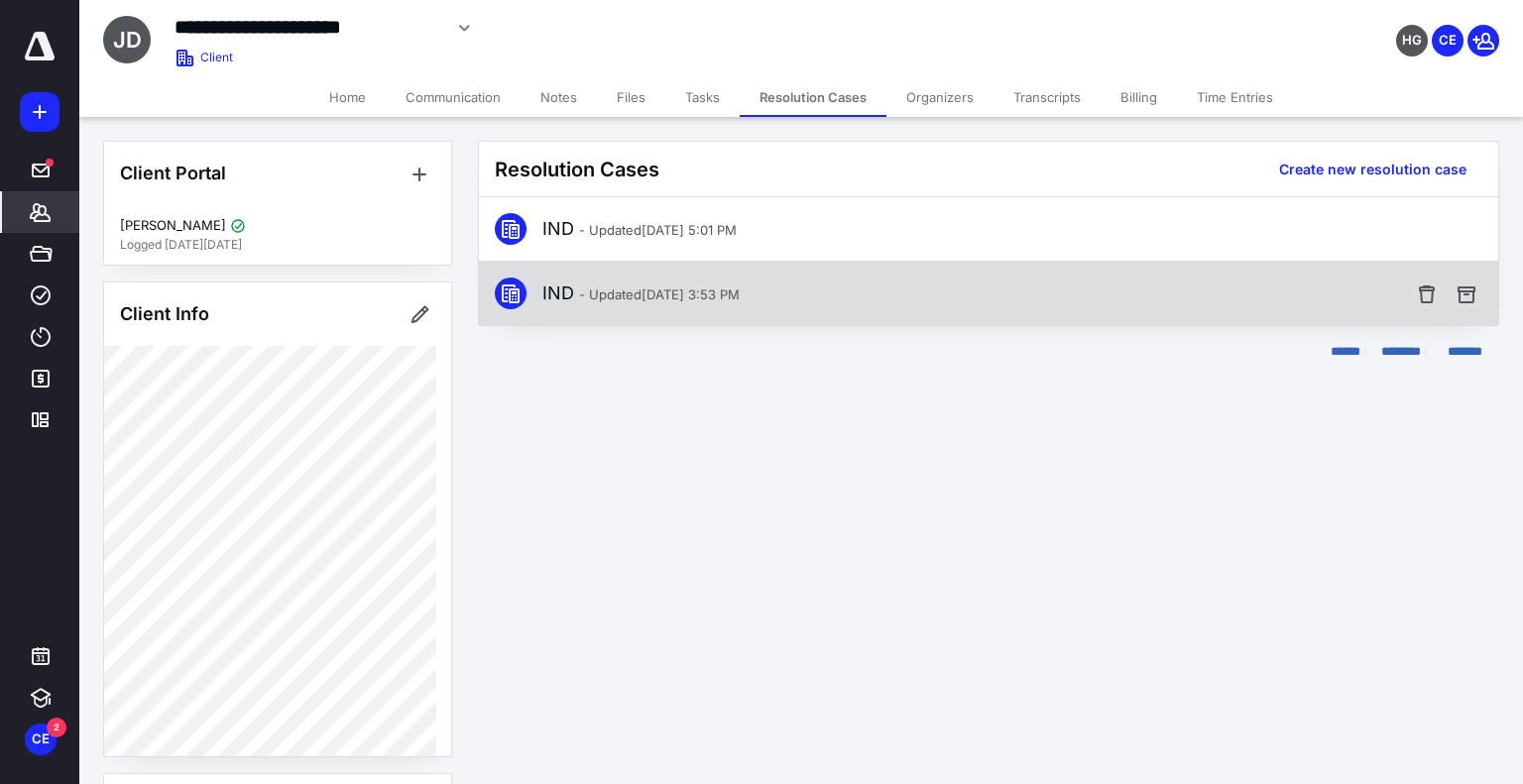 click on "- Updated  [DATE] 3:53 PM" at bounding box center [659, 294] 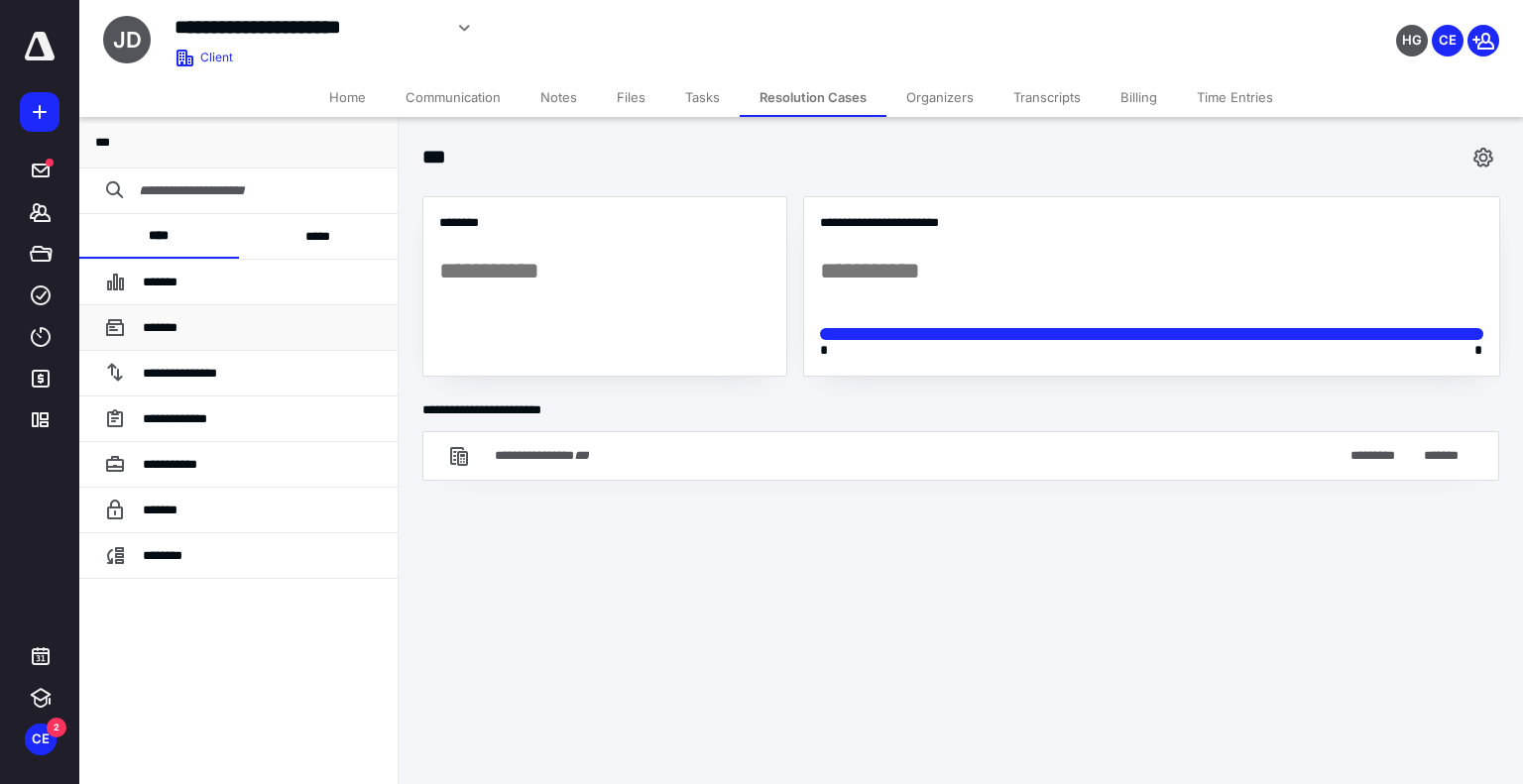 click at bounding box center (103, 328) 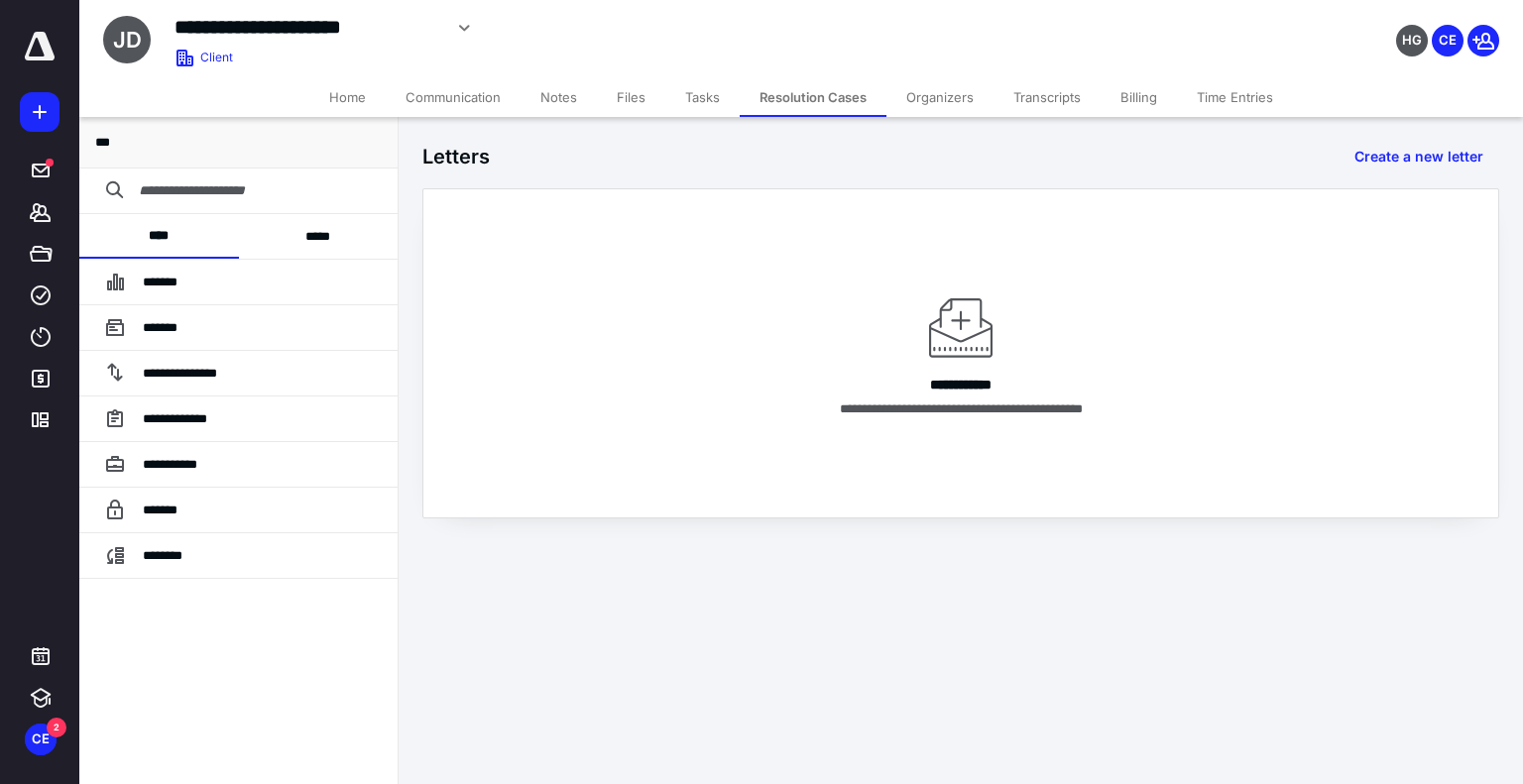 click on "Letters Create a new letter" at bounding box center (961, 165) 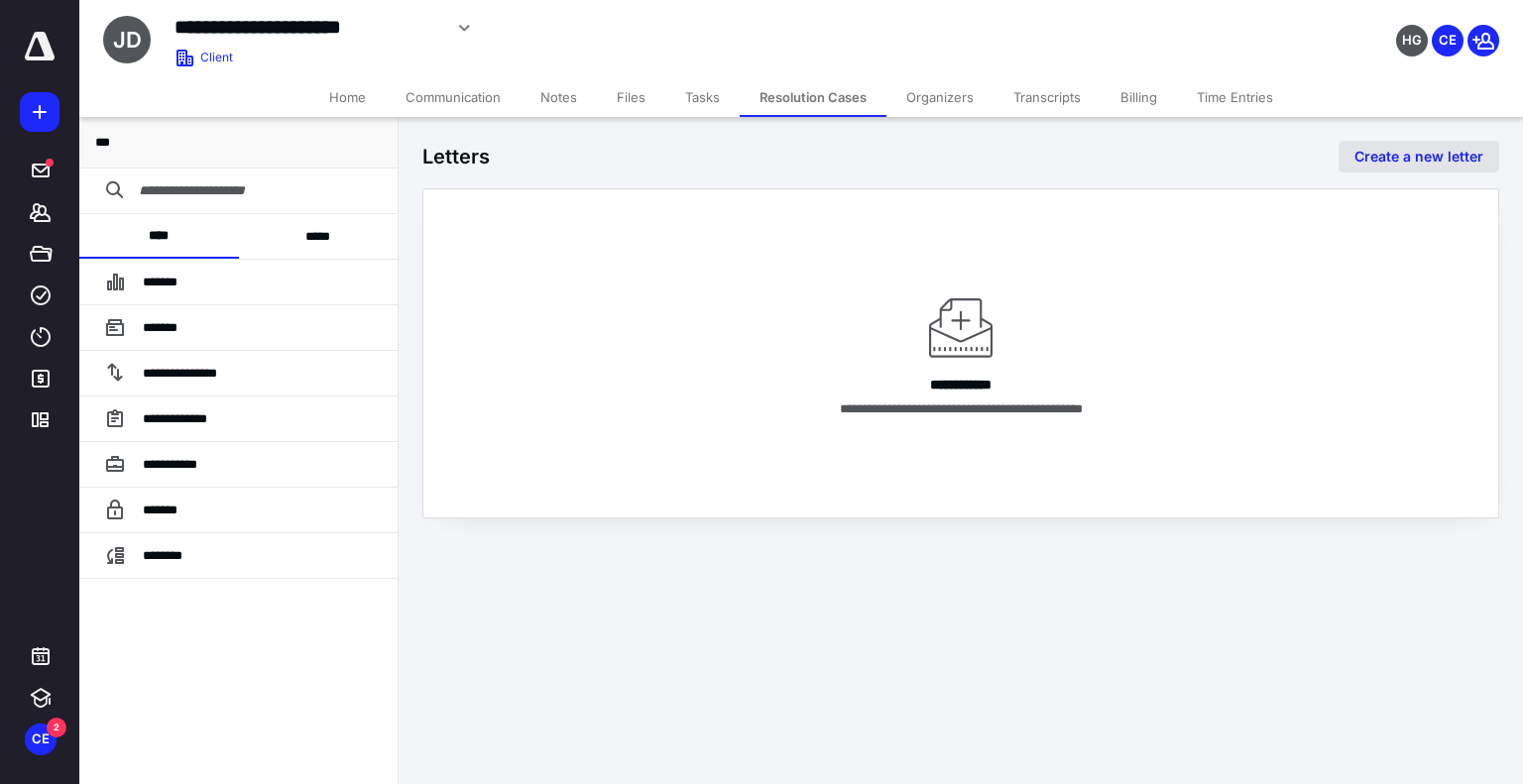 click on "Create a new letter" at bounding box center (1419, 157) 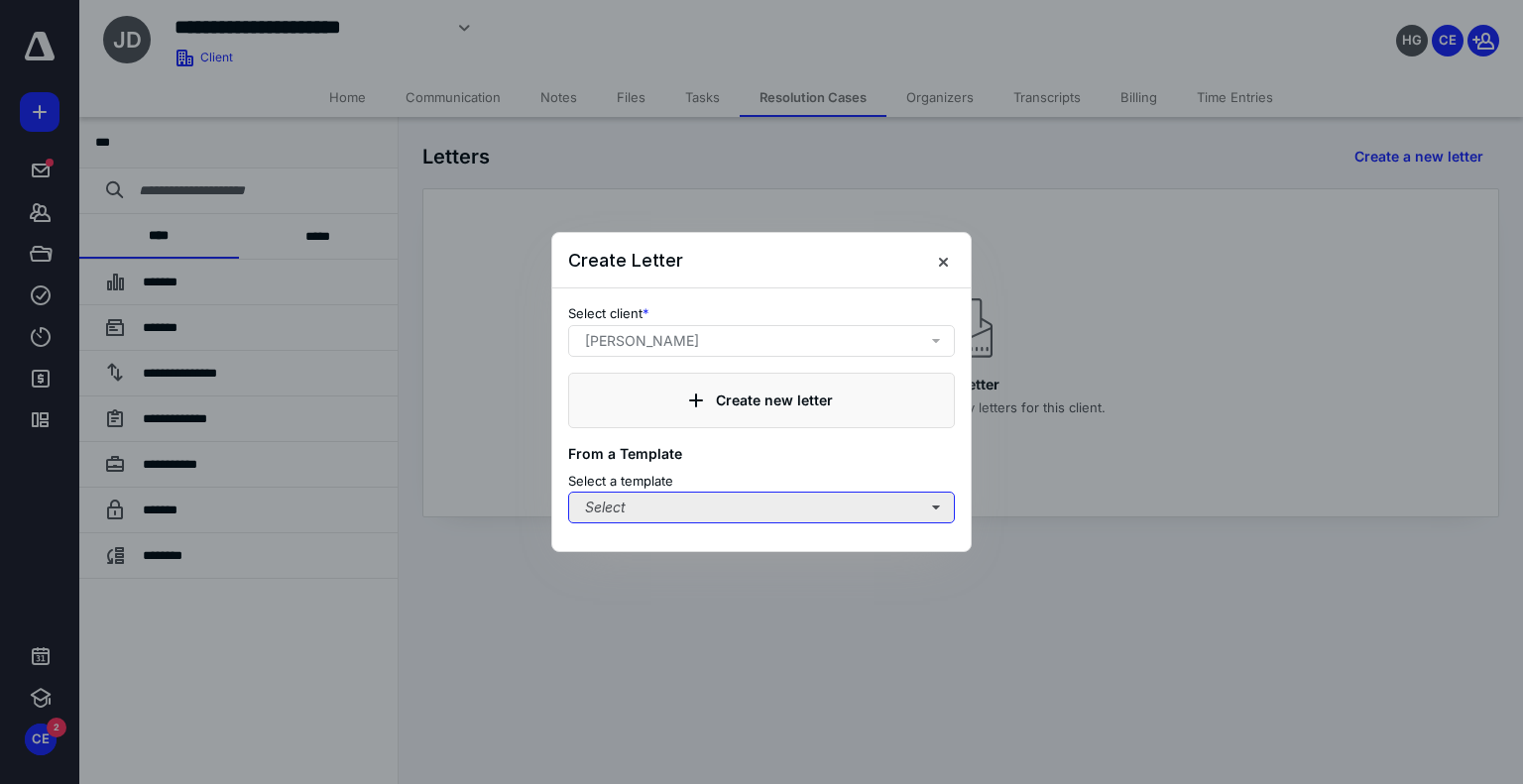 click on "Select" at bounding box center (762, 507) 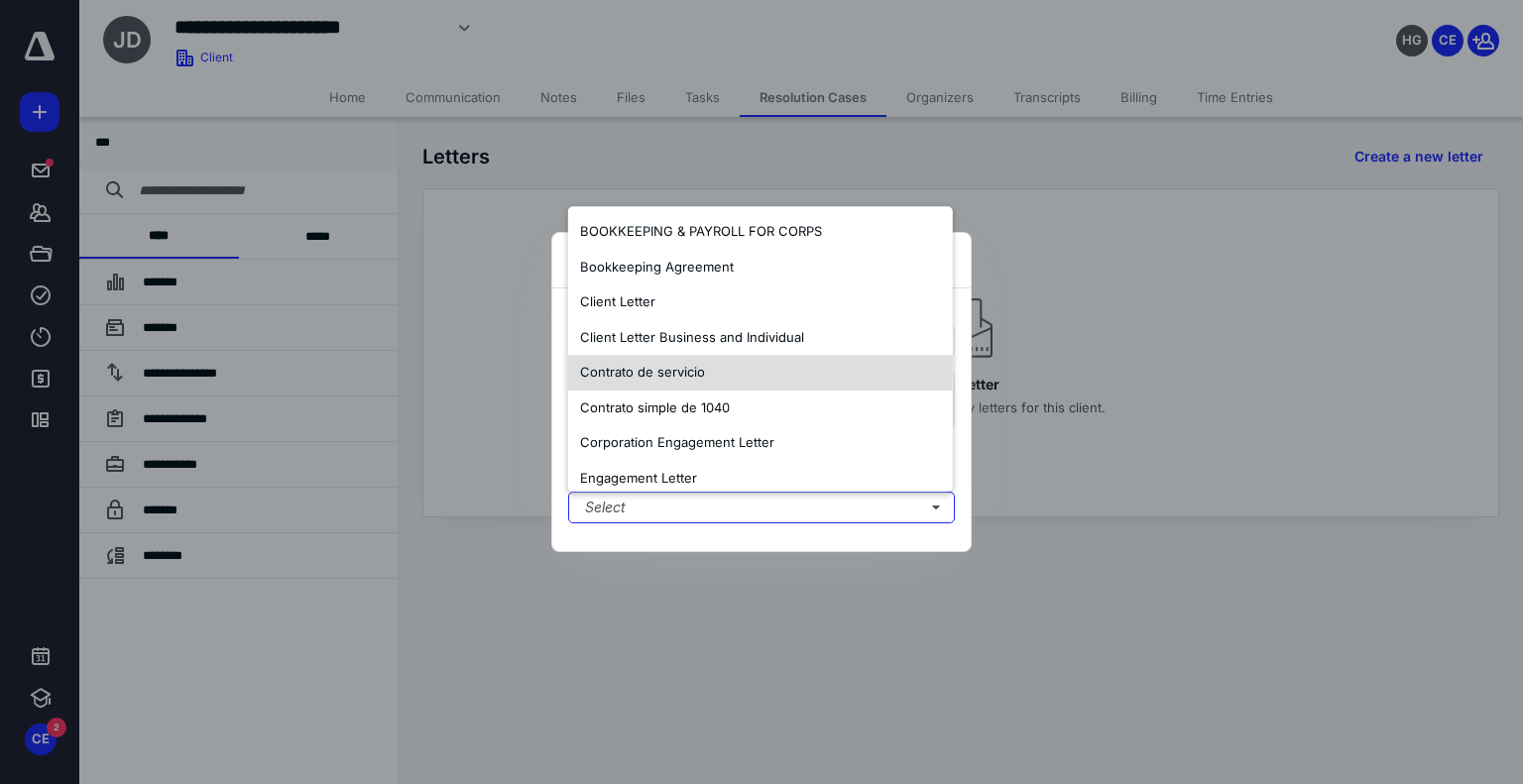 drag, startPoint x: 838, startPoint y: 510, endPoint x: 839, endPoint y: 365, distance: 145.0034 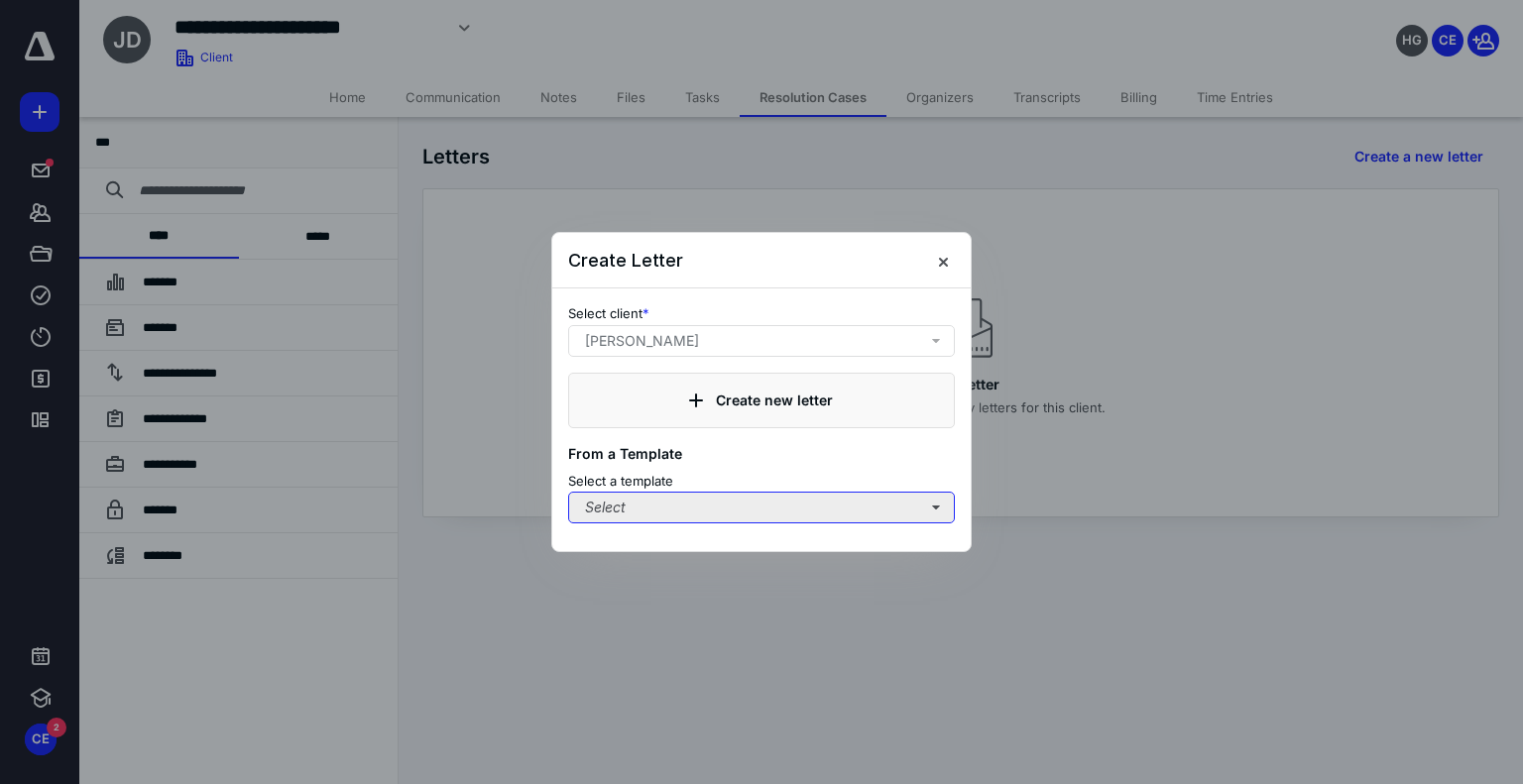 click on "Select" at bounding box center [762, 507] 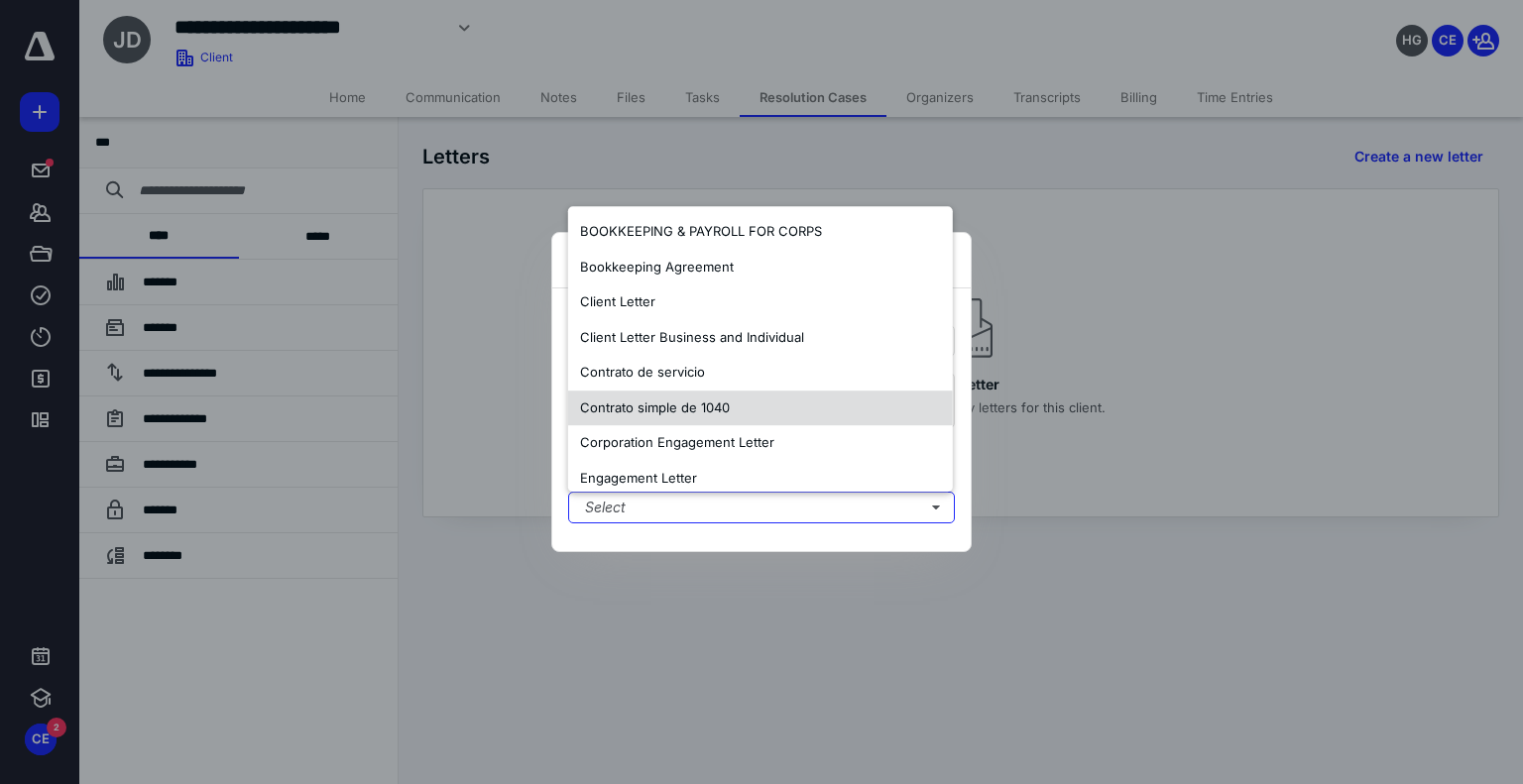 scroll, scrollTop: 222, scrollLeft: 0, axis: vertical 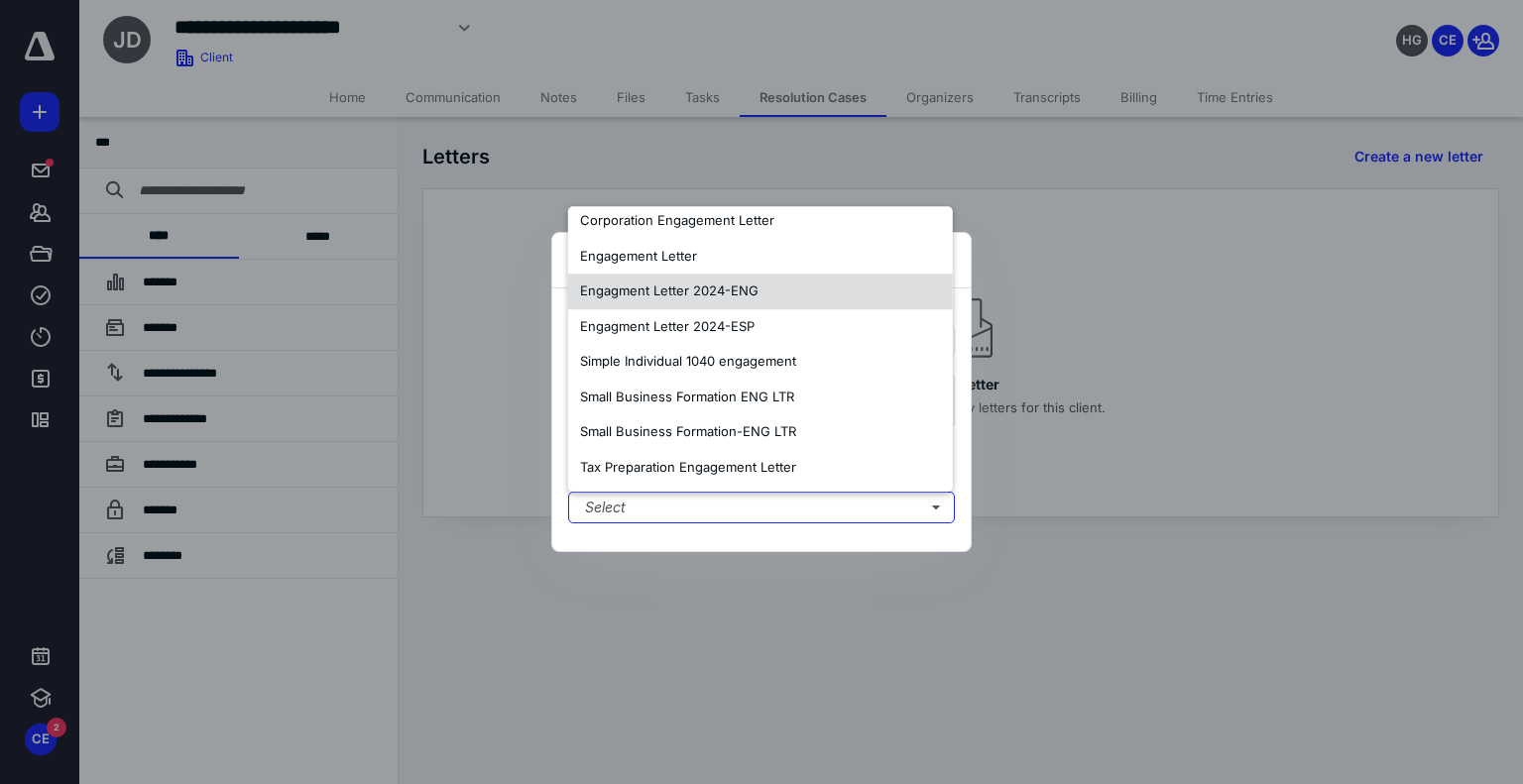 click on "Engagment Letter 2024-ENG" at bounding box center [761, 291] 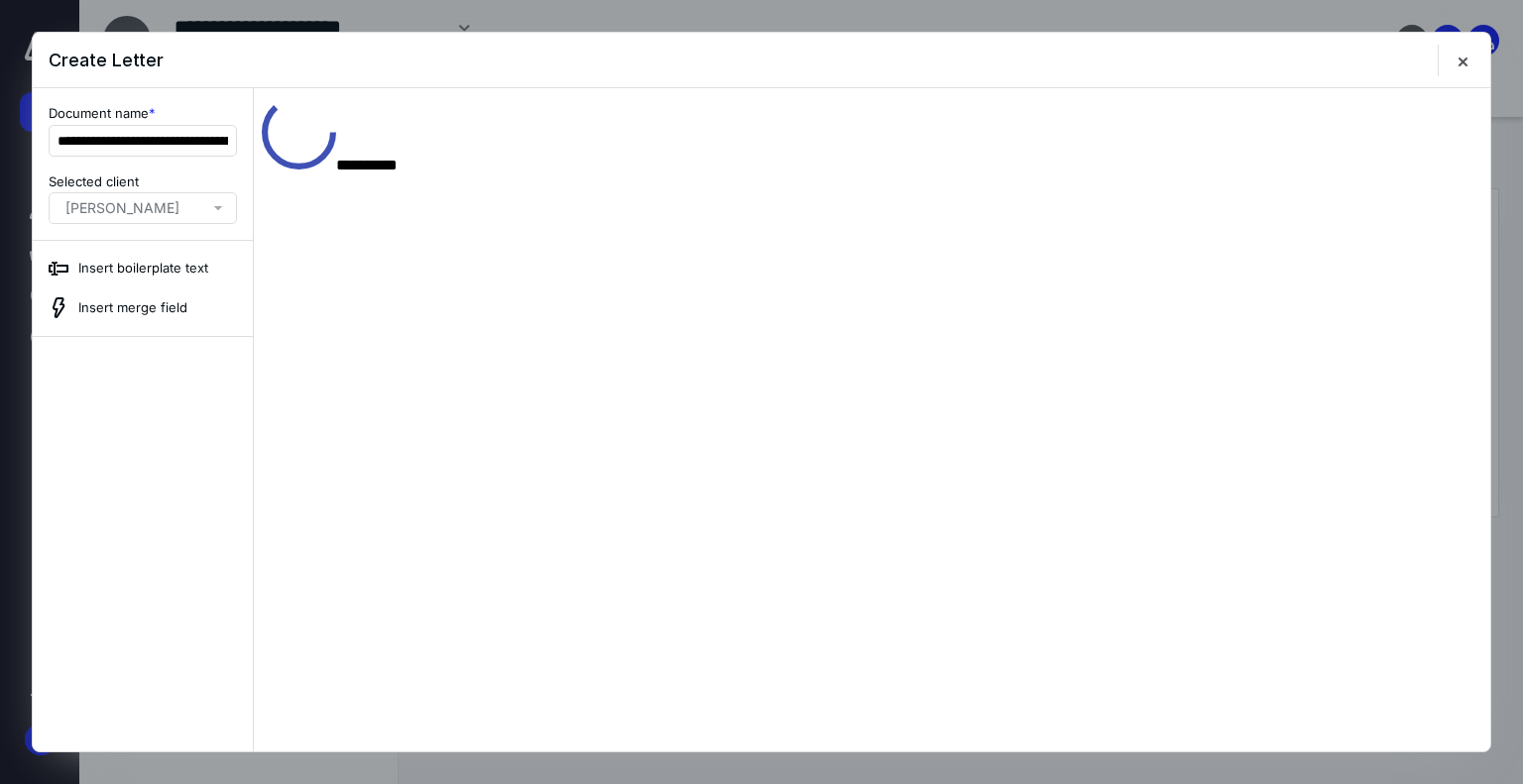 scroll, scrollTop: 0, scrollLeft: 0, axis: both 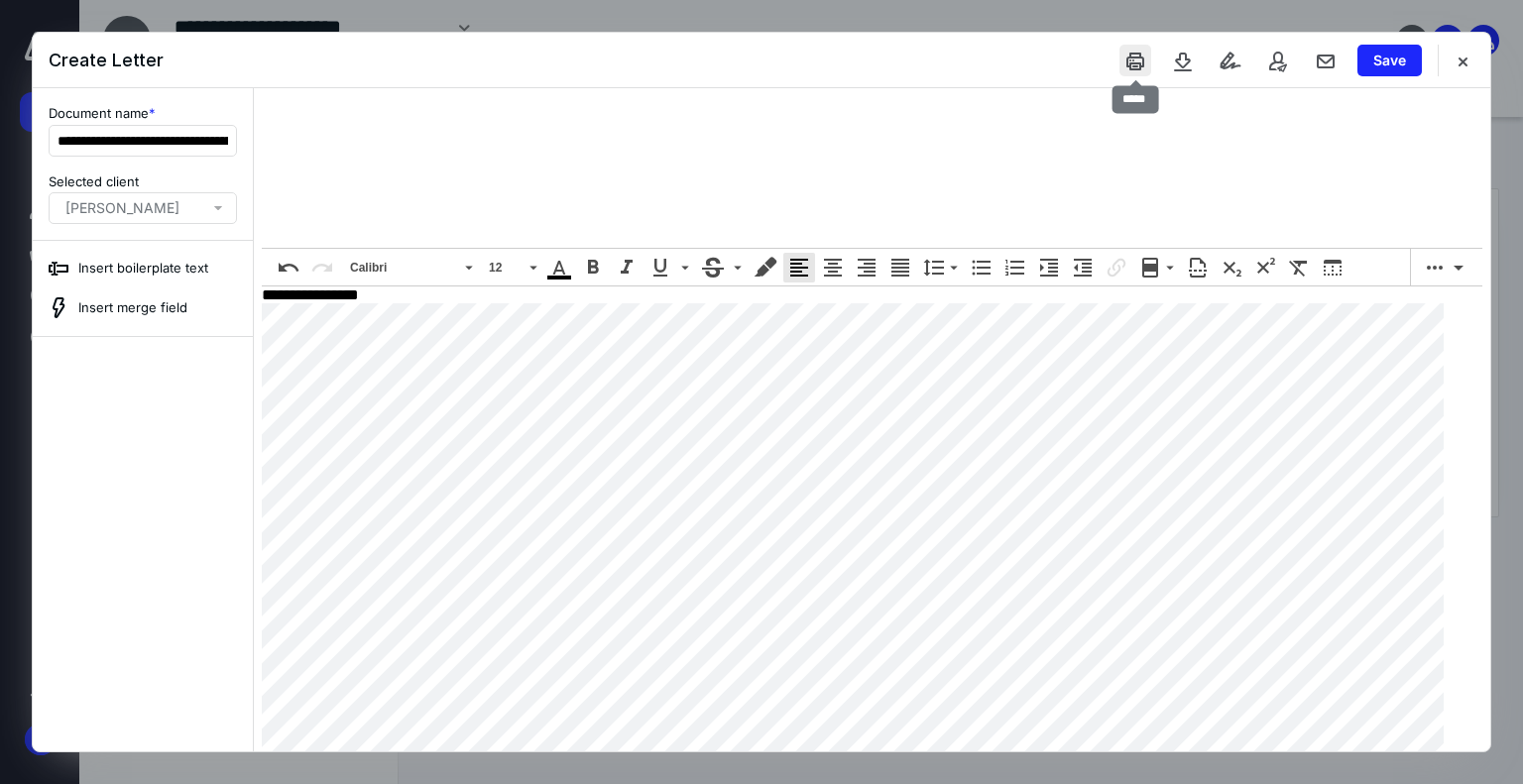 click at bounding box center [1135, 60] 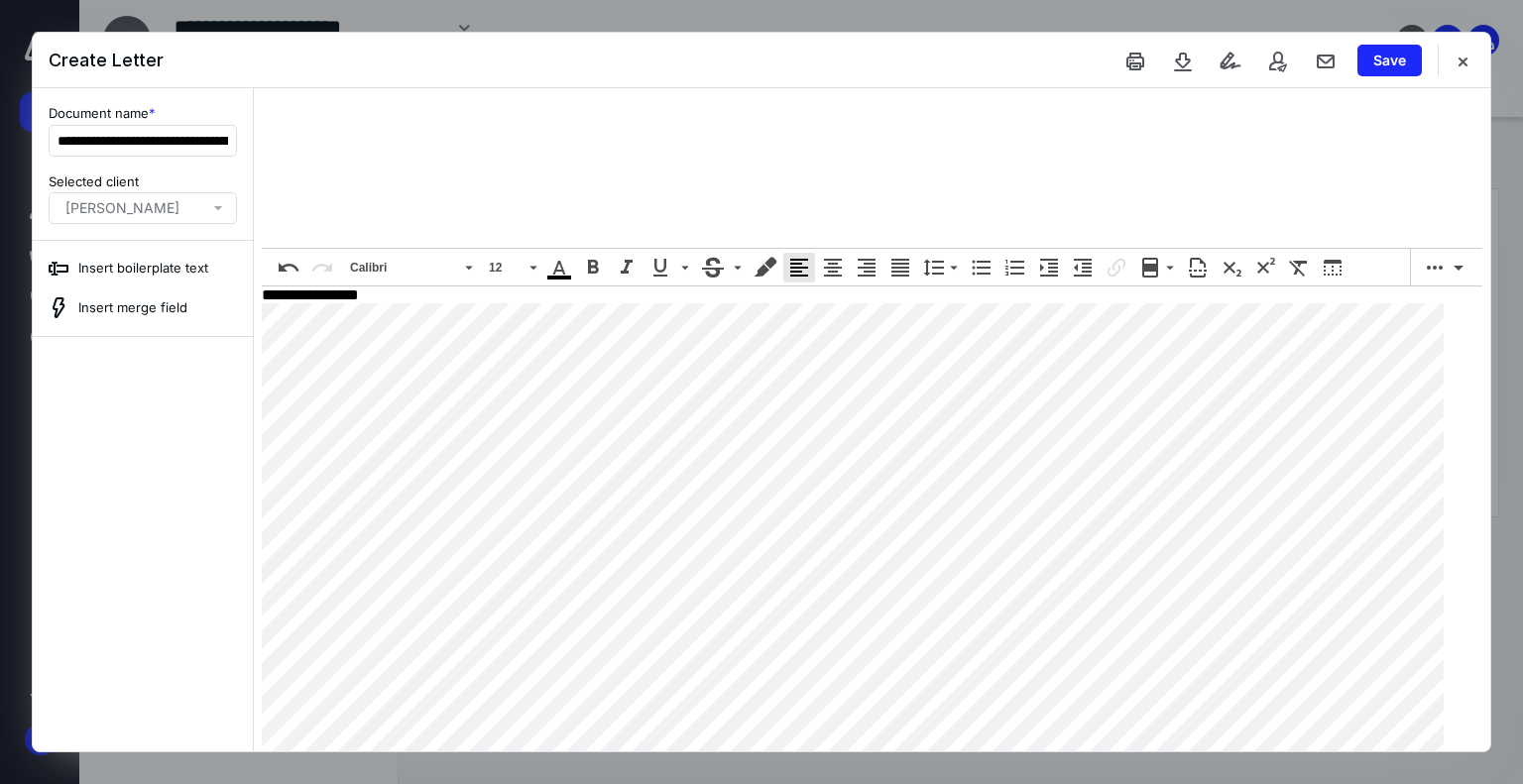 scroll, scrollTop: 399, scrollLeft: 0, axis: vertical 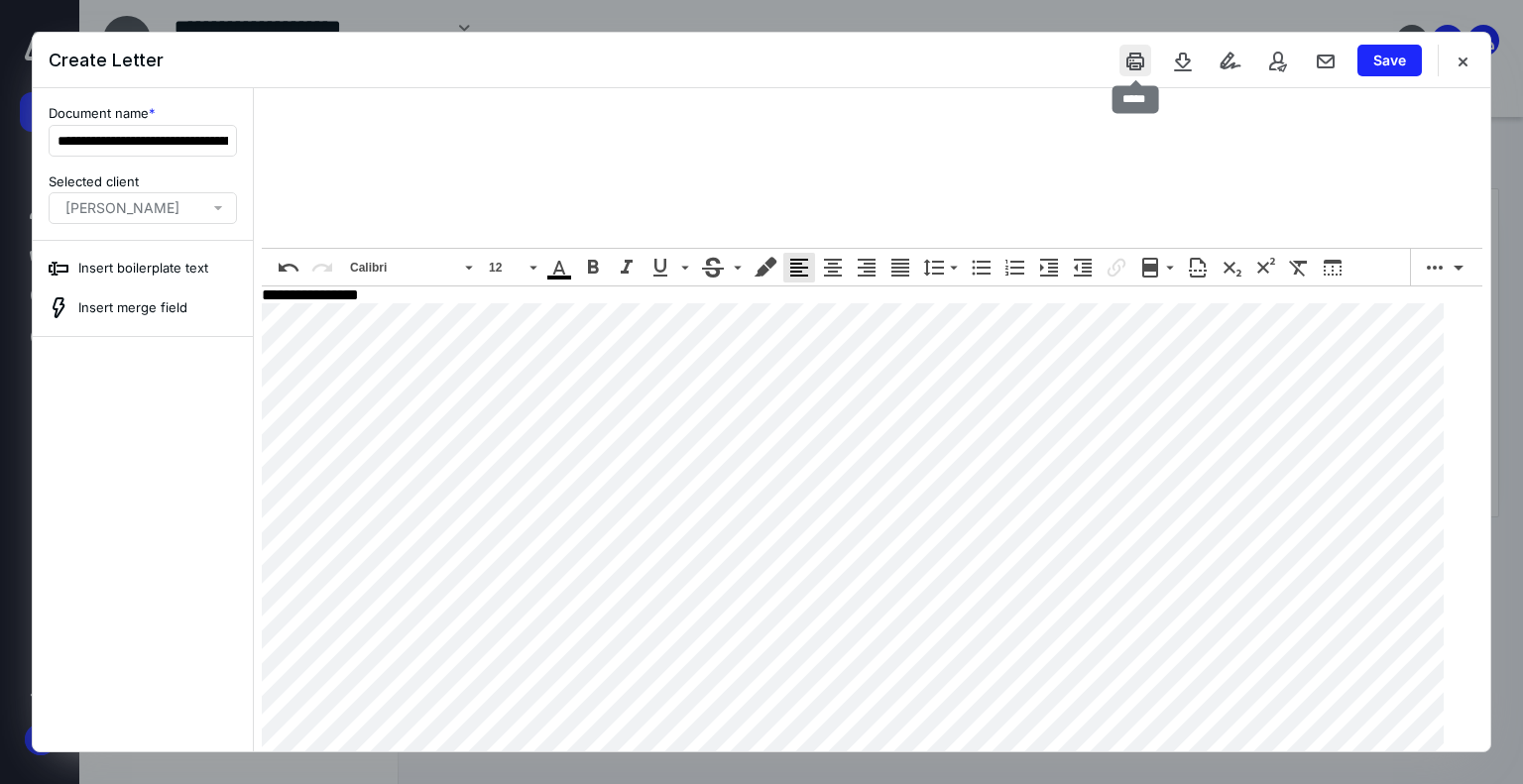 click at bounding box center (1135, 60) 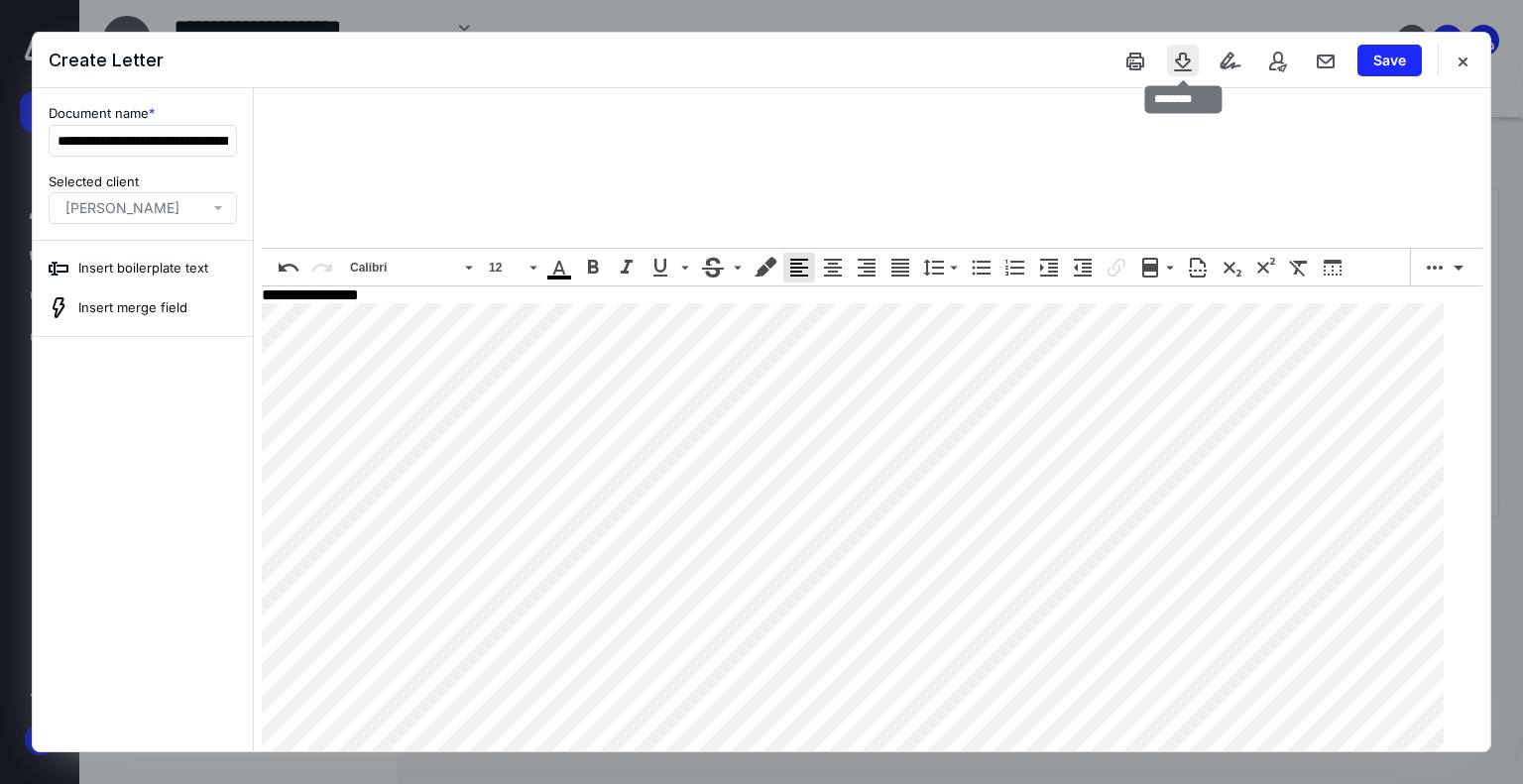 click at bounding box center (1183, 60) 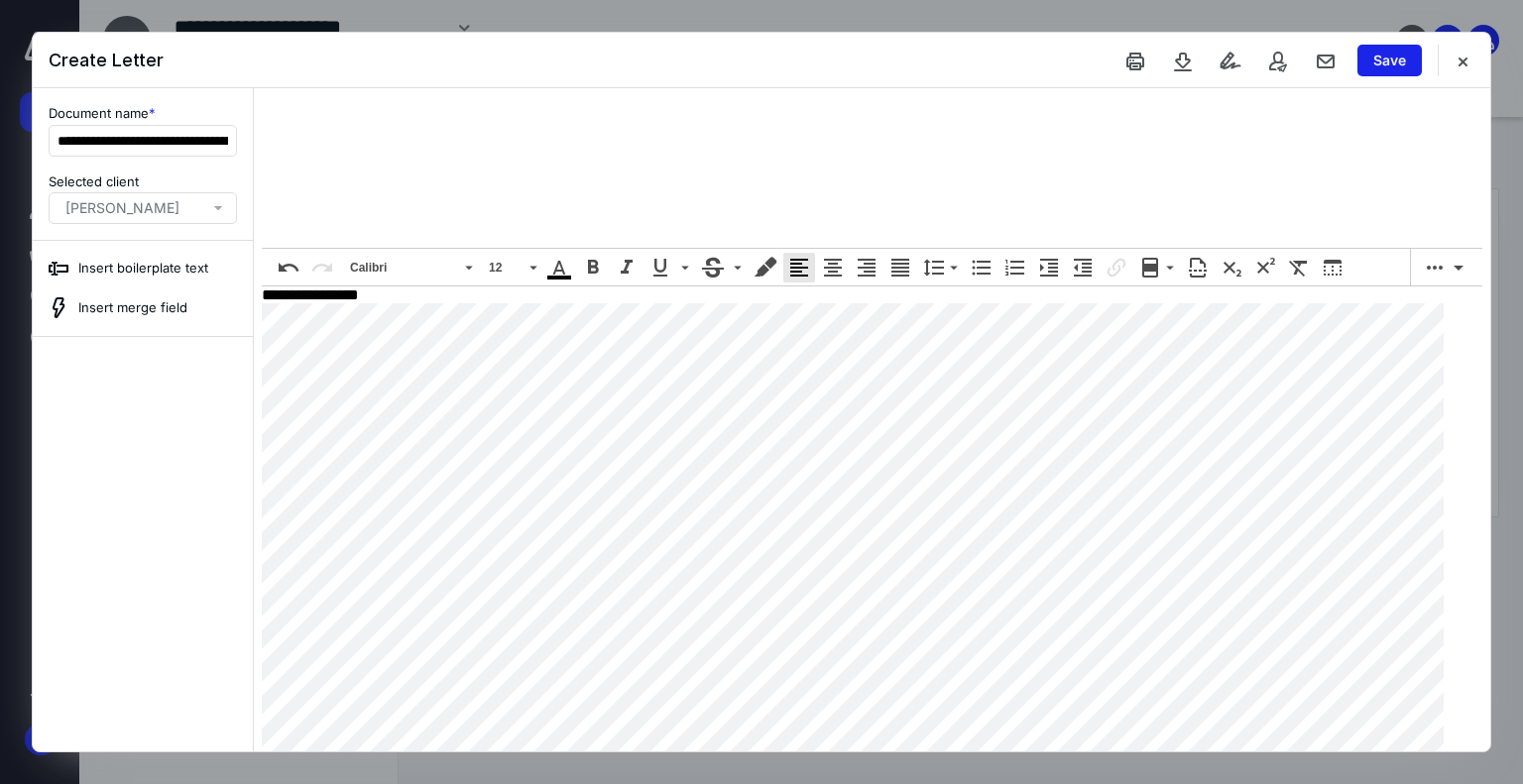 click on "Save" at bounding box center [1389, 60] 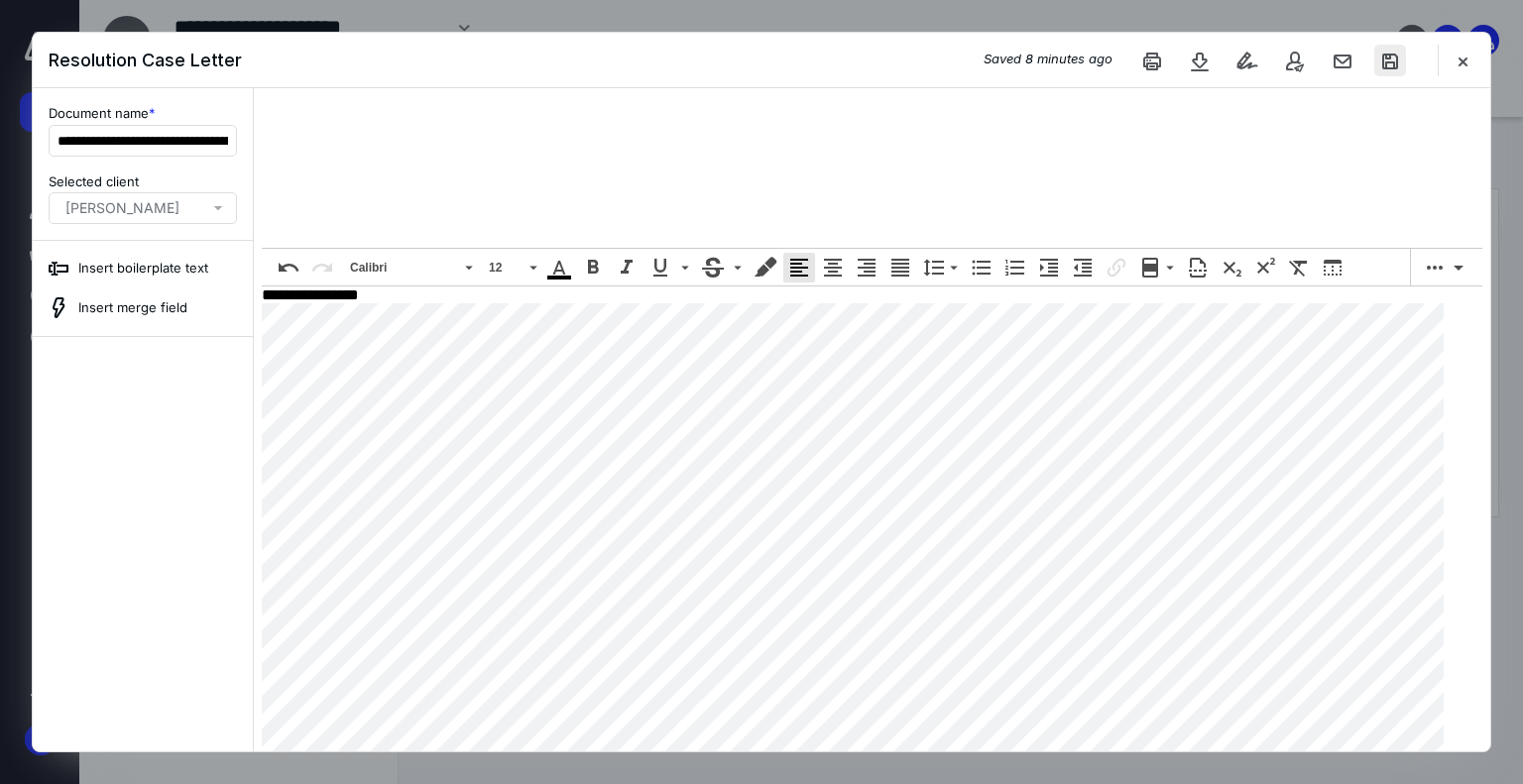 click at bounding box center (1390, 60) 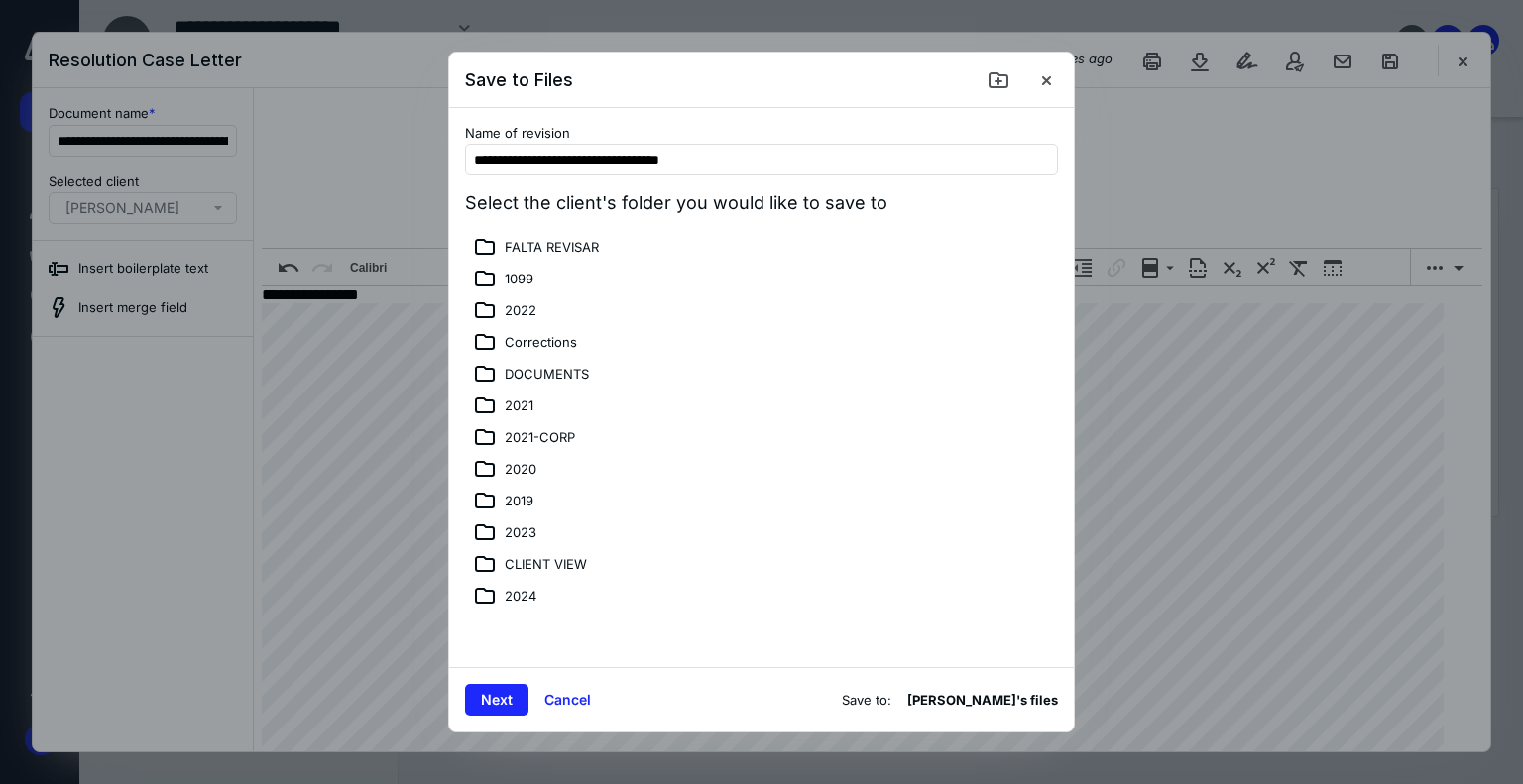 click at bounding box center (762, 392) 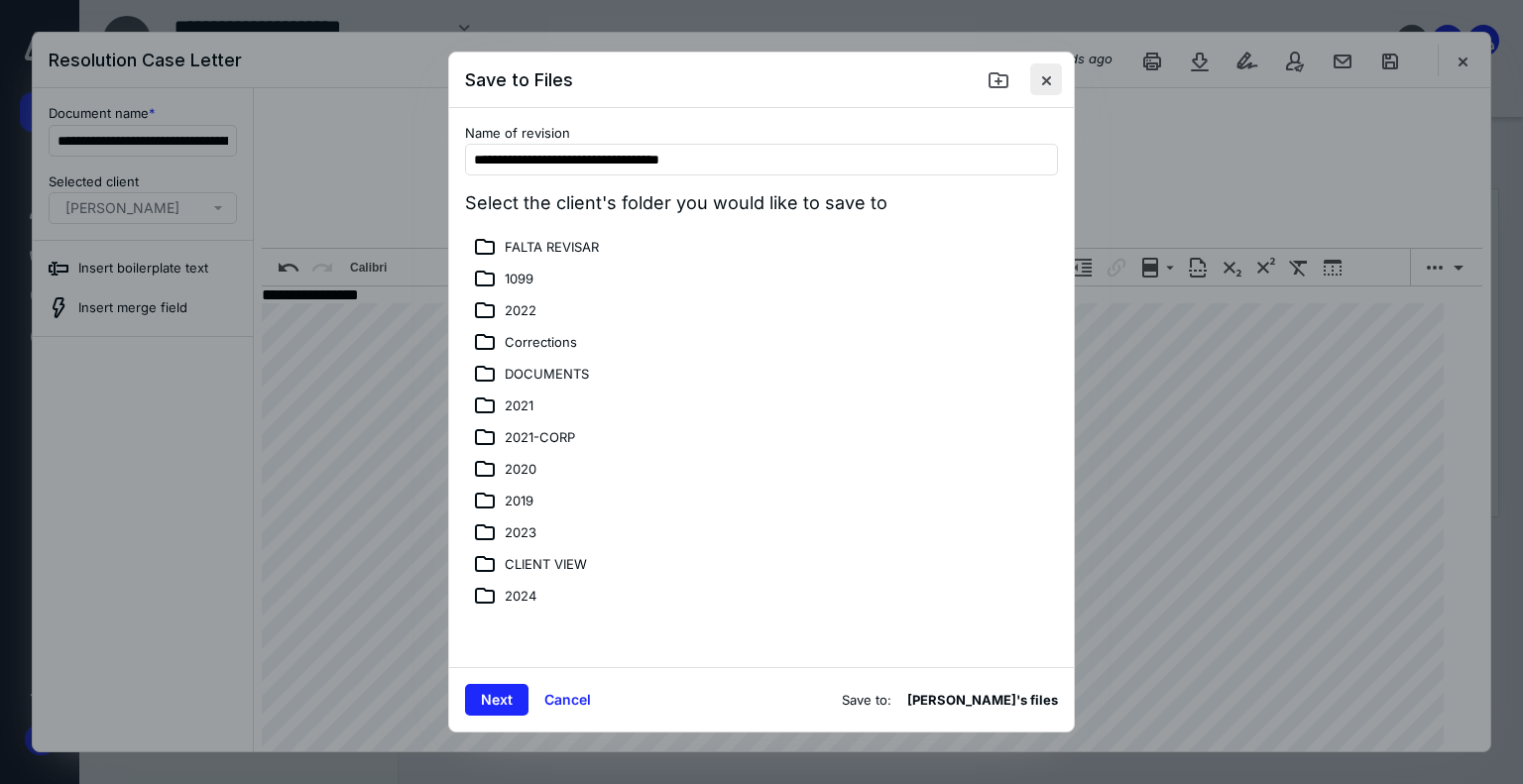 click at bounding box center (1046, 79) 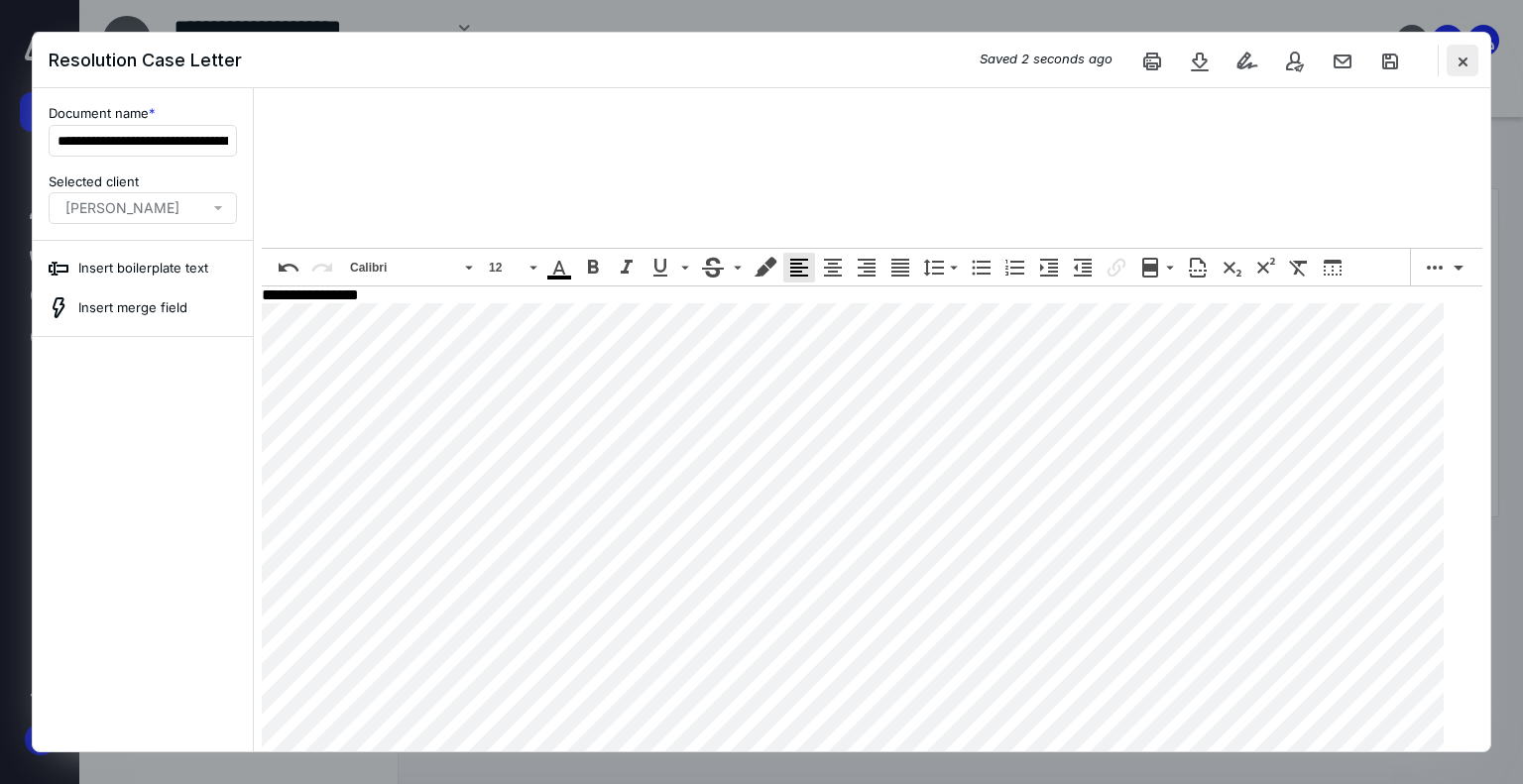 click at bounding box center (1463, 60) 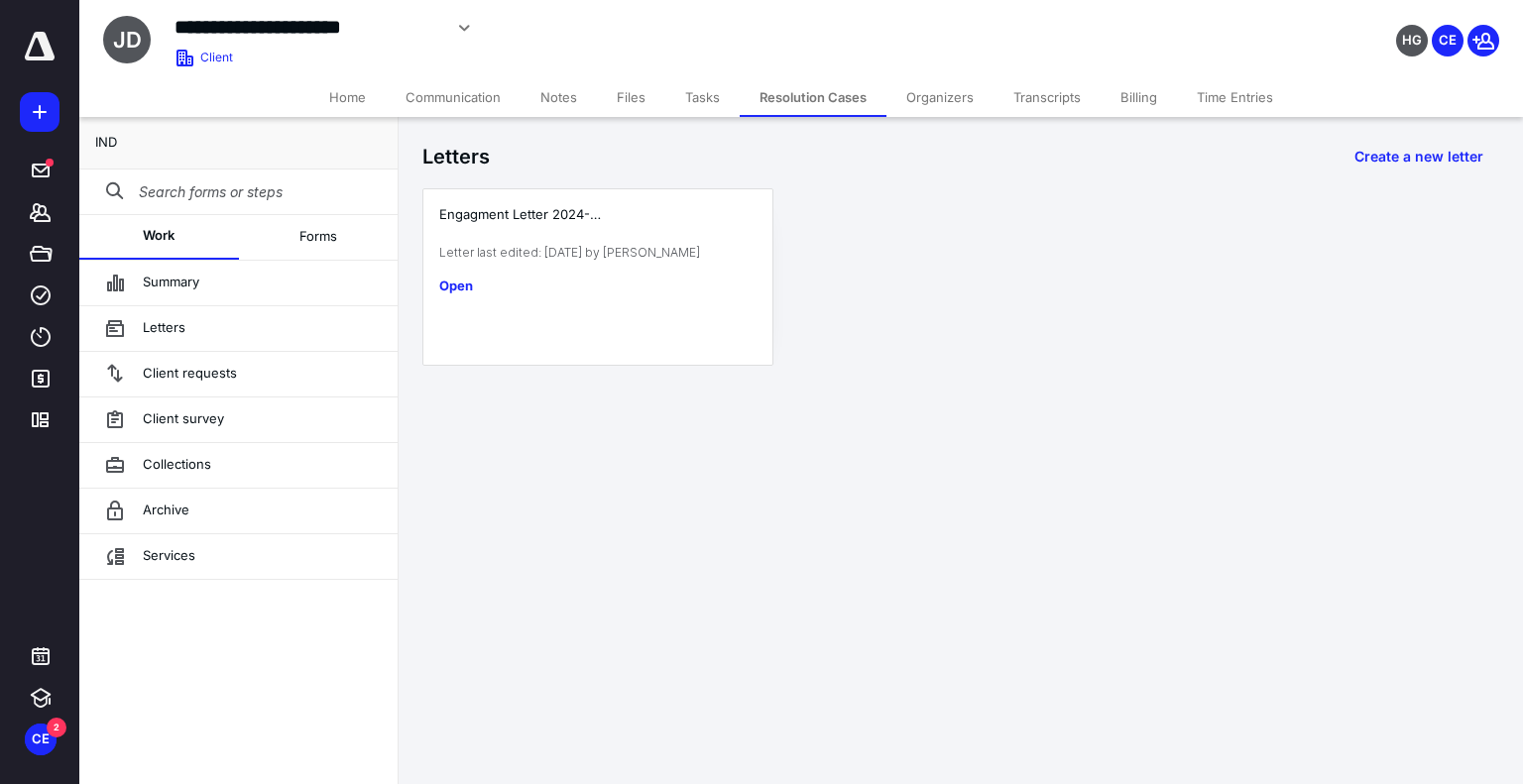 click on "Billing" at bounding box center [1138, 97] 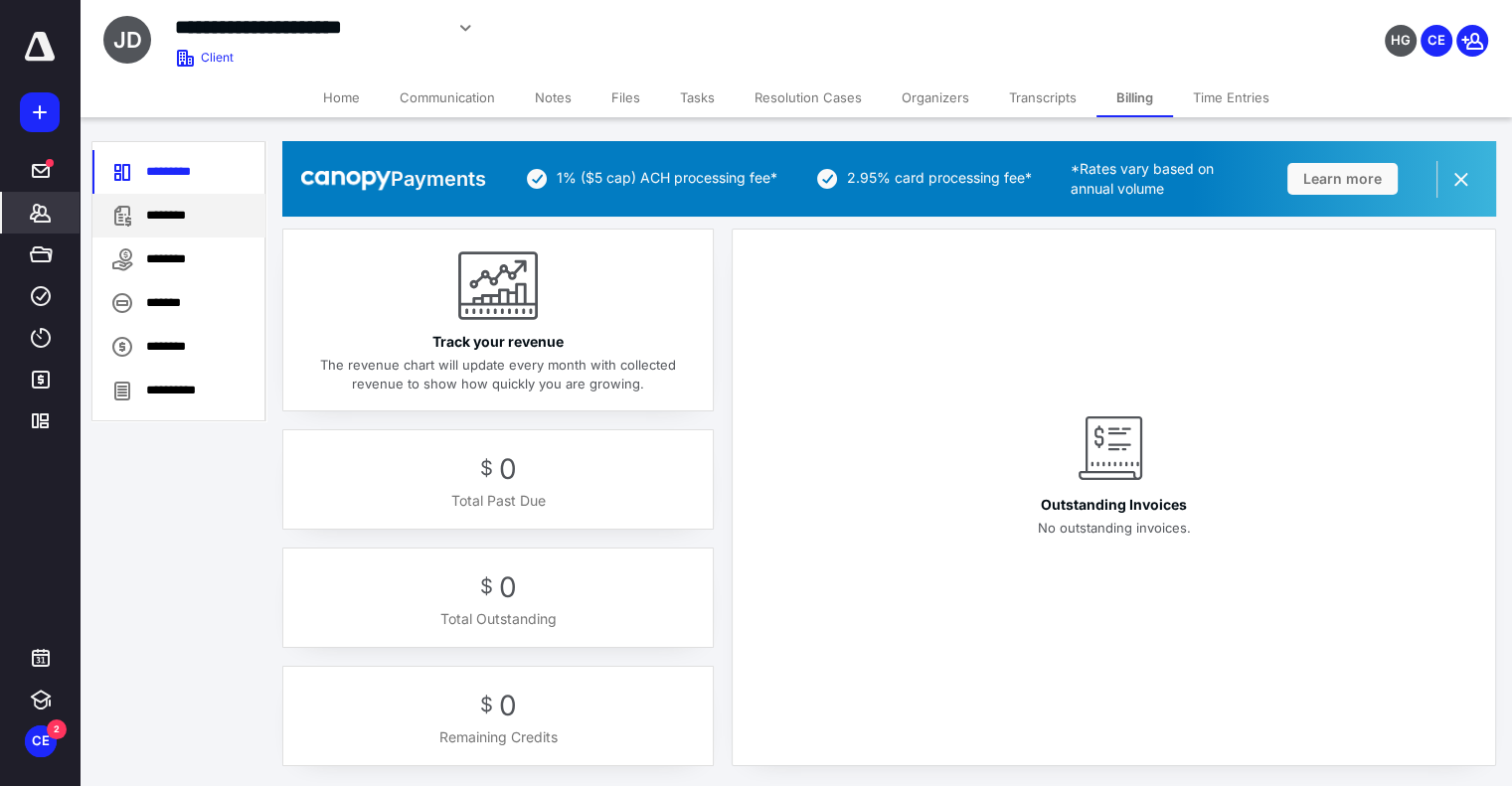 click on "********" at bounding box center [179, 216] 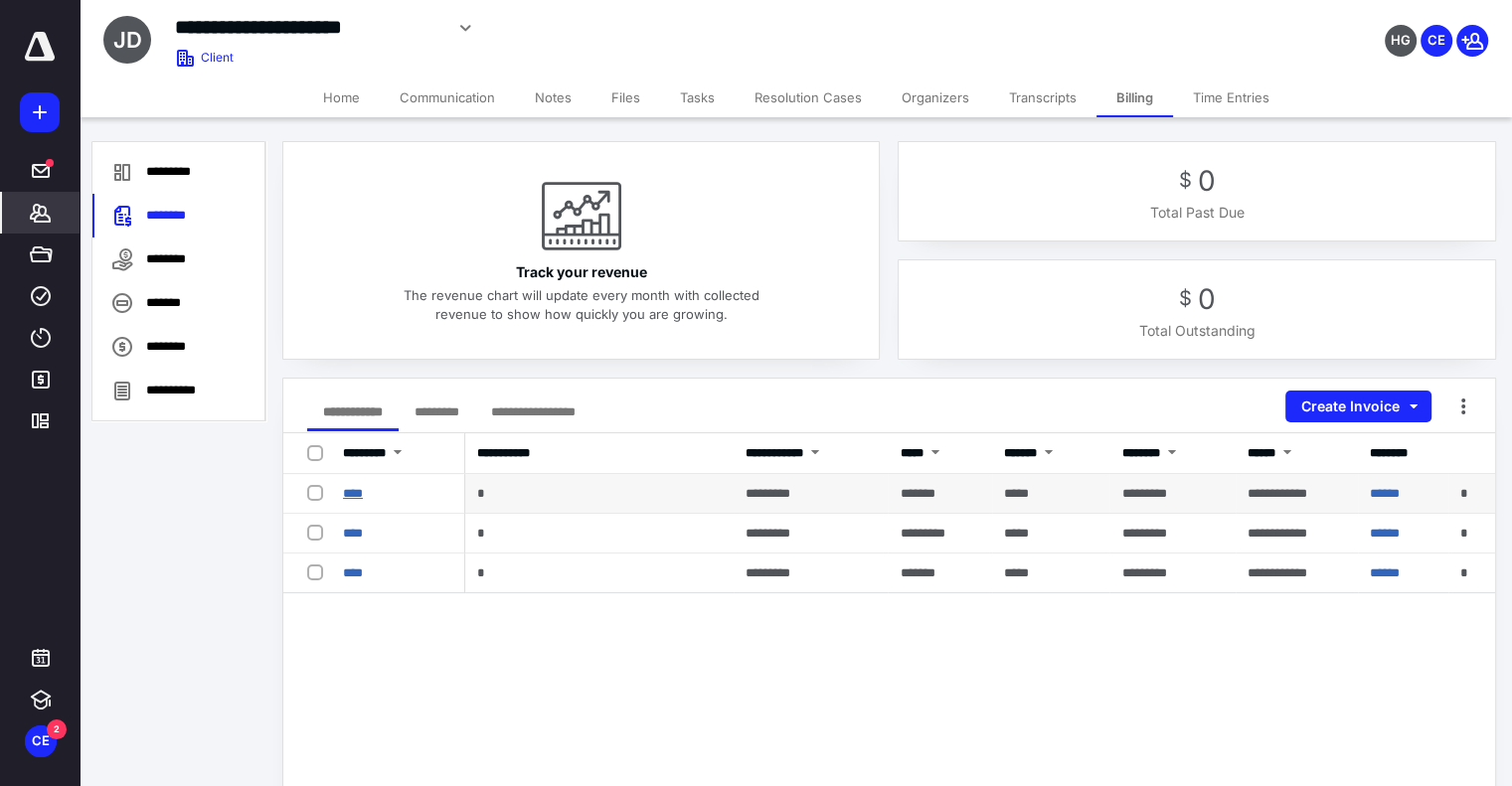 click on "****" at bounding box center [353, 493] 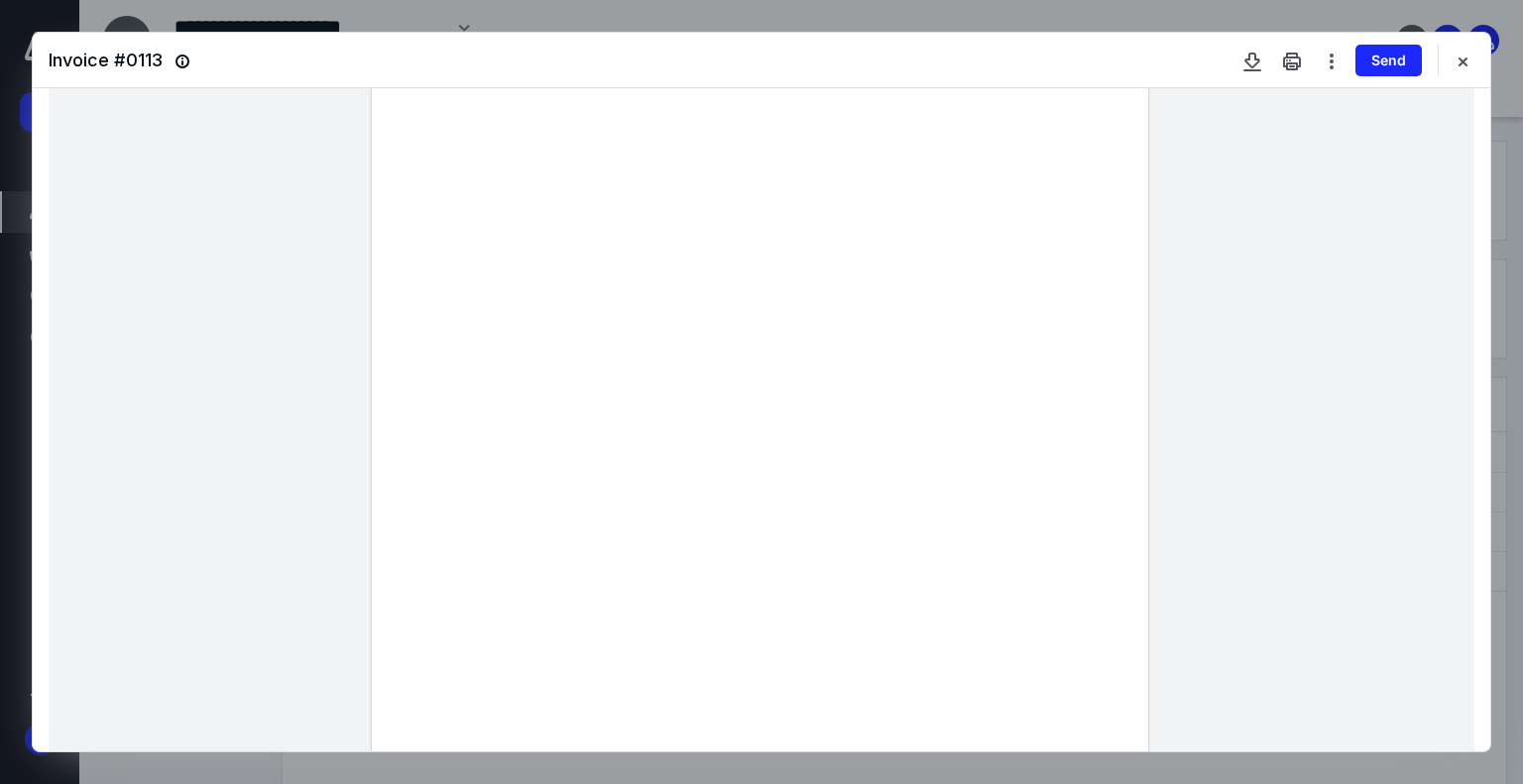 scroll, scrollTop: 186, scrollLeft: 0, axis: vertical 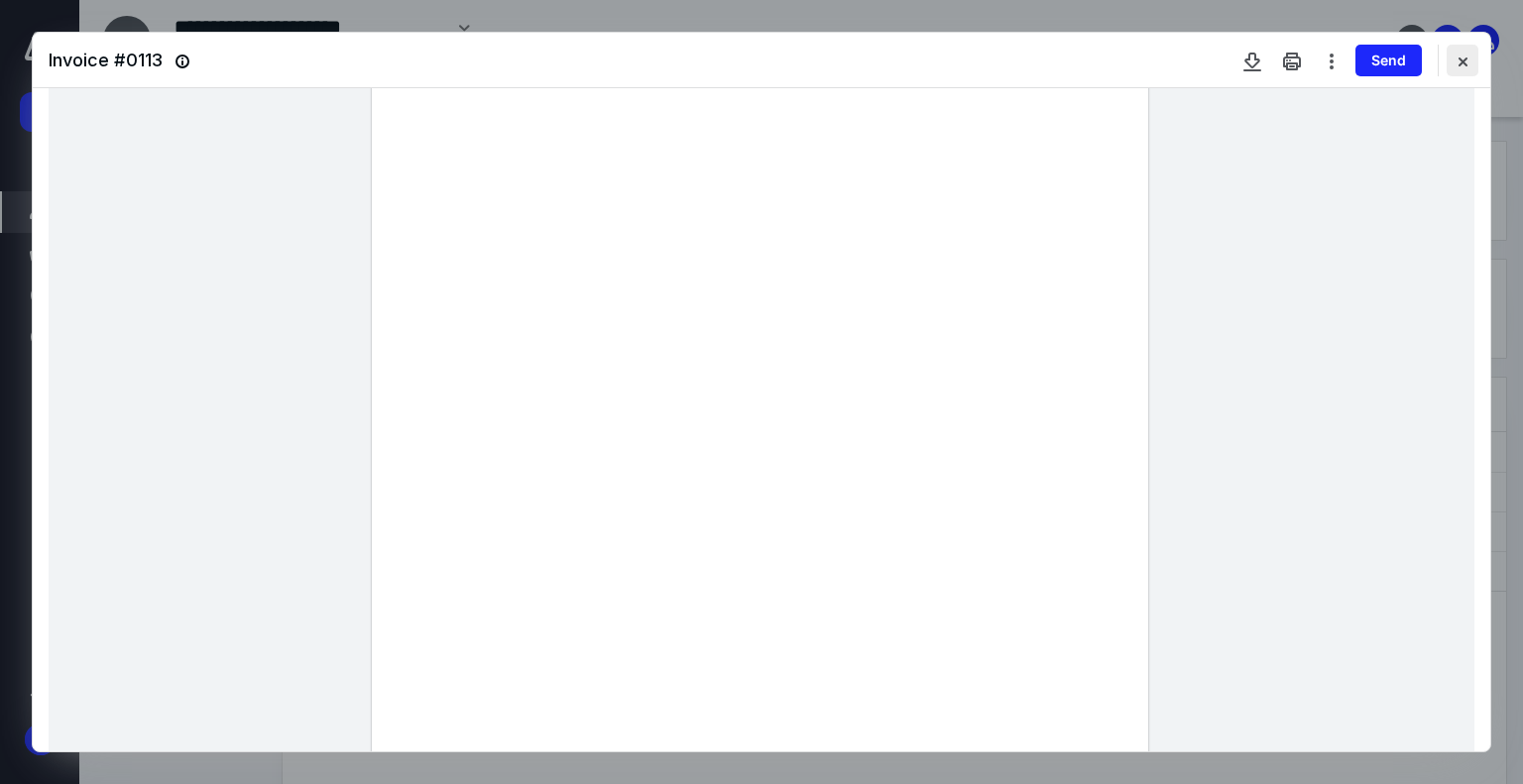 click at bounding box center (1463, 60) 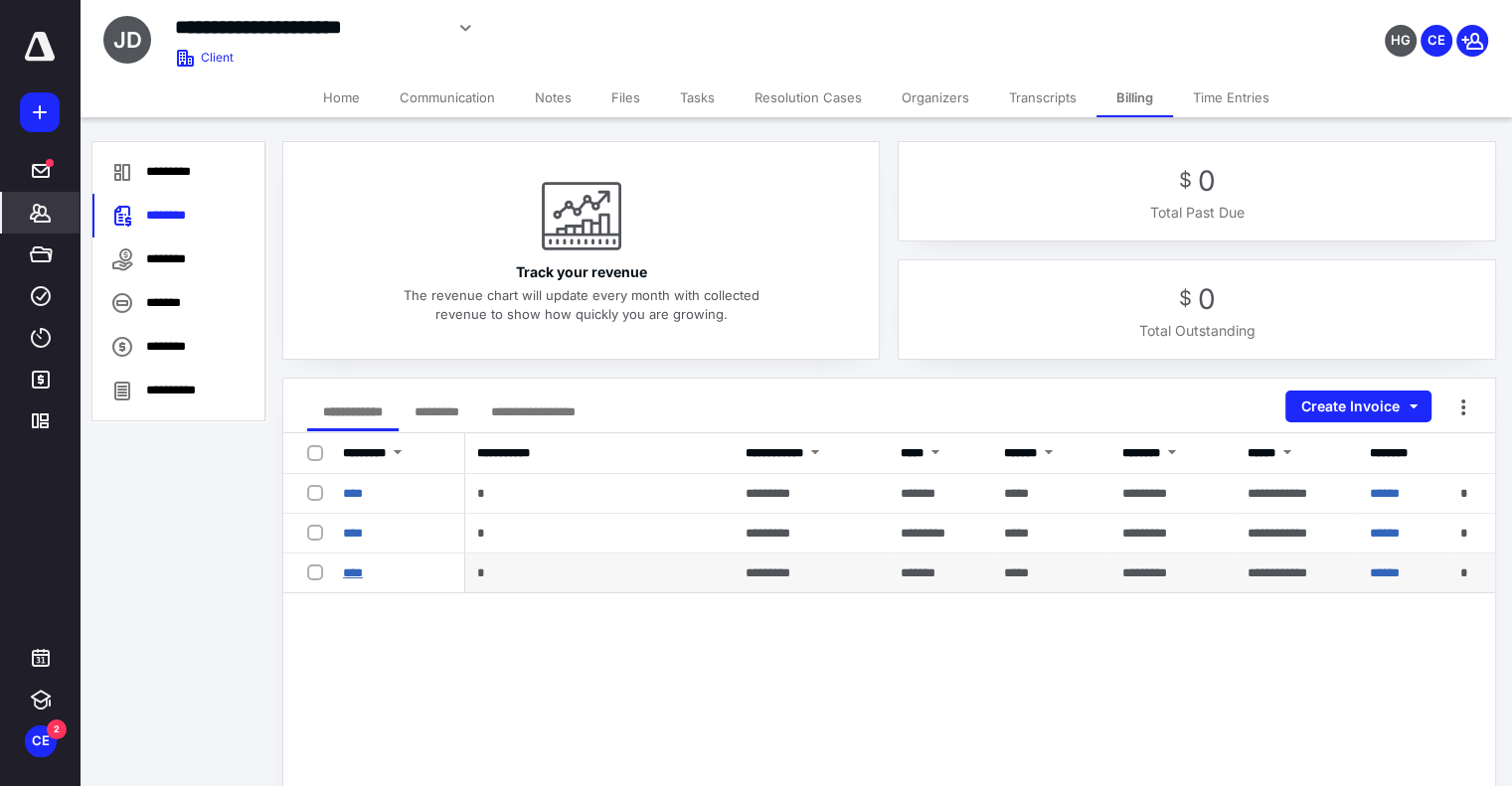 click on "****" at bounding box center [353, 572] 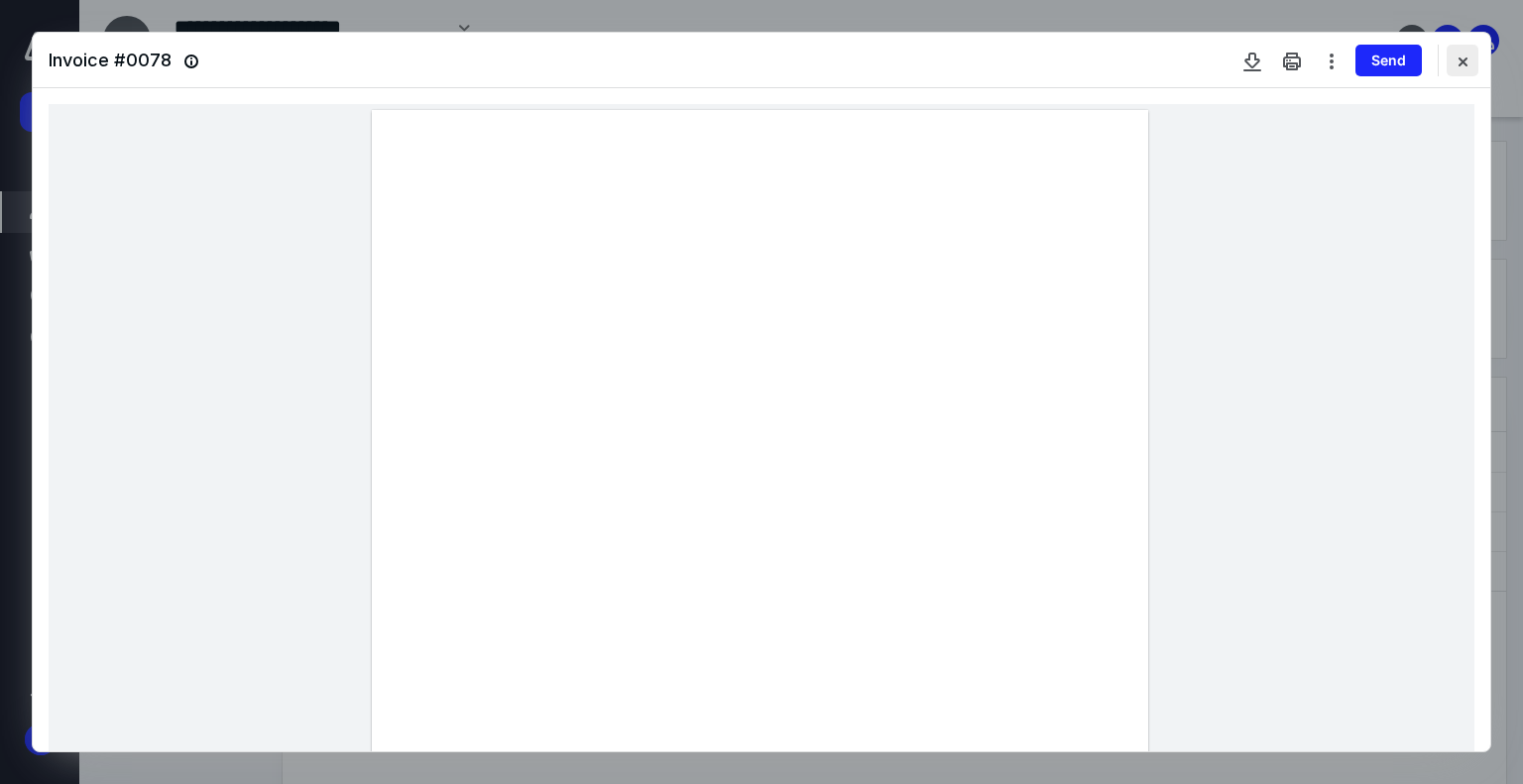 click at bounding box center [1463, 60] 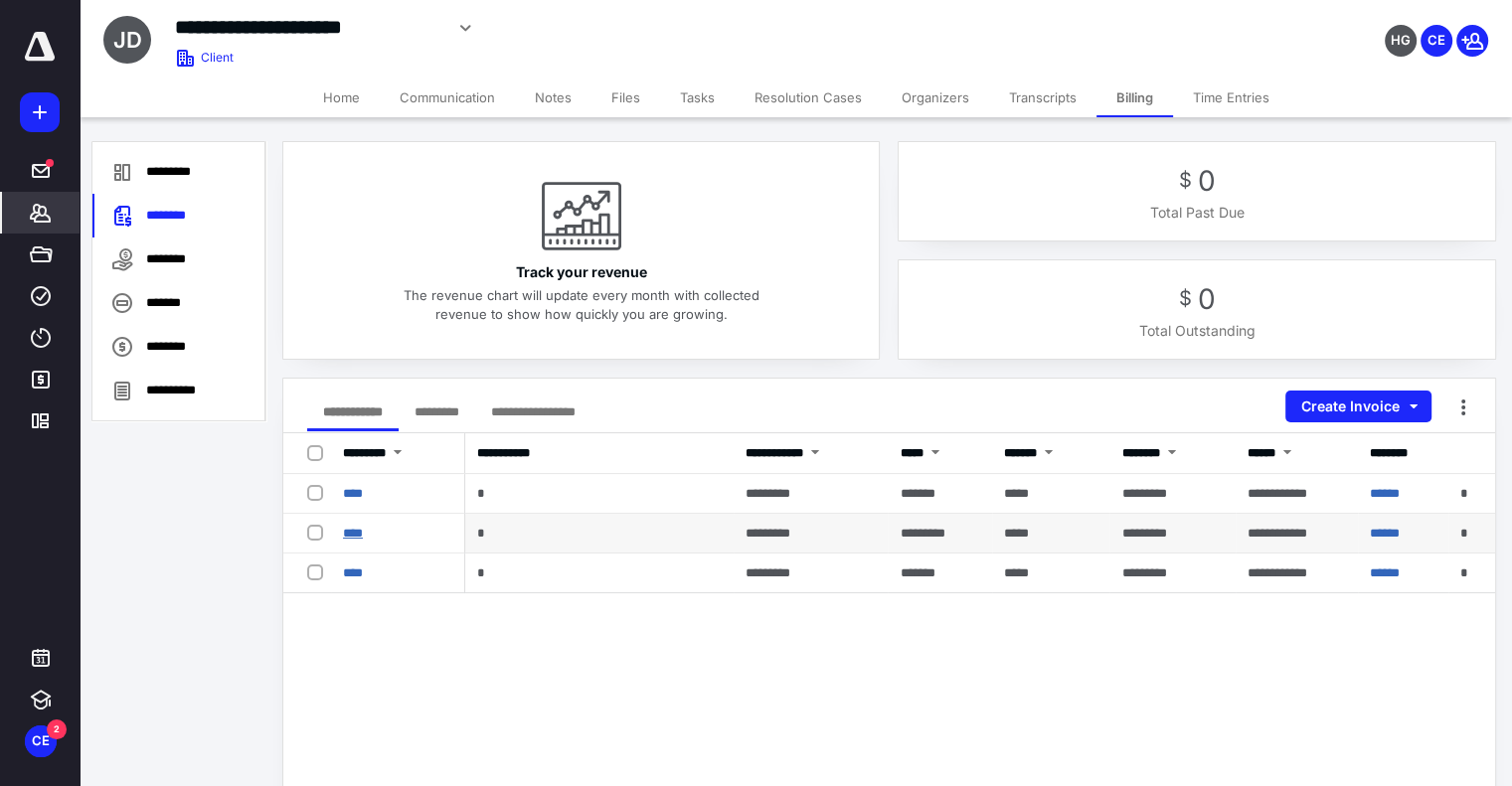 click on "****" at bounding box center [353, 533] 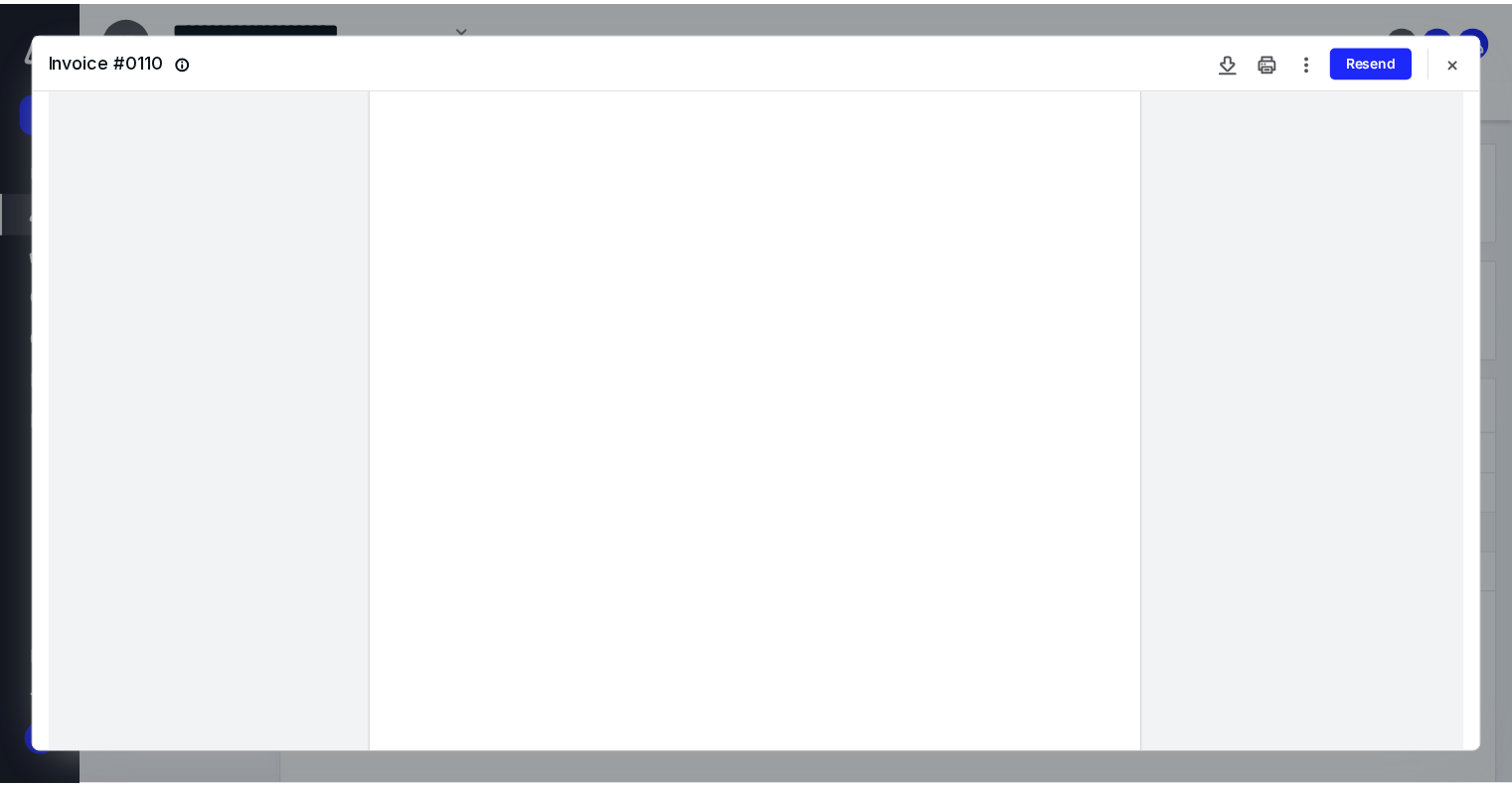 scroll, scrollTop: 119, scrollLeft: 0, axis: vertical 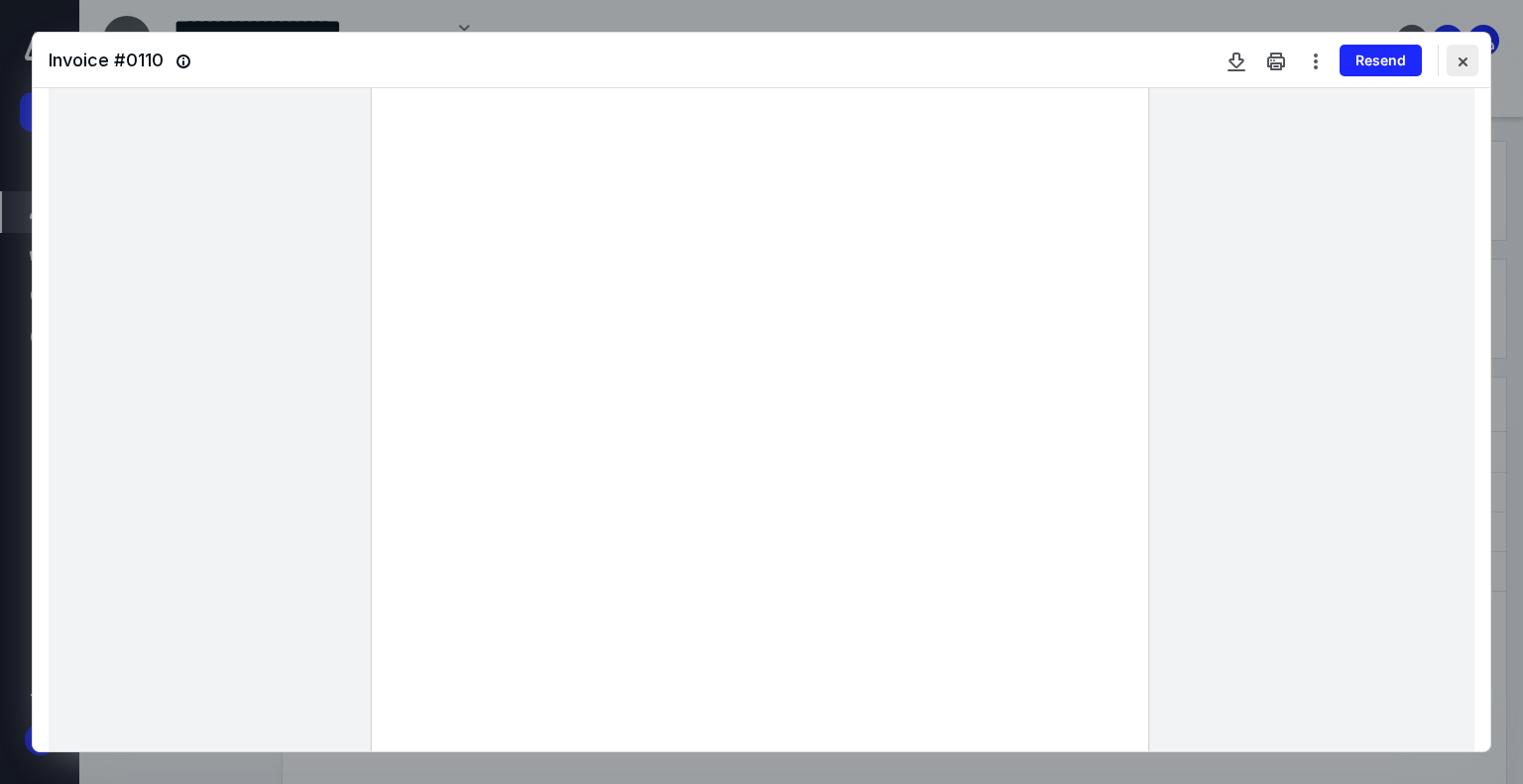 click at bounding box center (1463, 60) 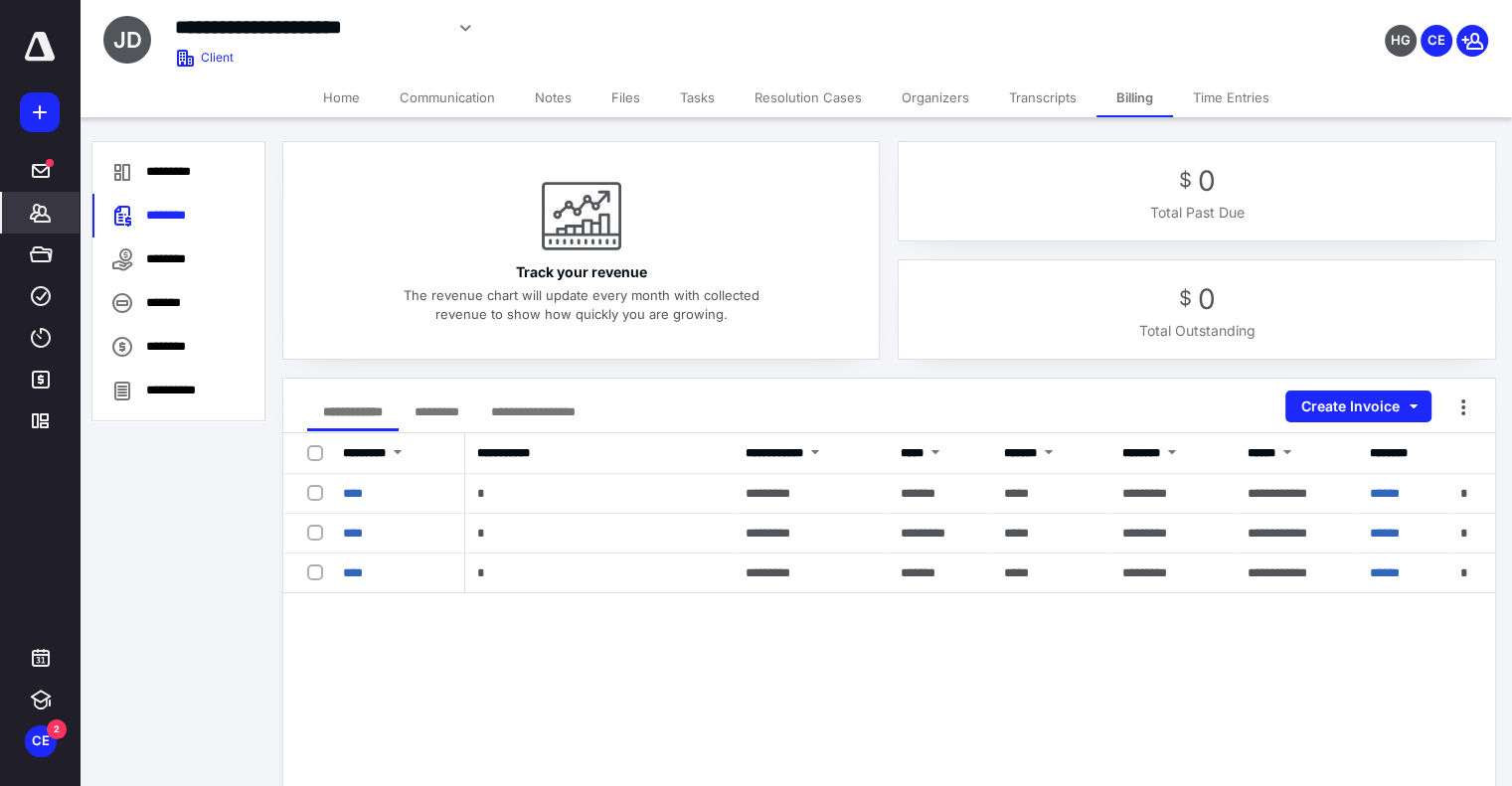 click on "HG CE" at bounding box center [1262, 28] 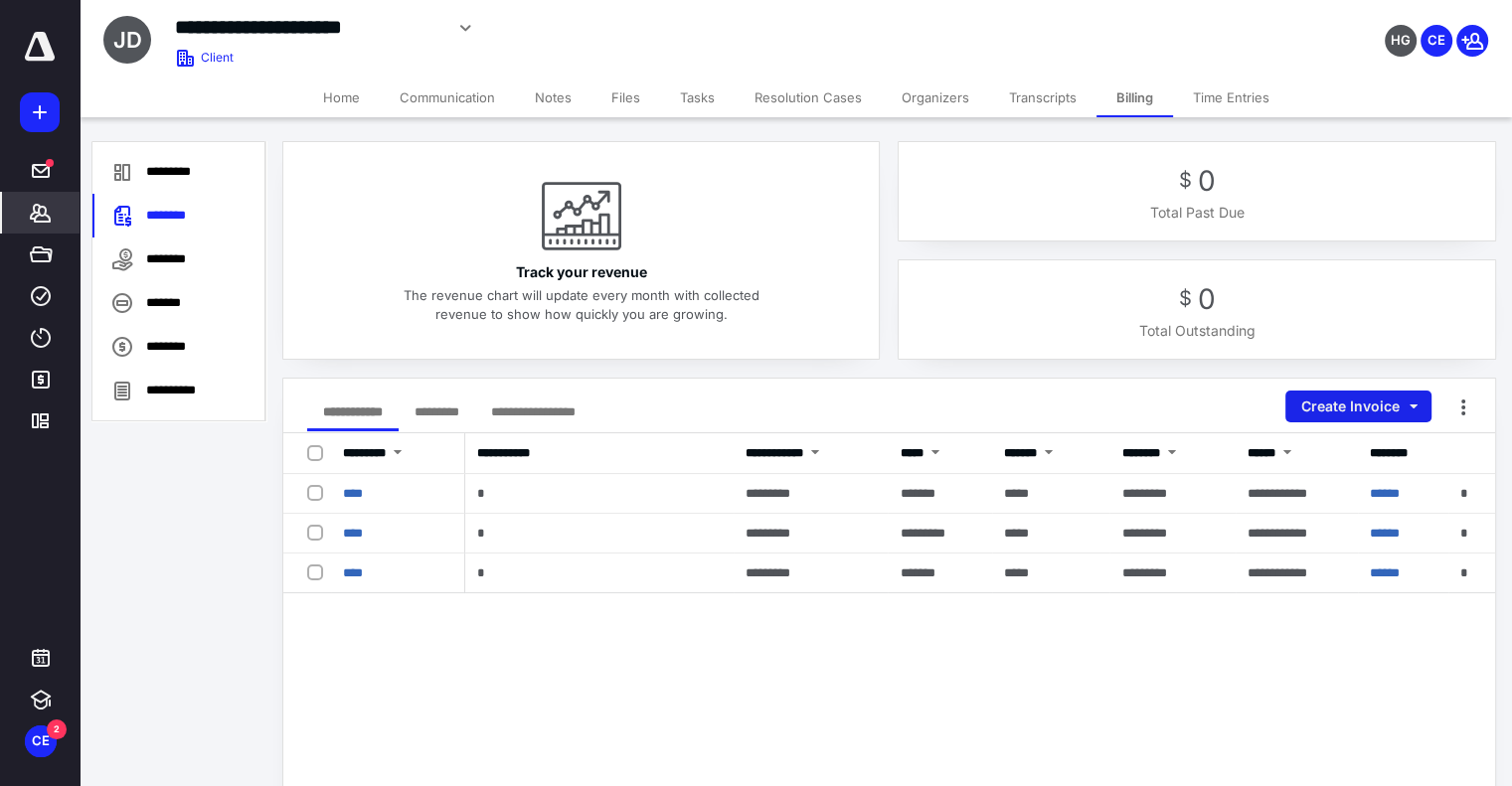 click on "Create Invoice" at bounding box center [1358, 406] 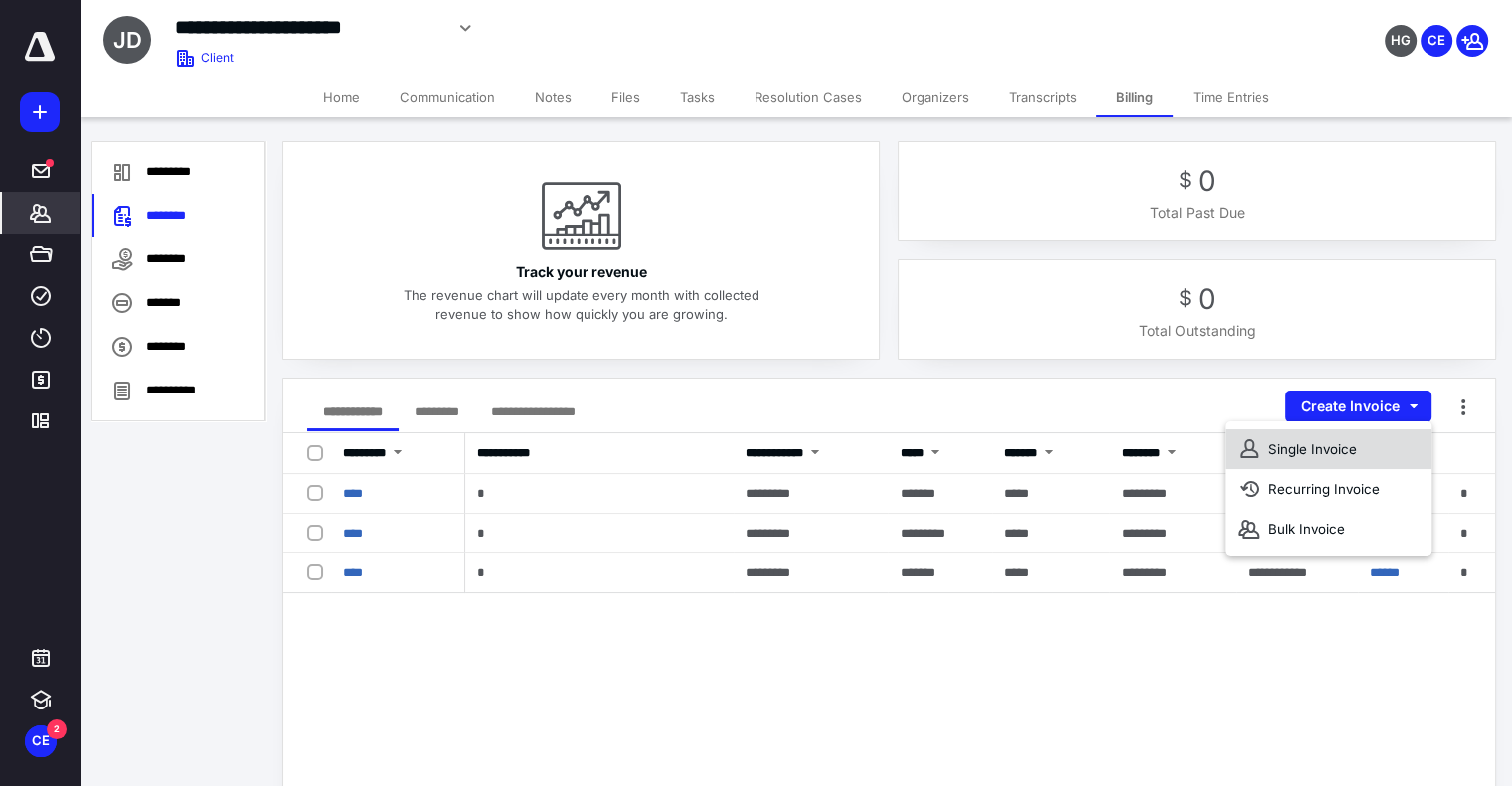 click on "Single Invoice" at bounding box center [1328, 449] 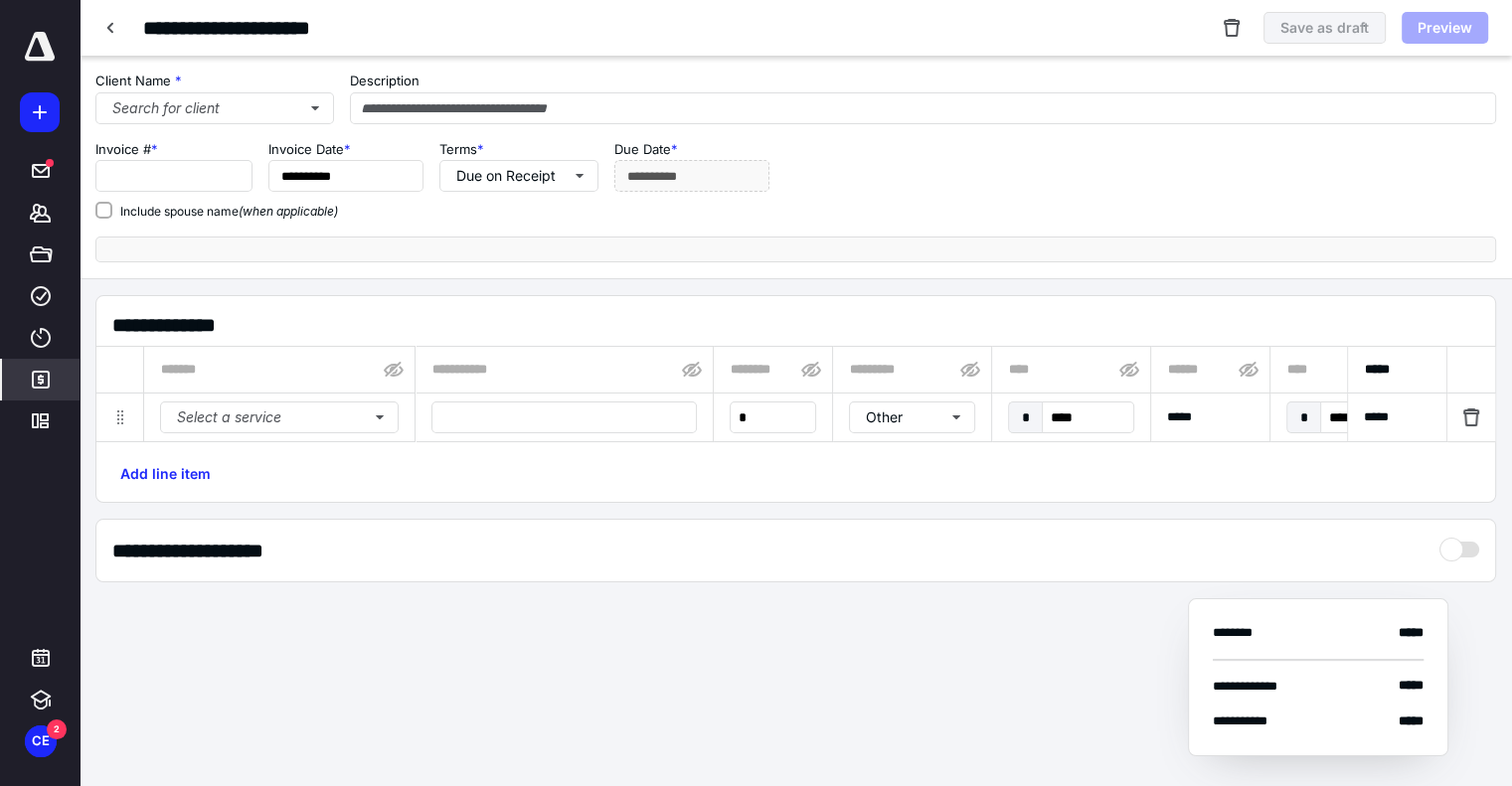 type on "****" 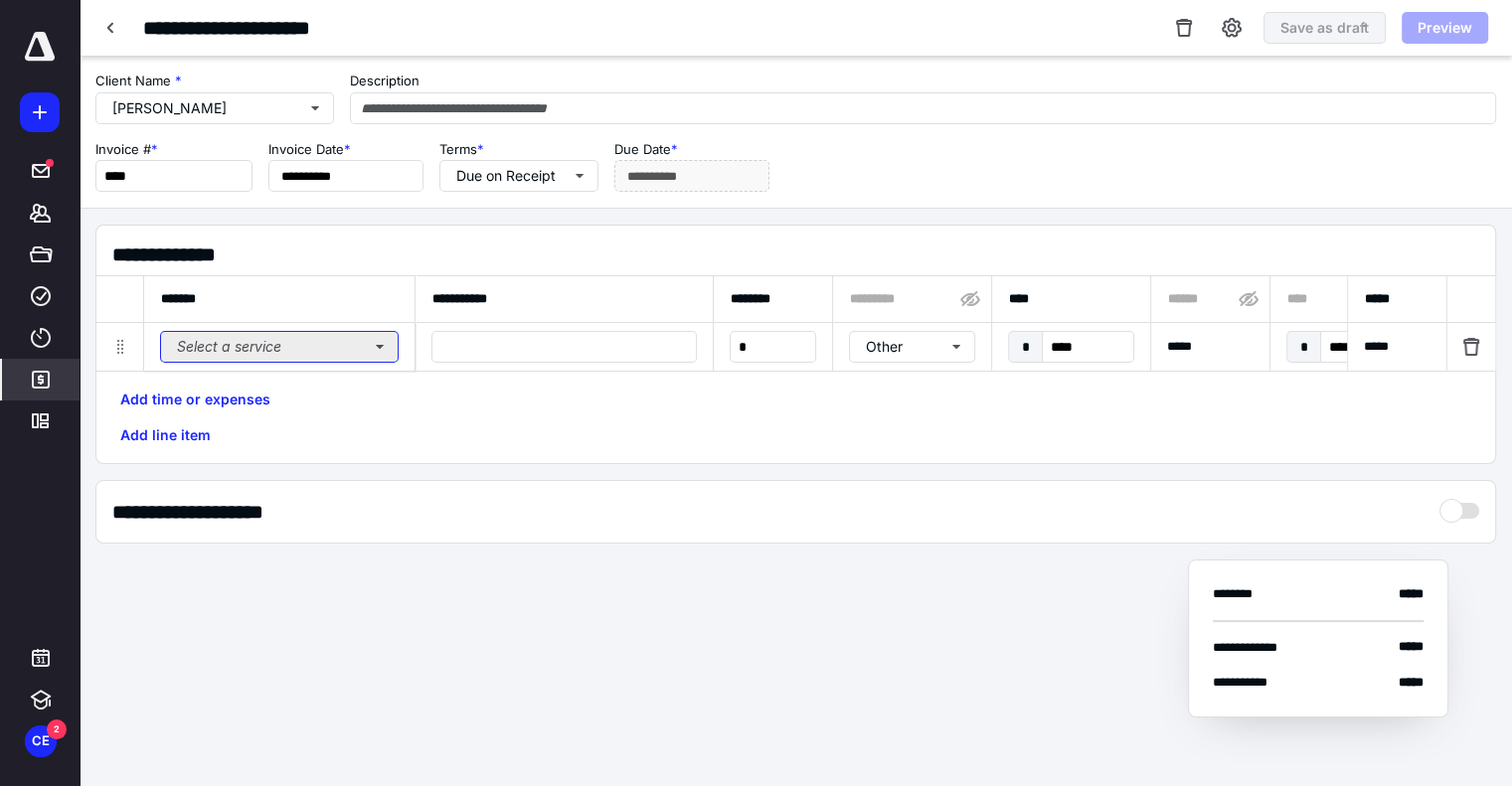 click on "Select a service" at bounding box center [279, 347] 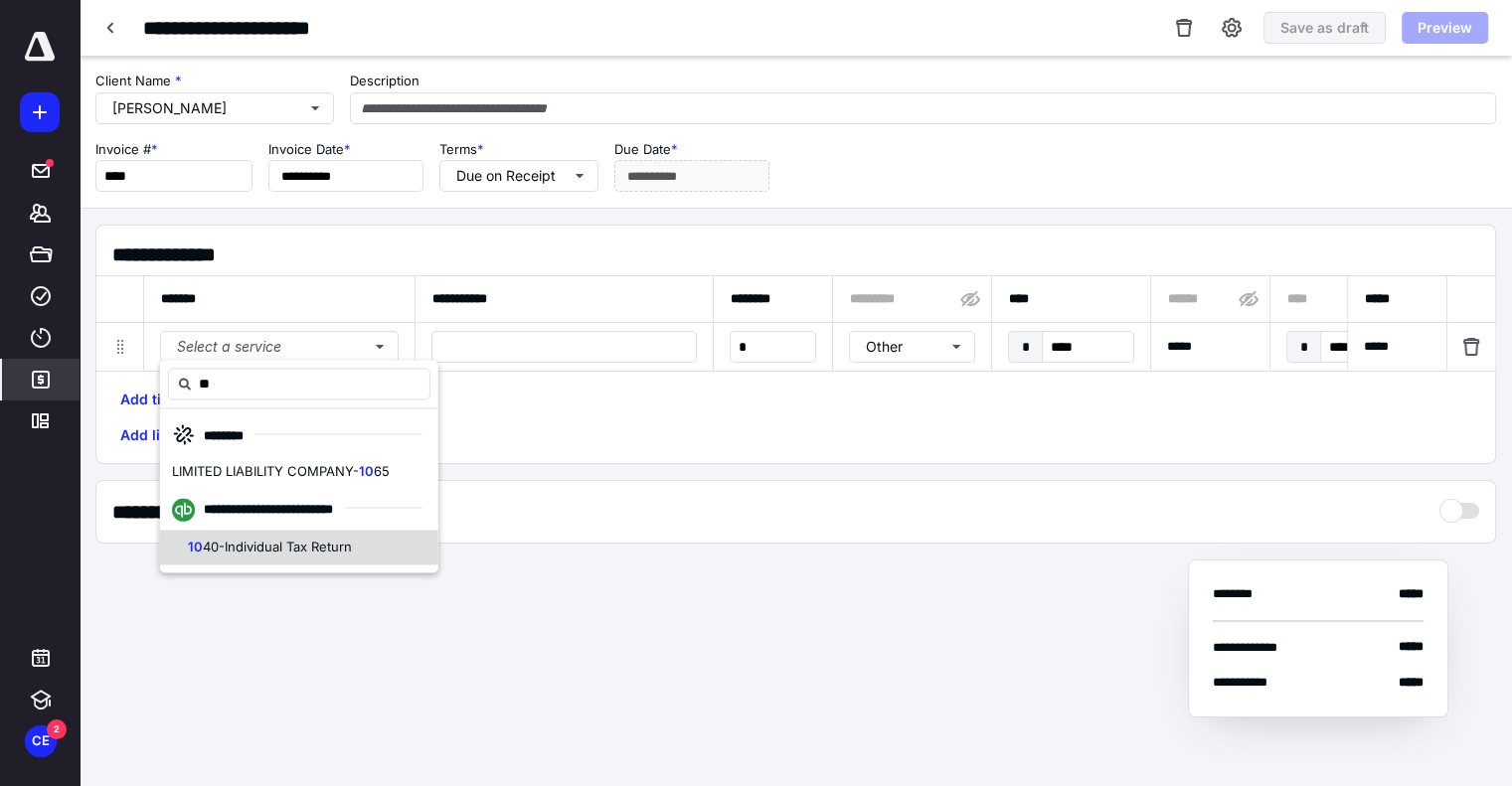 click on "40-Individual Tax Return" at bounding box center (277, 547) 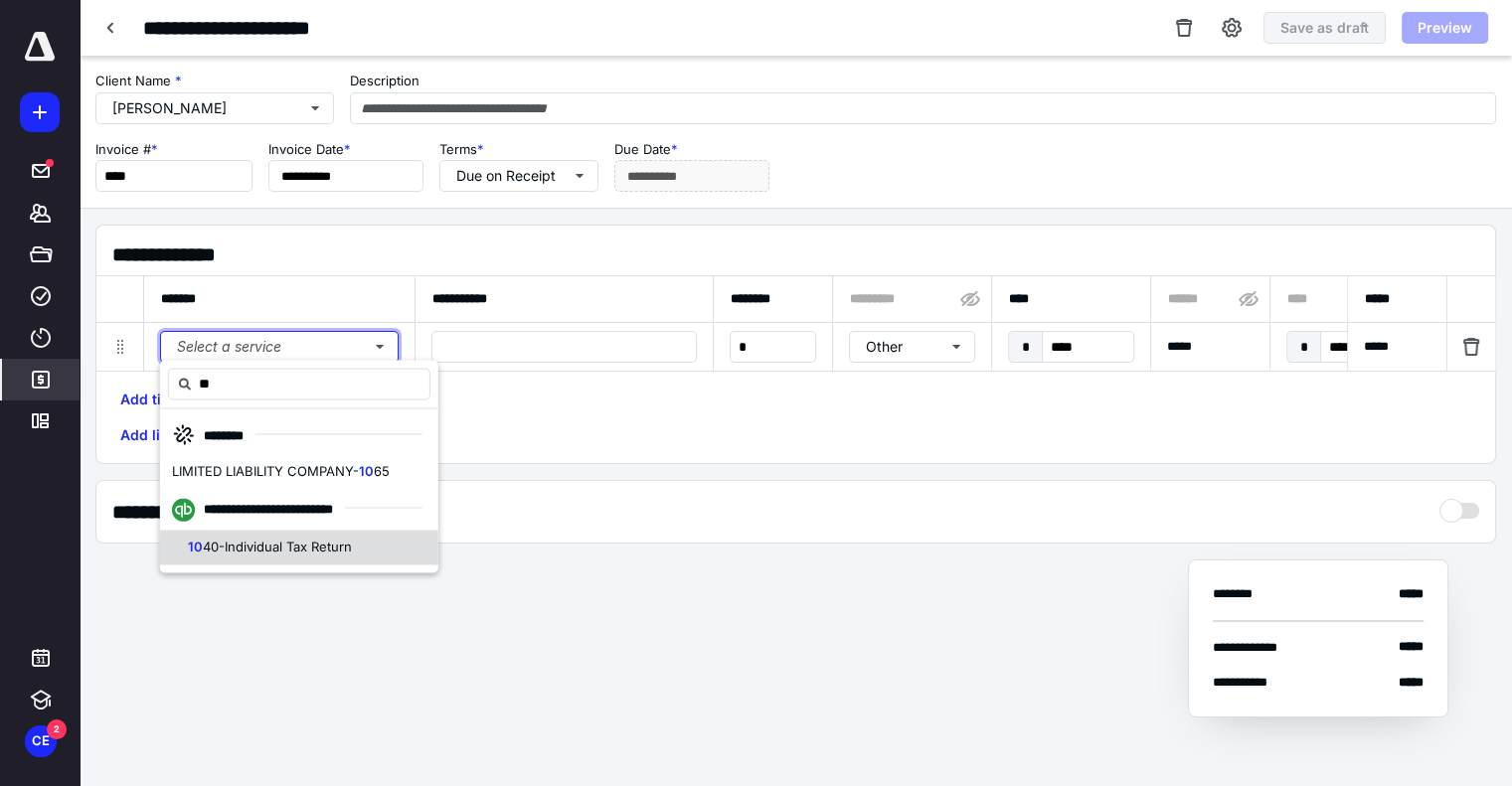 type 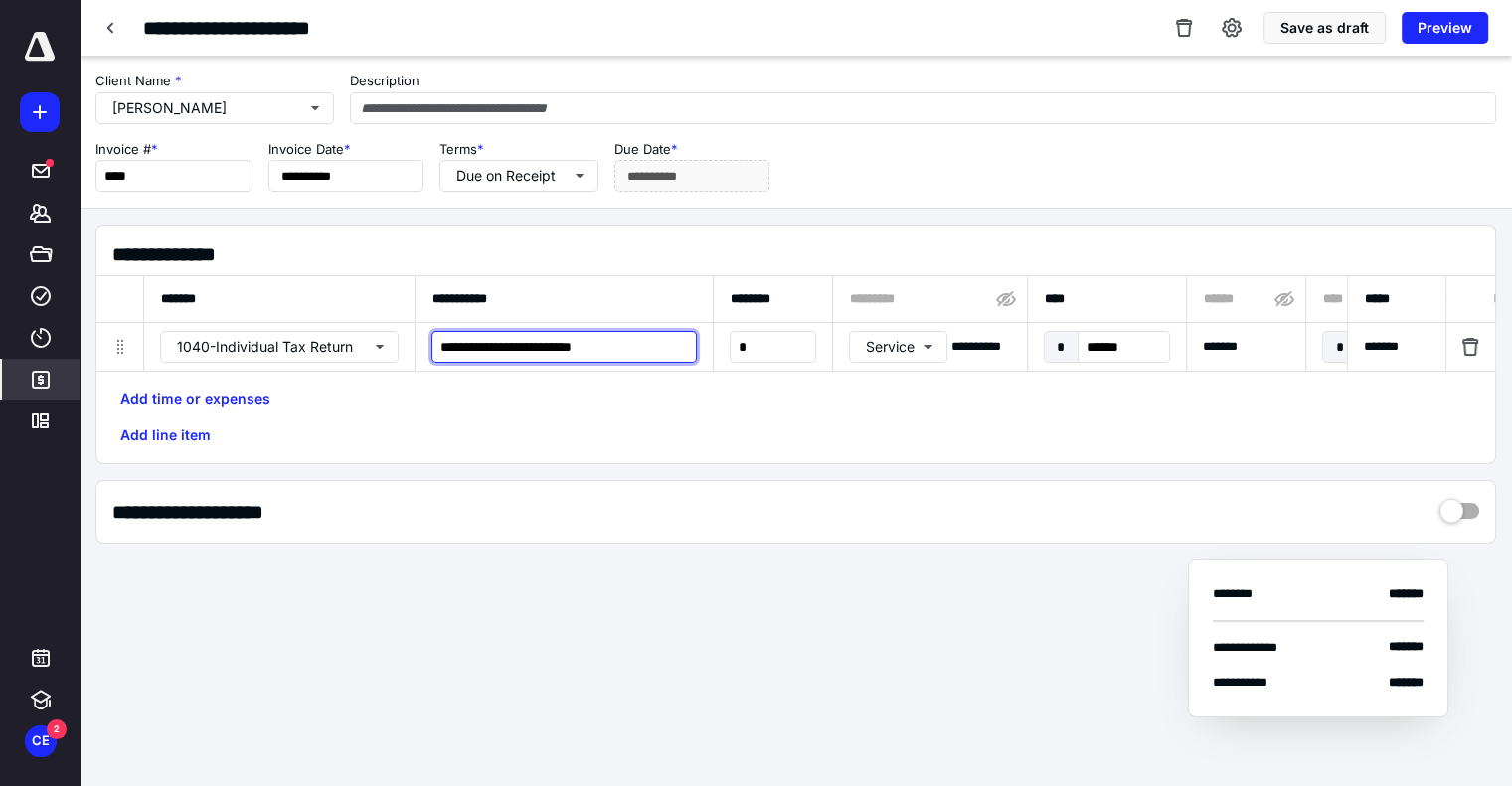 click on "**********" at bounding box center (564, 347) 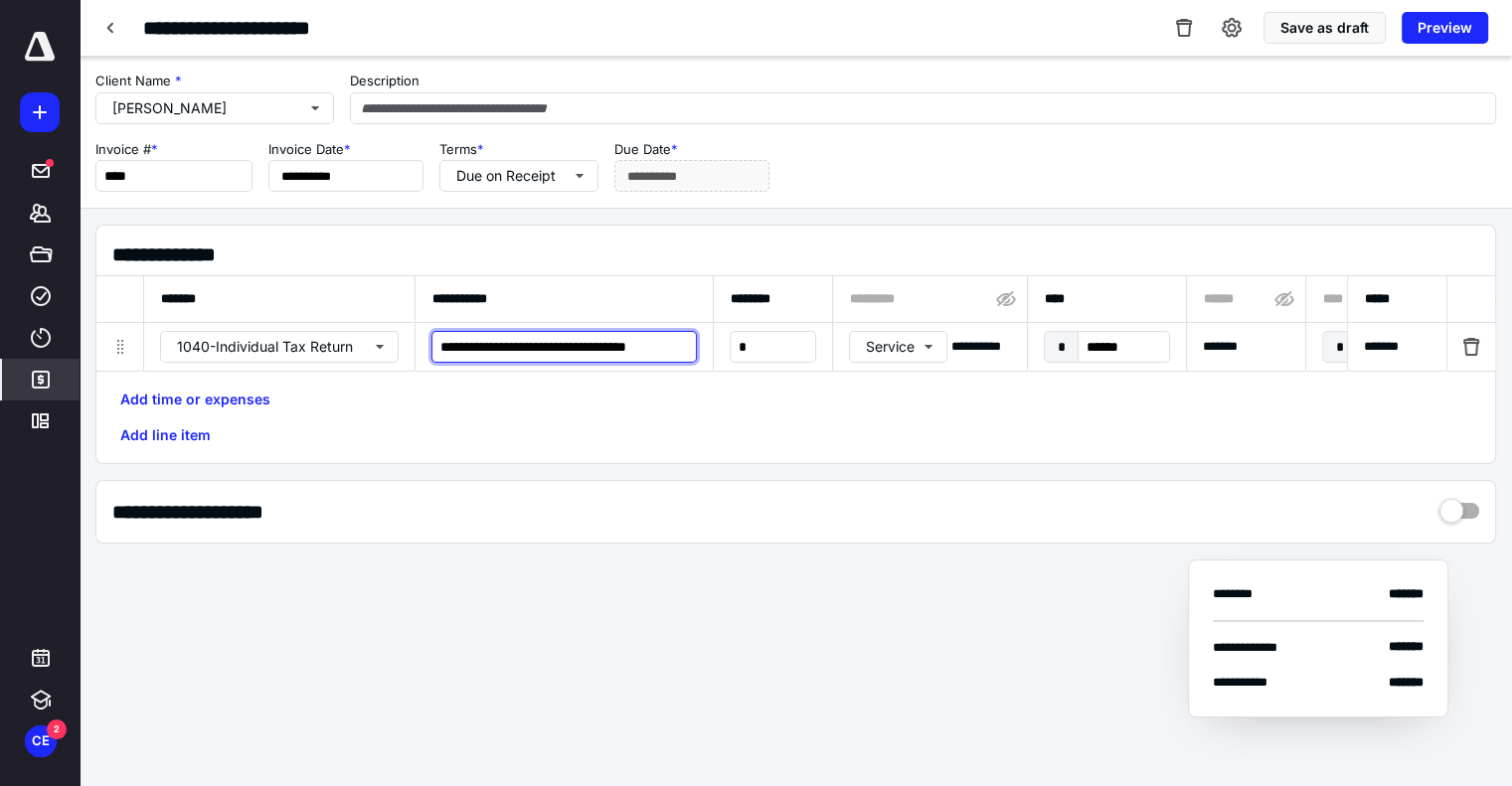 scroll, scrollTop: 0, scrollLeft: 21, axis: horizontal 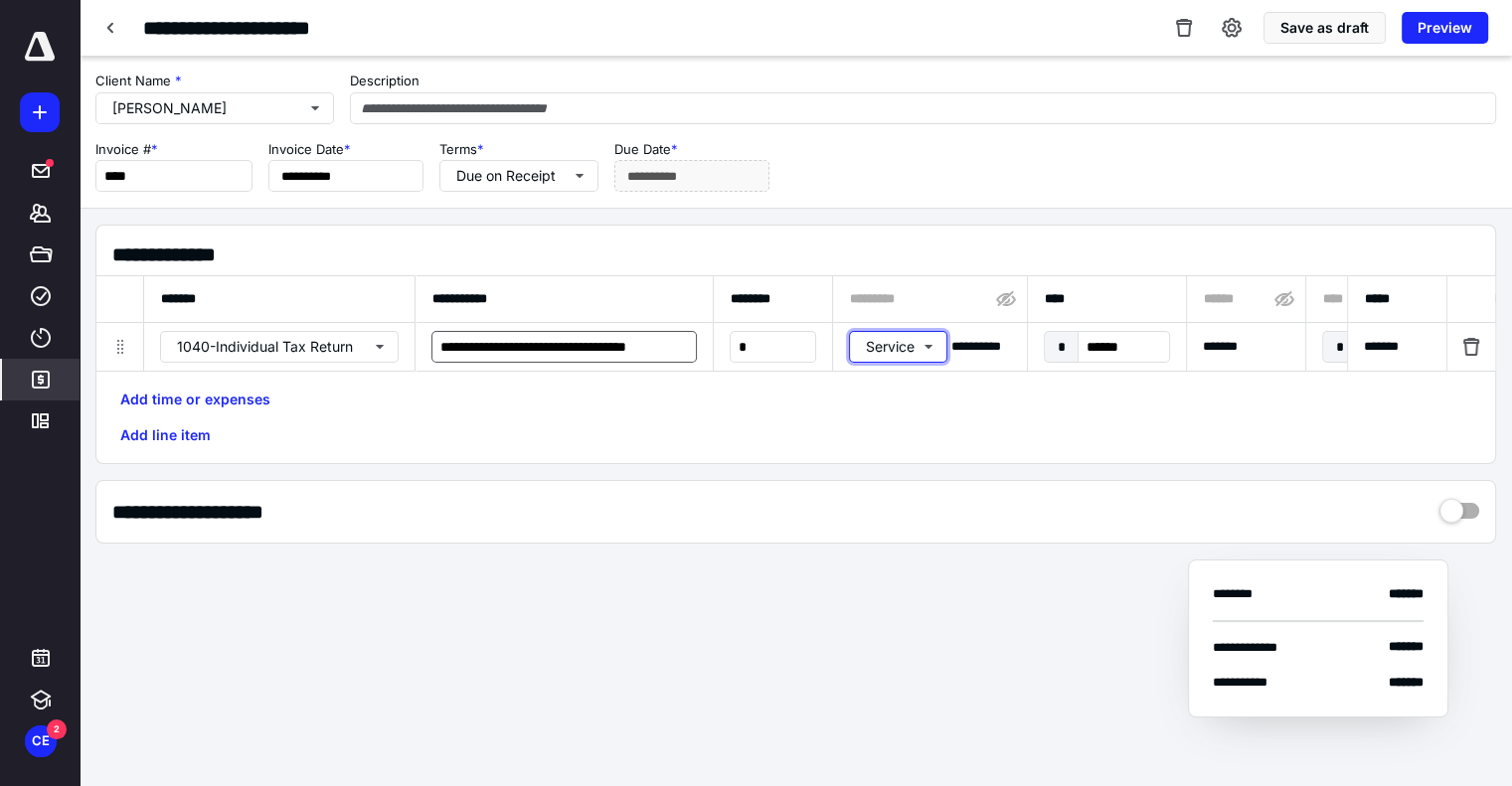type 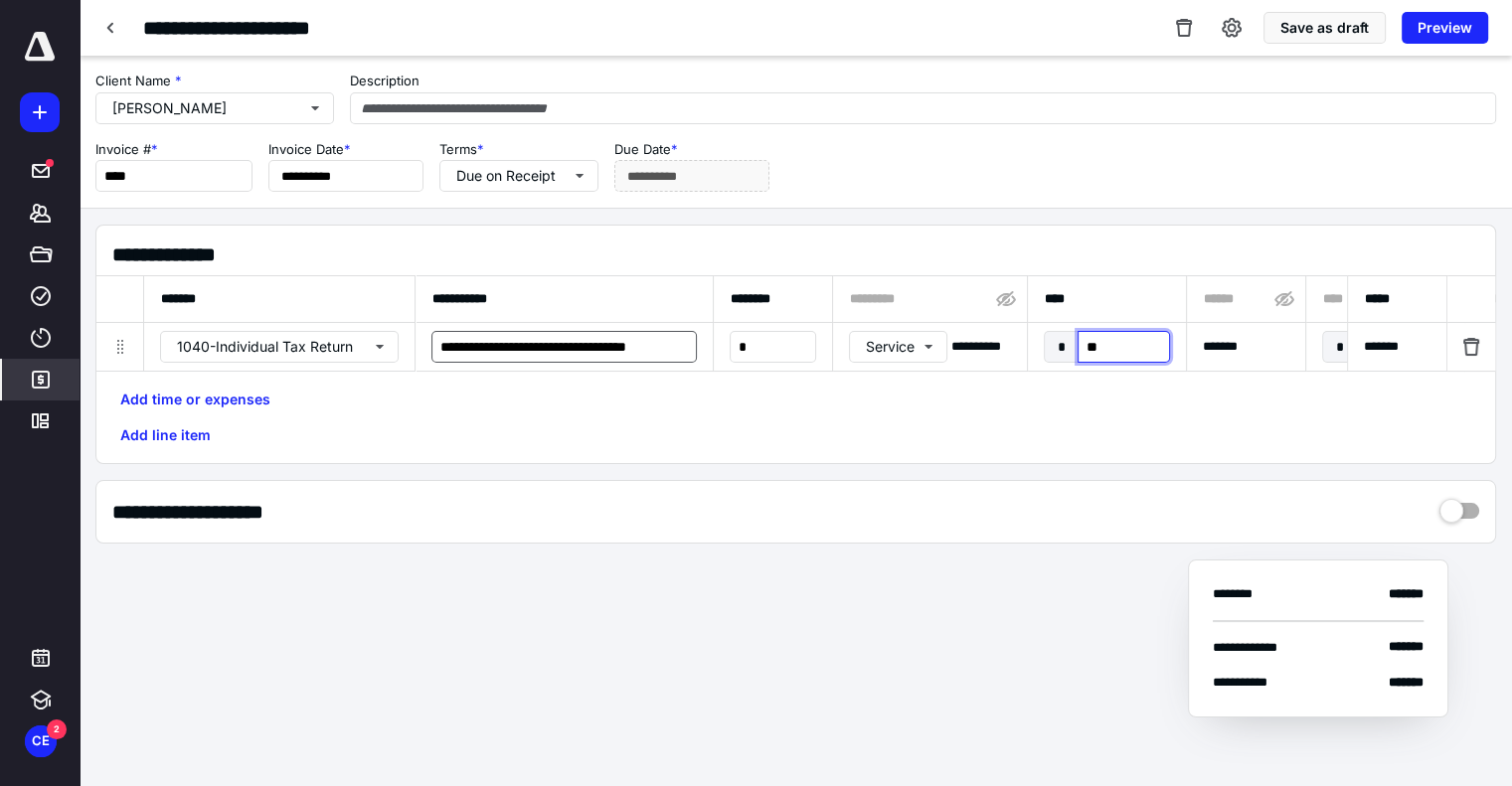 type on "***" 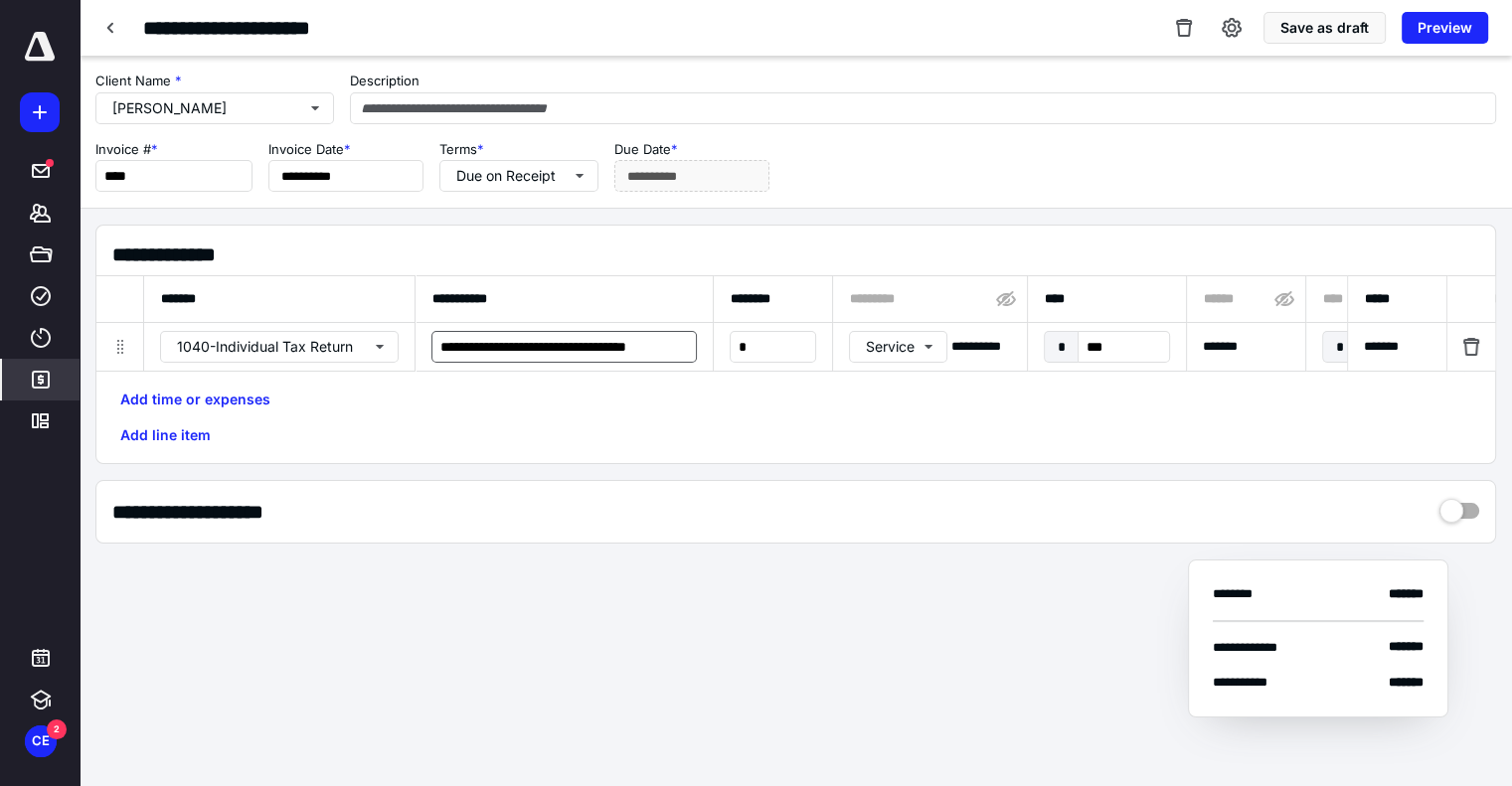 scroll, scrollTop: 0, scrollLeft: 1035, axis: horizontal 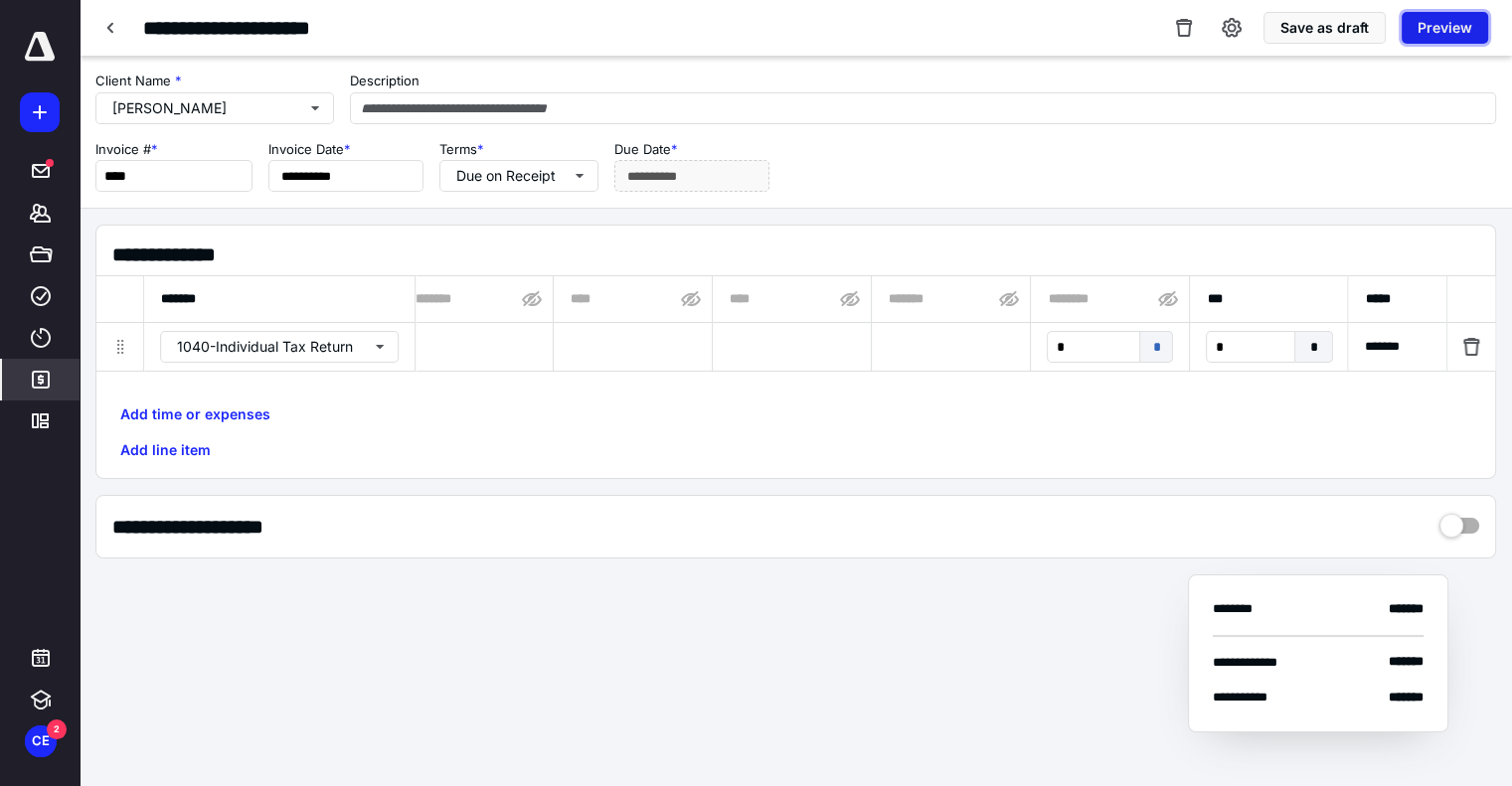 click on "Preview" at bounding box center [1444, 28] 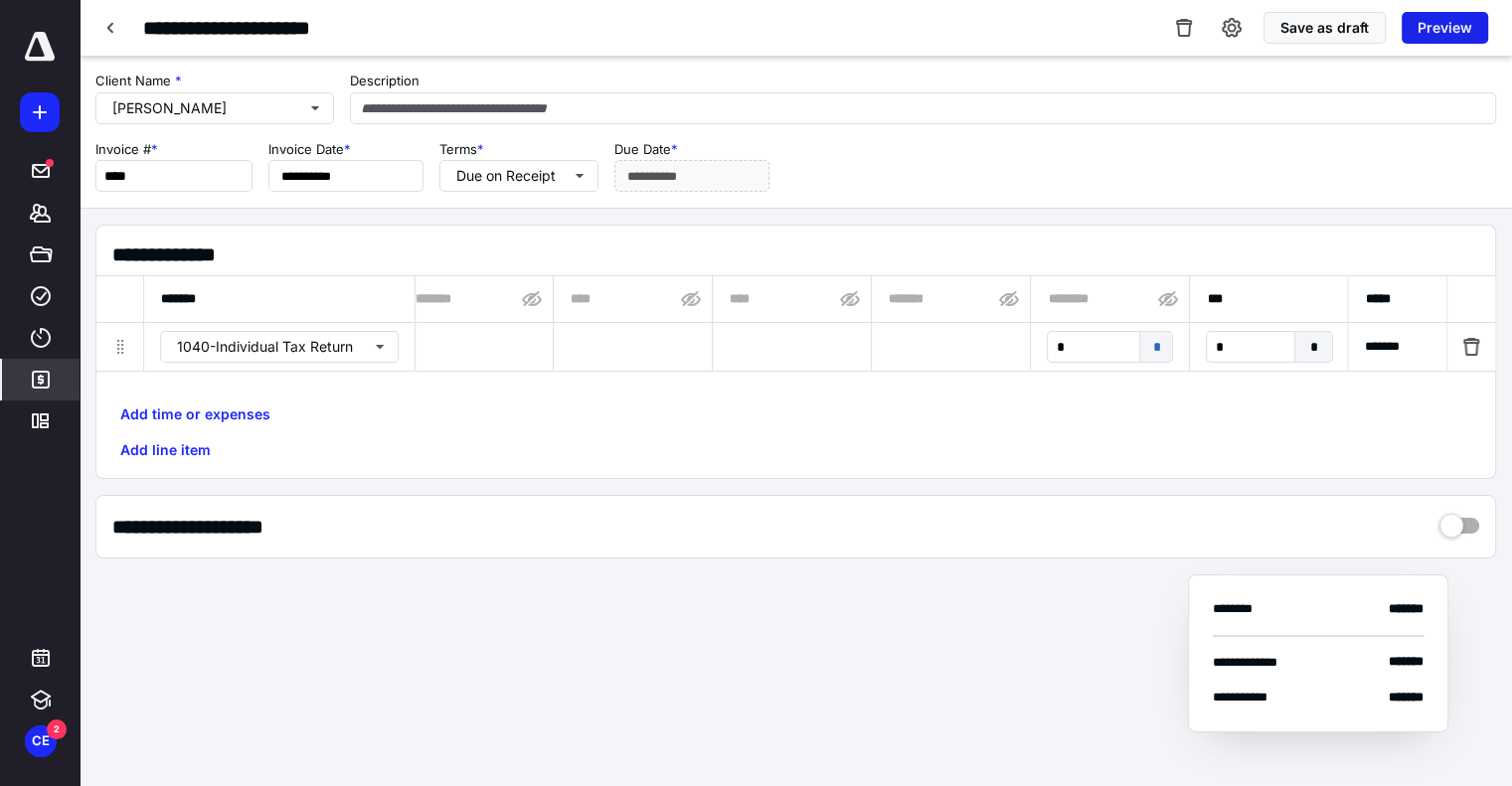 scroll, scrollTop: 0, scrollLeft: 1020, axis: horizontal 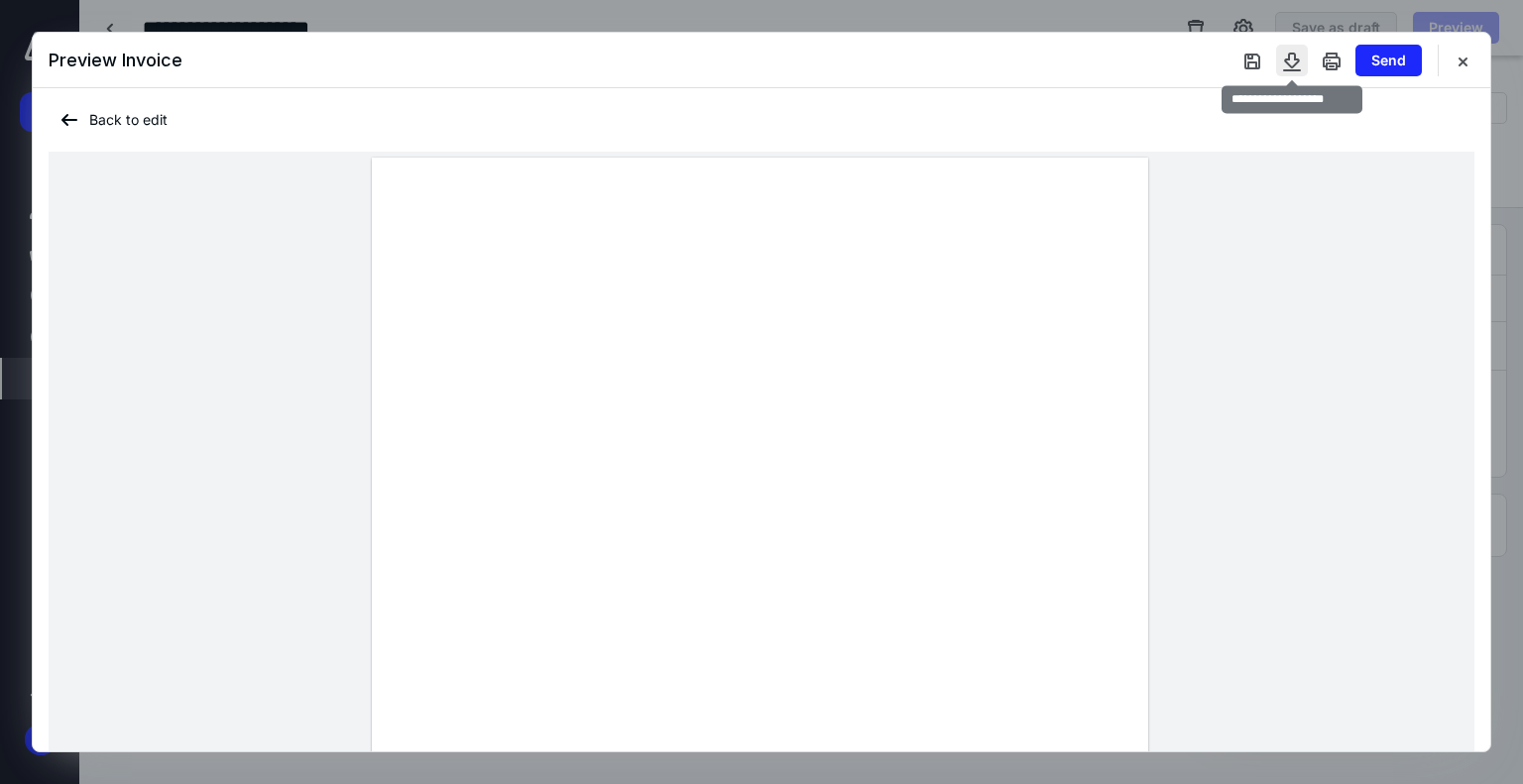 click at bounding box center [1292, 60] 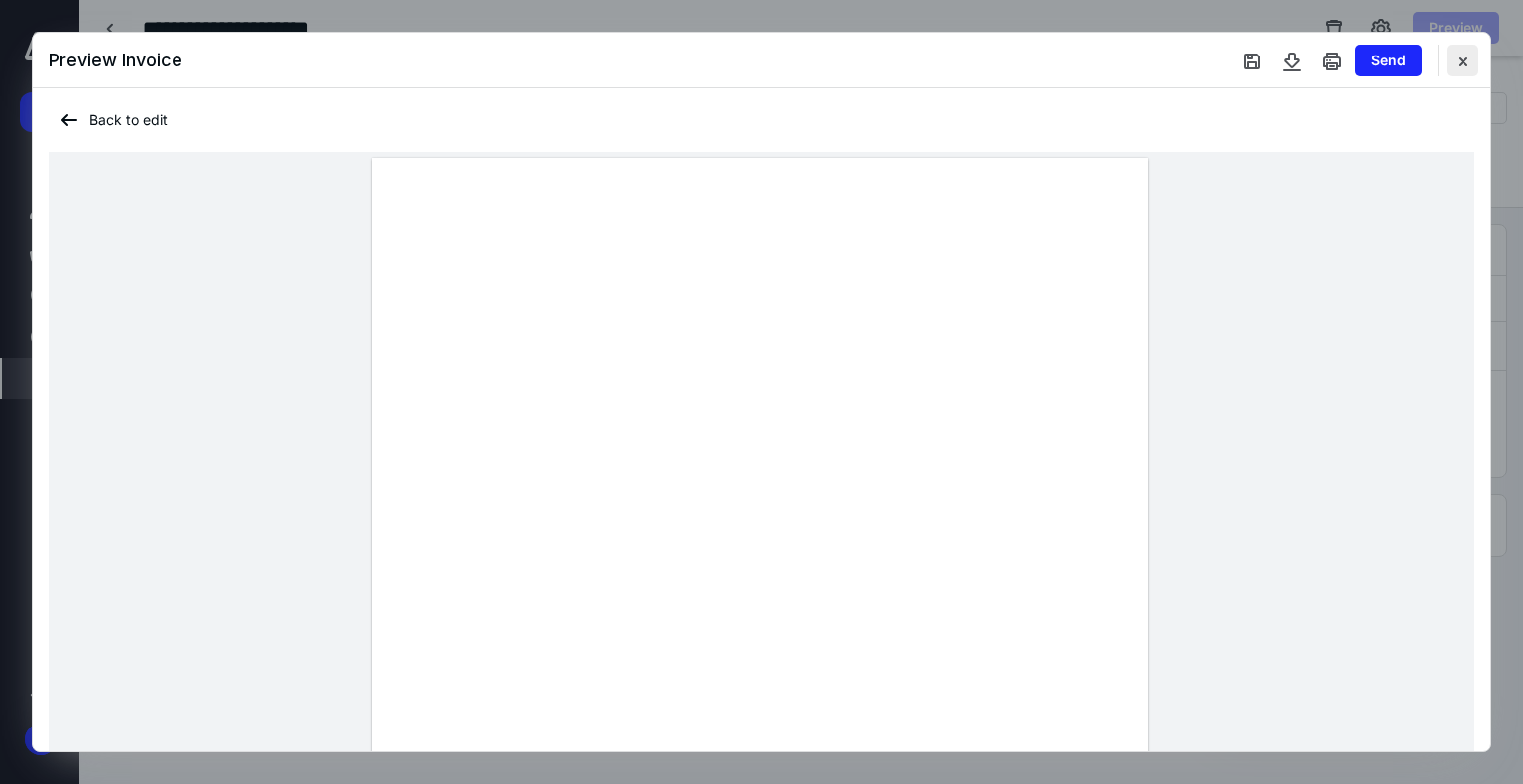 click at bounding box center (1463, 60) 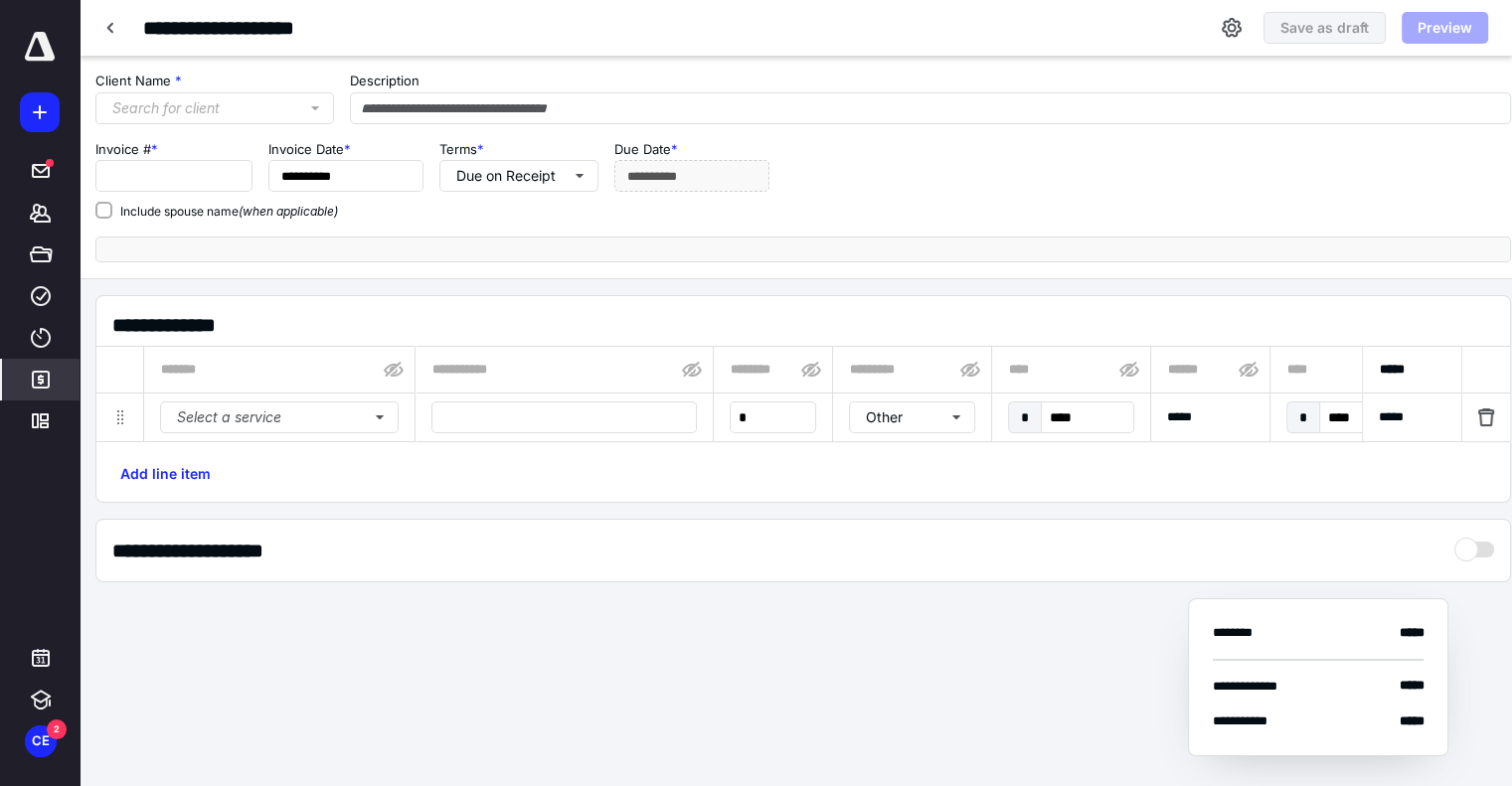 type on "****" 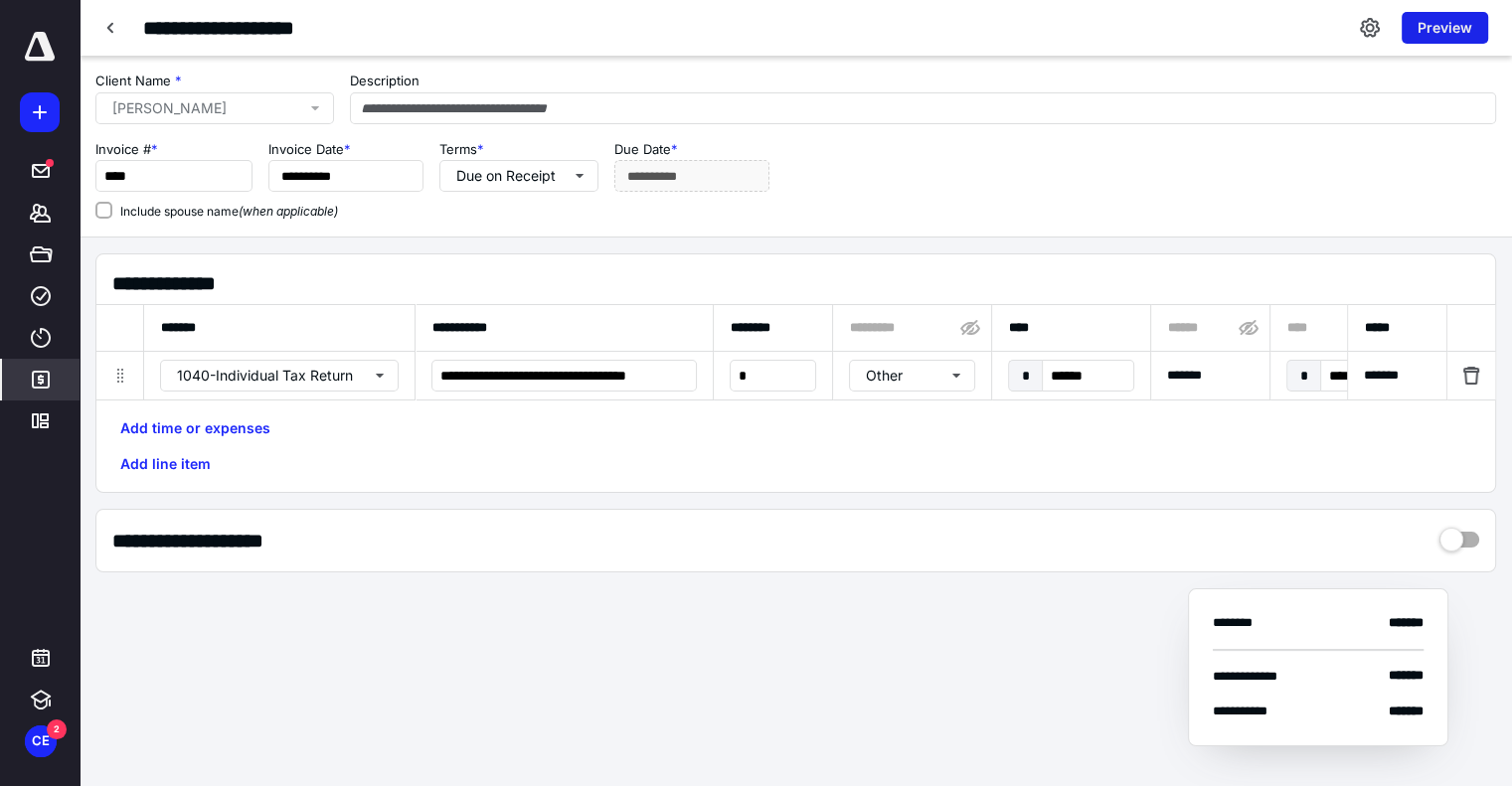 click on "Preview" at bounding box center (1444, 28) 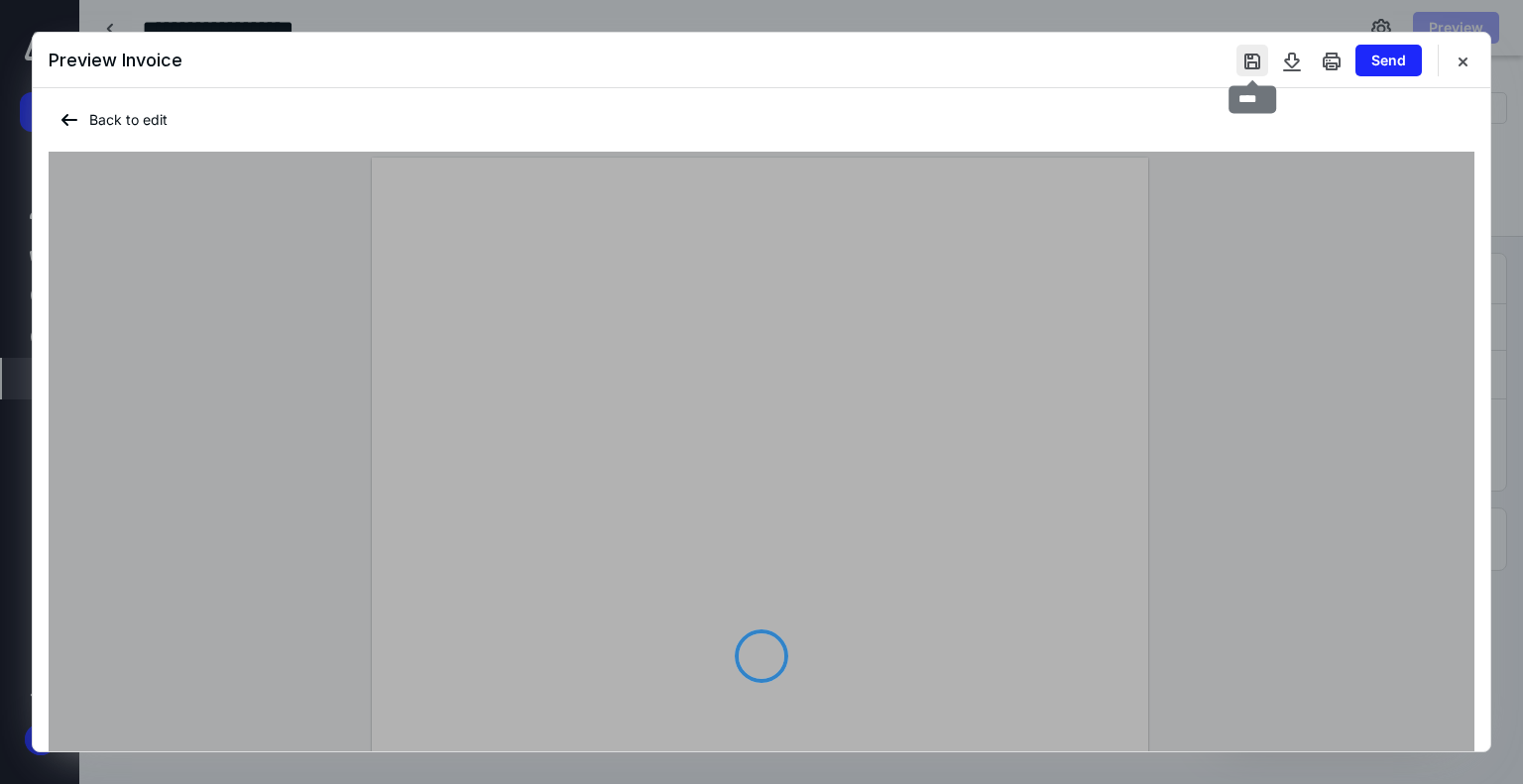 click at bounding box center (1252, 60) 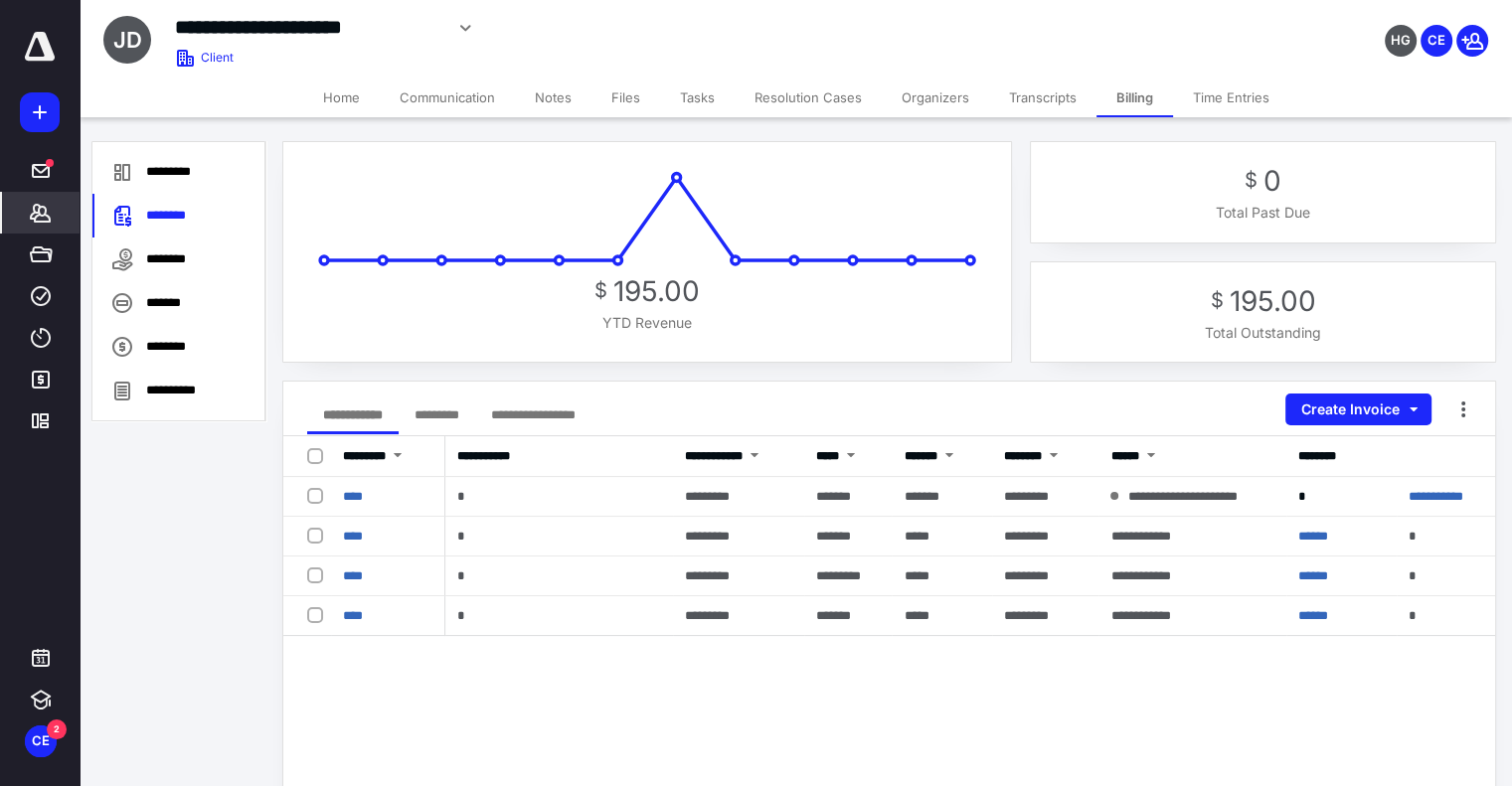 click on "Files" at bounding box center [625, 97] 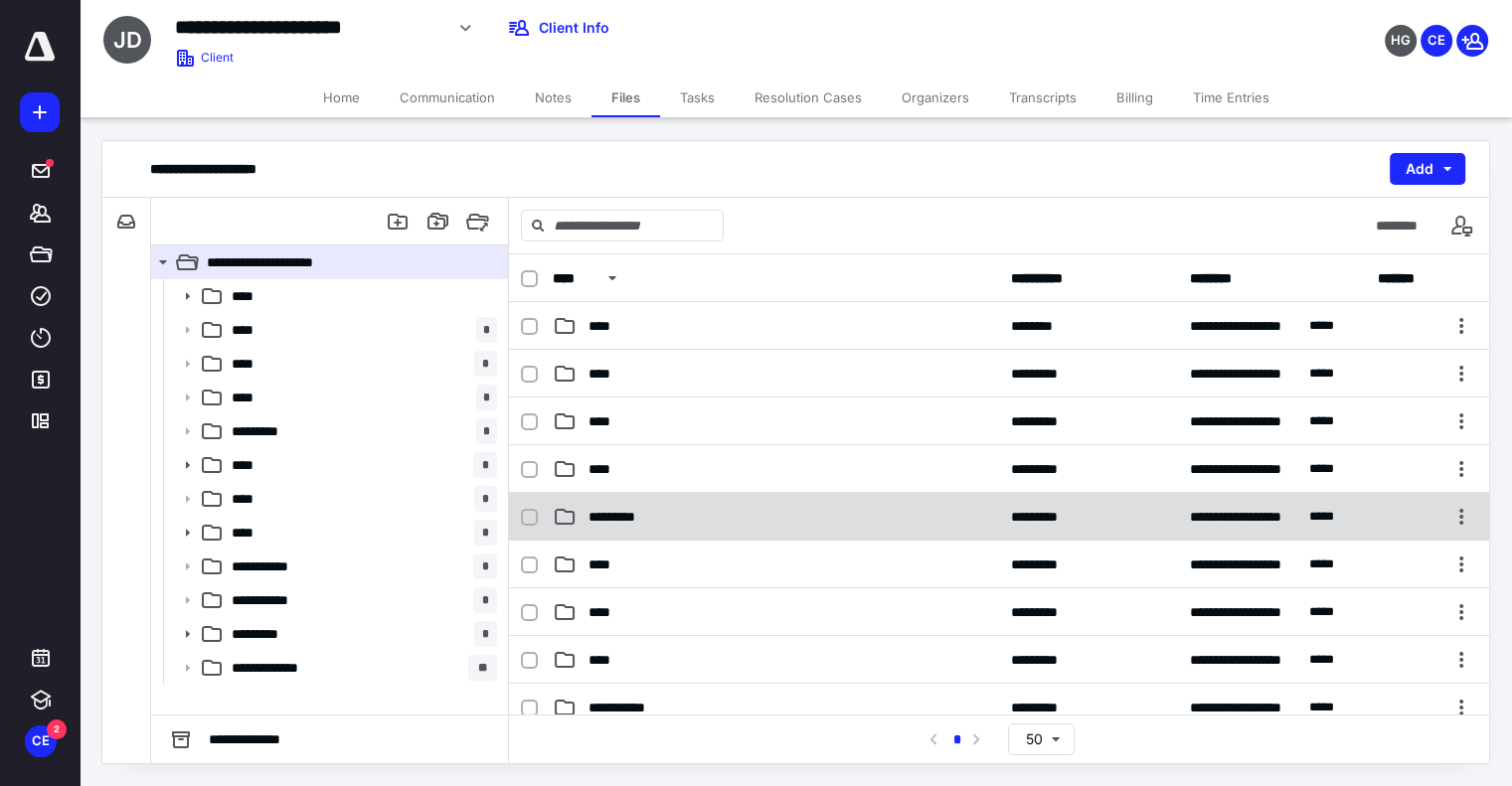 scroll, scrollTop: 143, scrollLeft: 0, axis: vertical 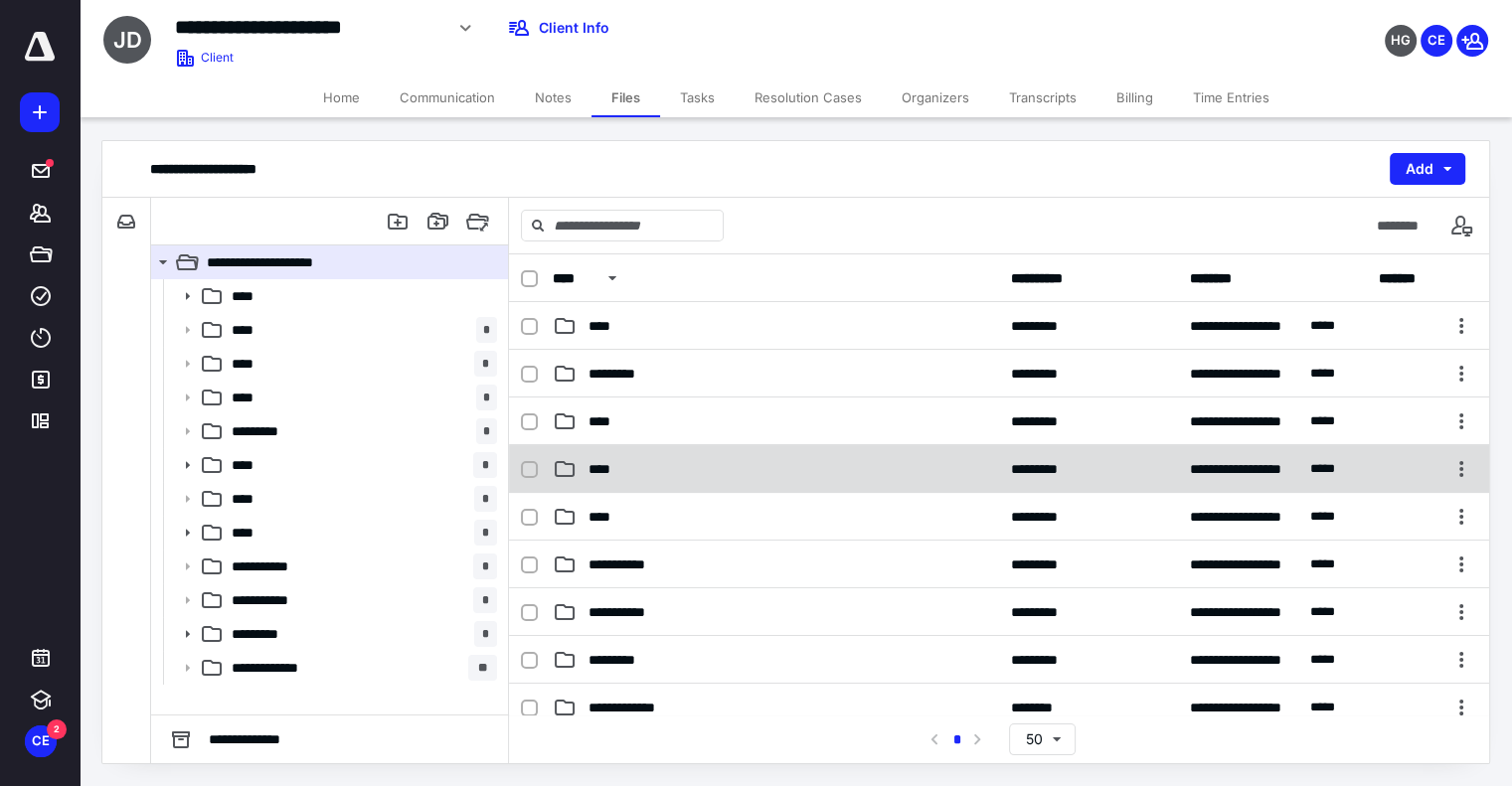 click on "****" at bounding box center (775, 469) 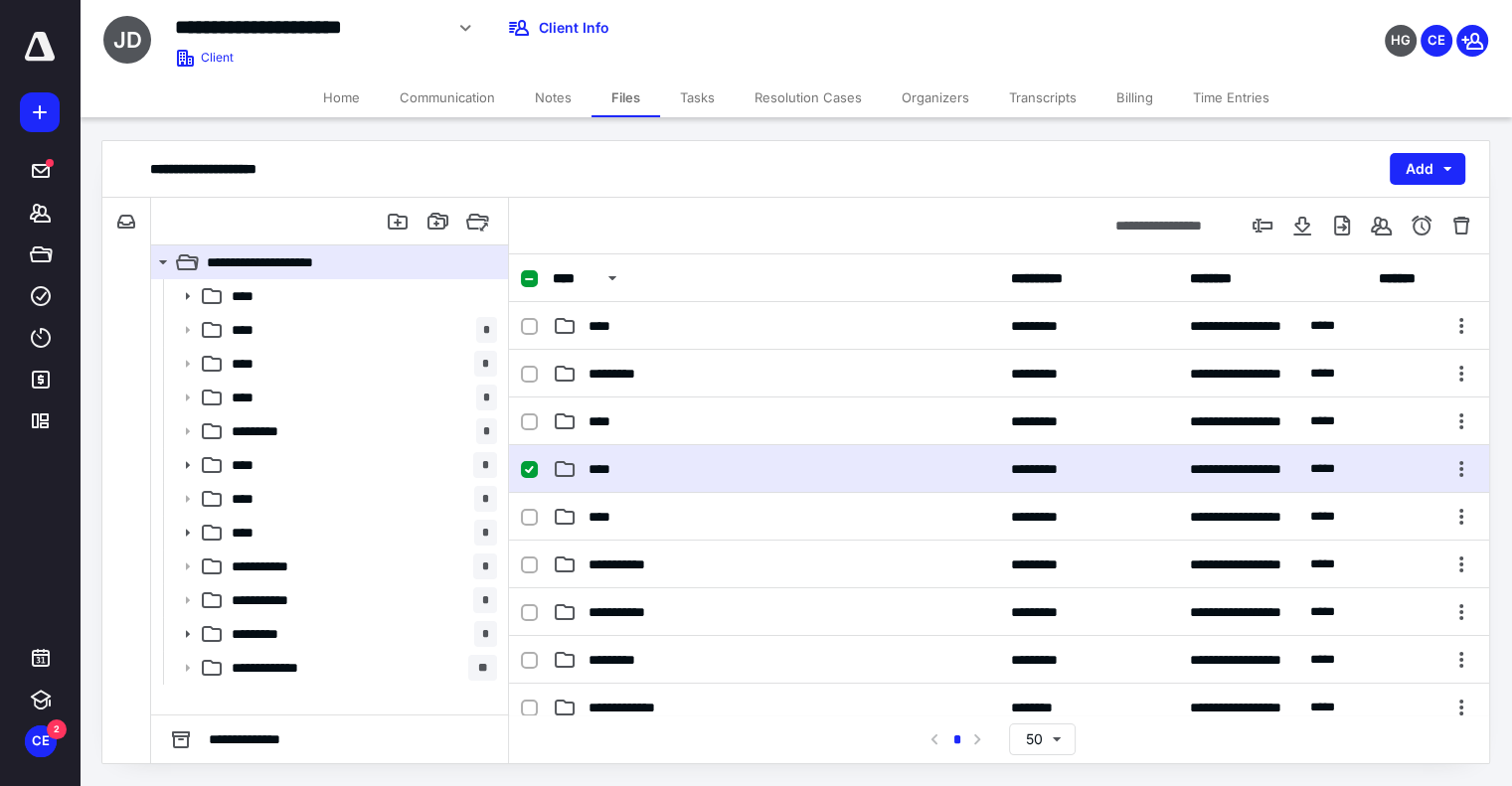 click on "****" at bounding box center [775, 469] 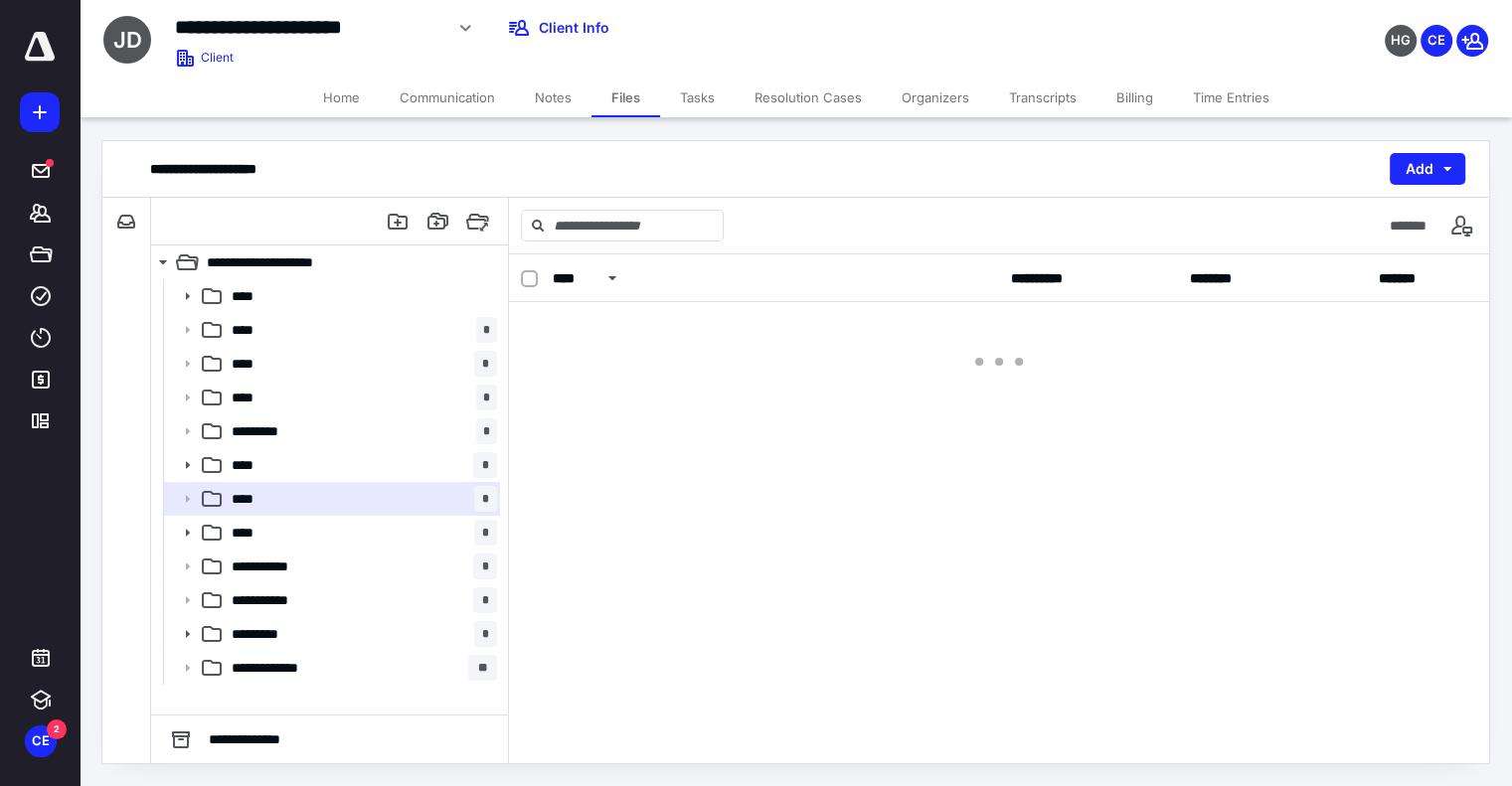 scroll, scrollTop: 0, scrollLeft: 0, axis: both 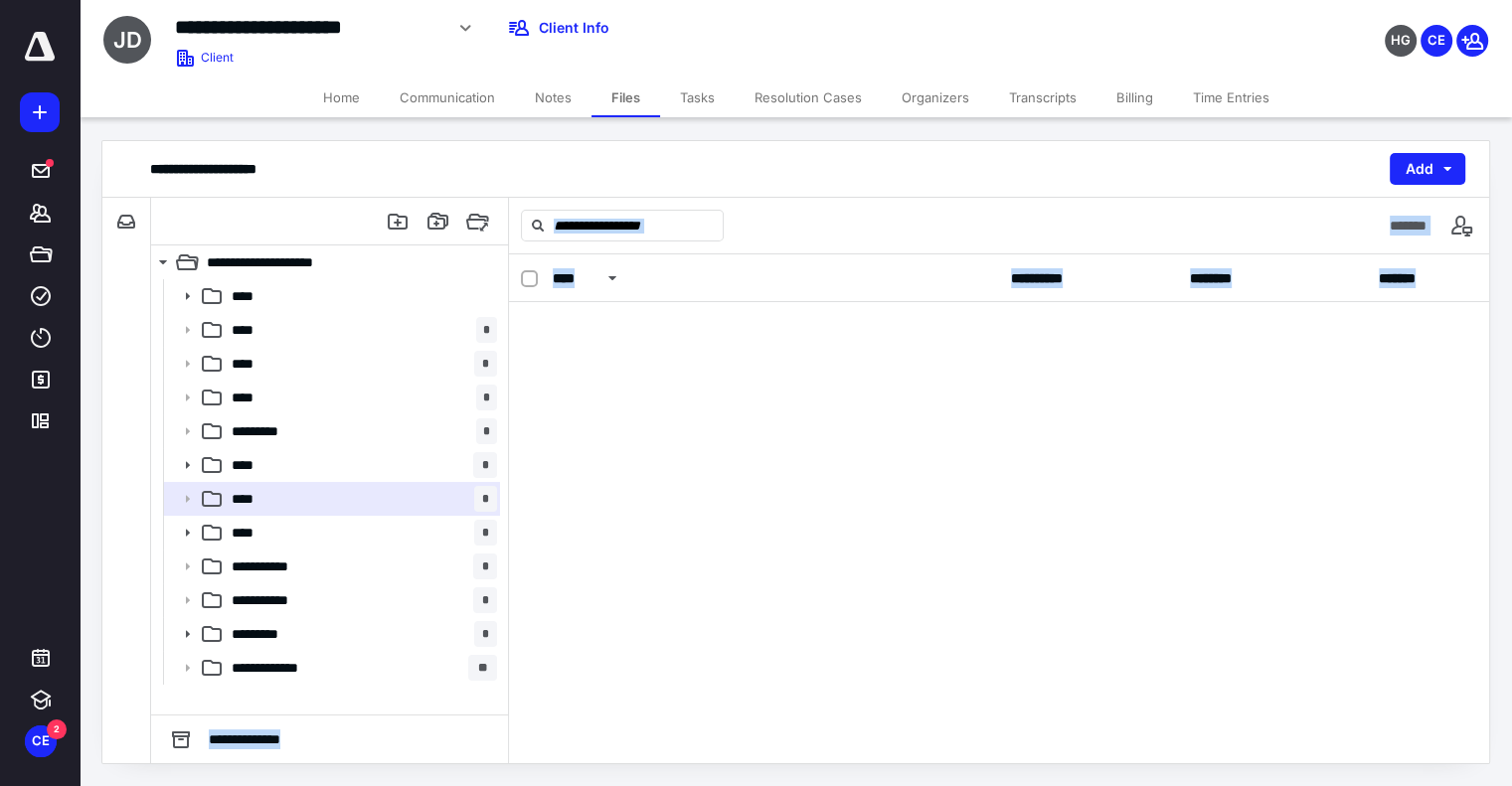 click on "**********" at bounding box center (999, 509) 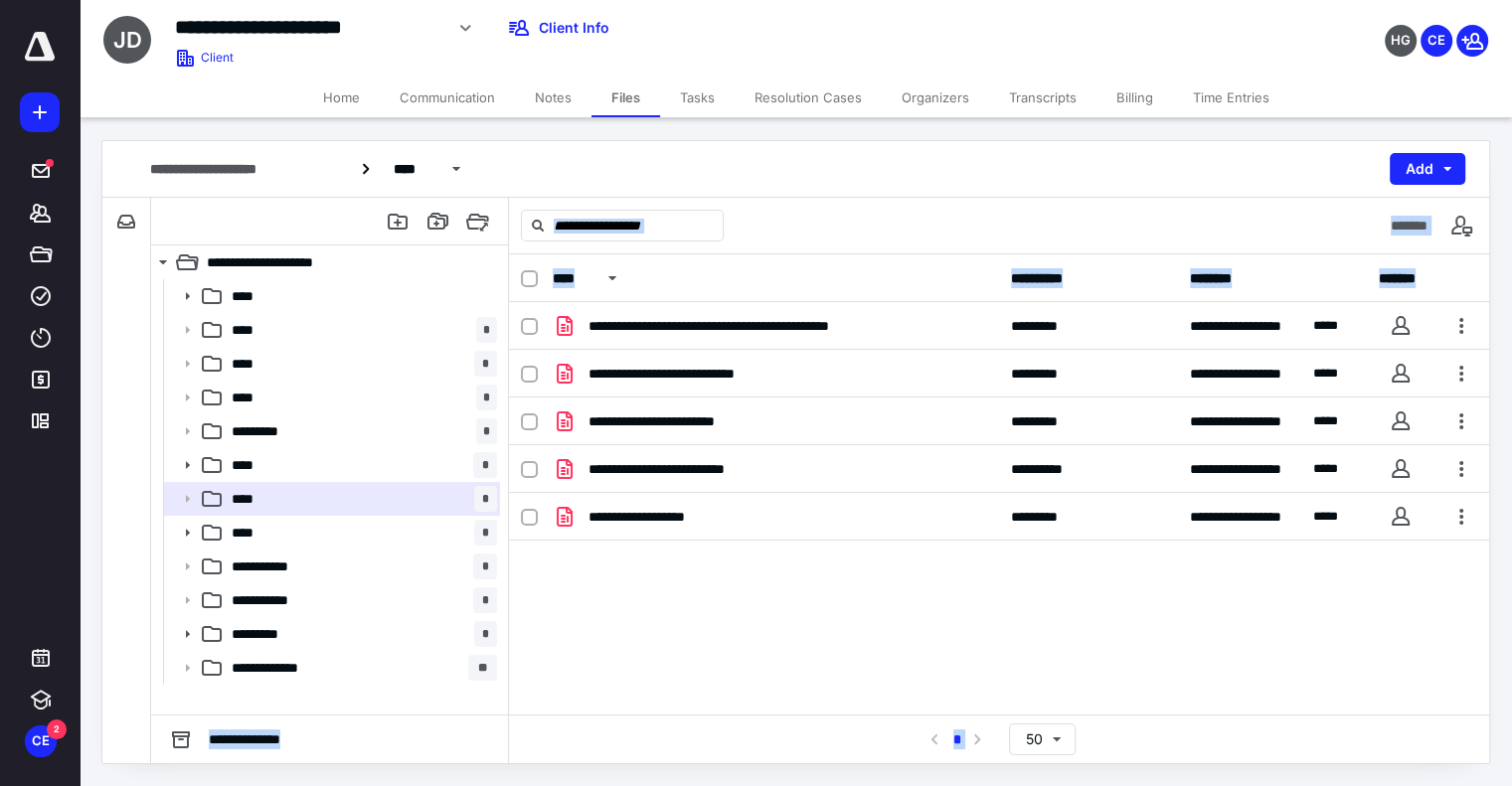 click on "Organizers" at bounding box center (935, 97) 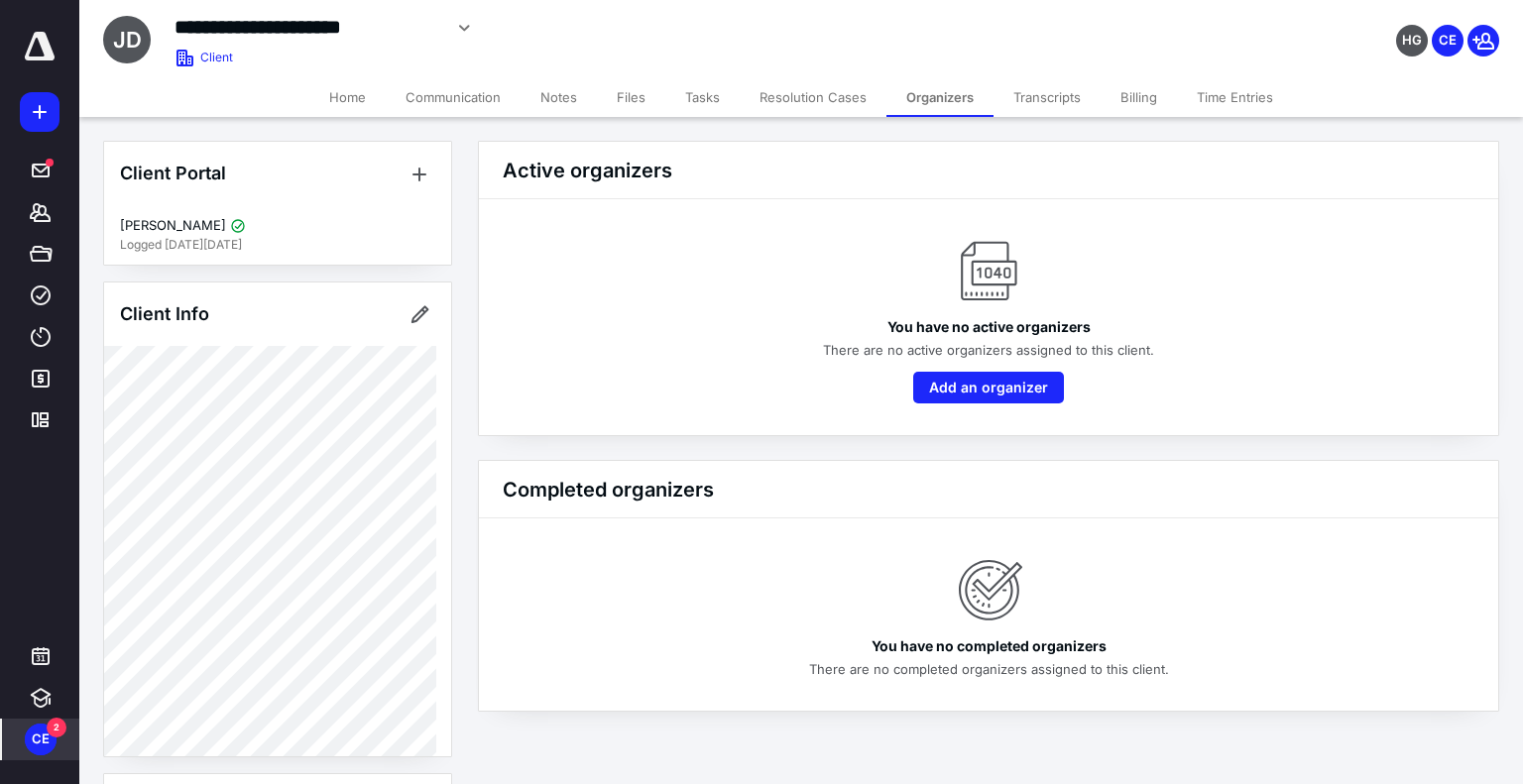 click on "CE" at bounding box center (41, 739) 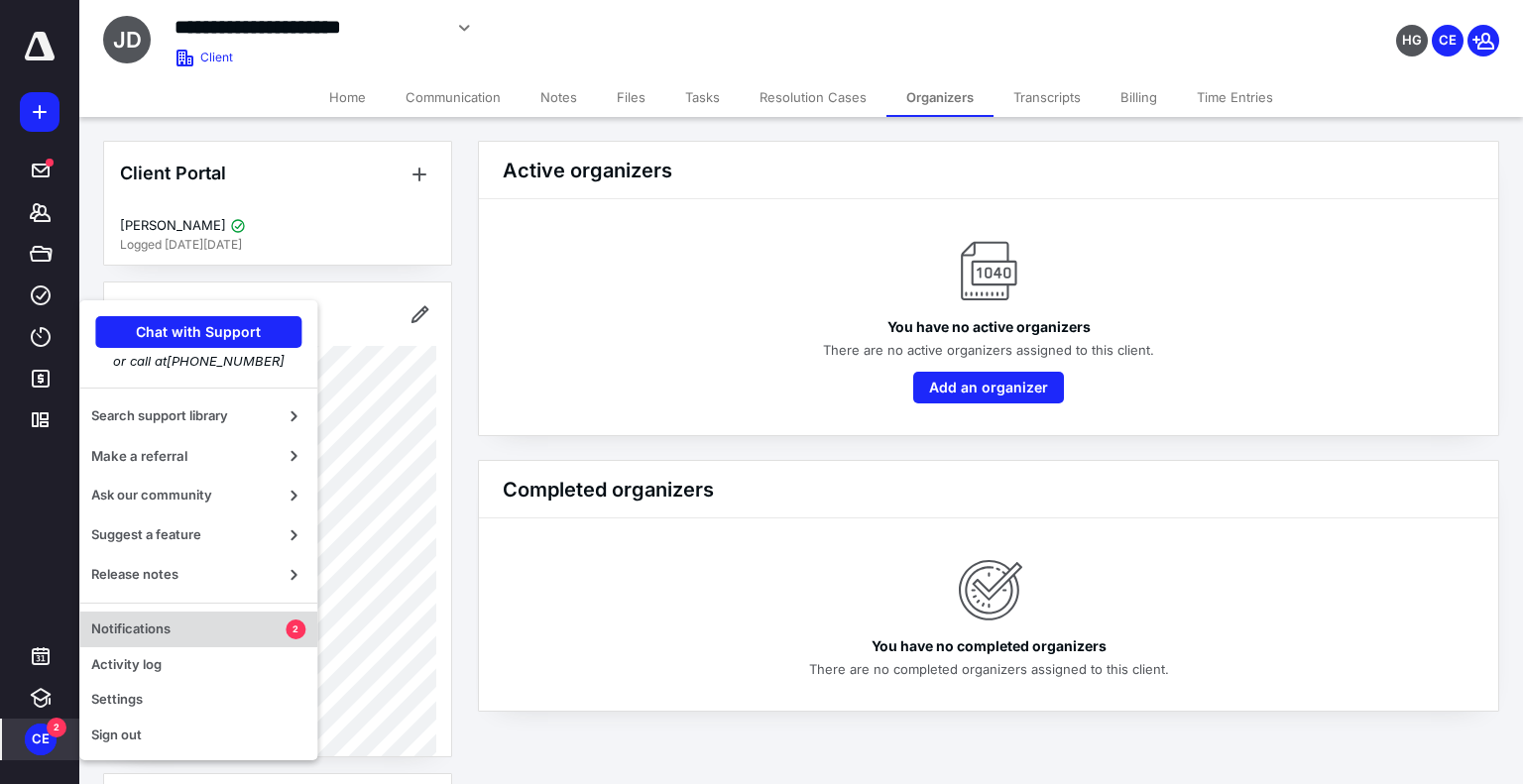 click on "Notifications 2" at bounding box center (198, 629) 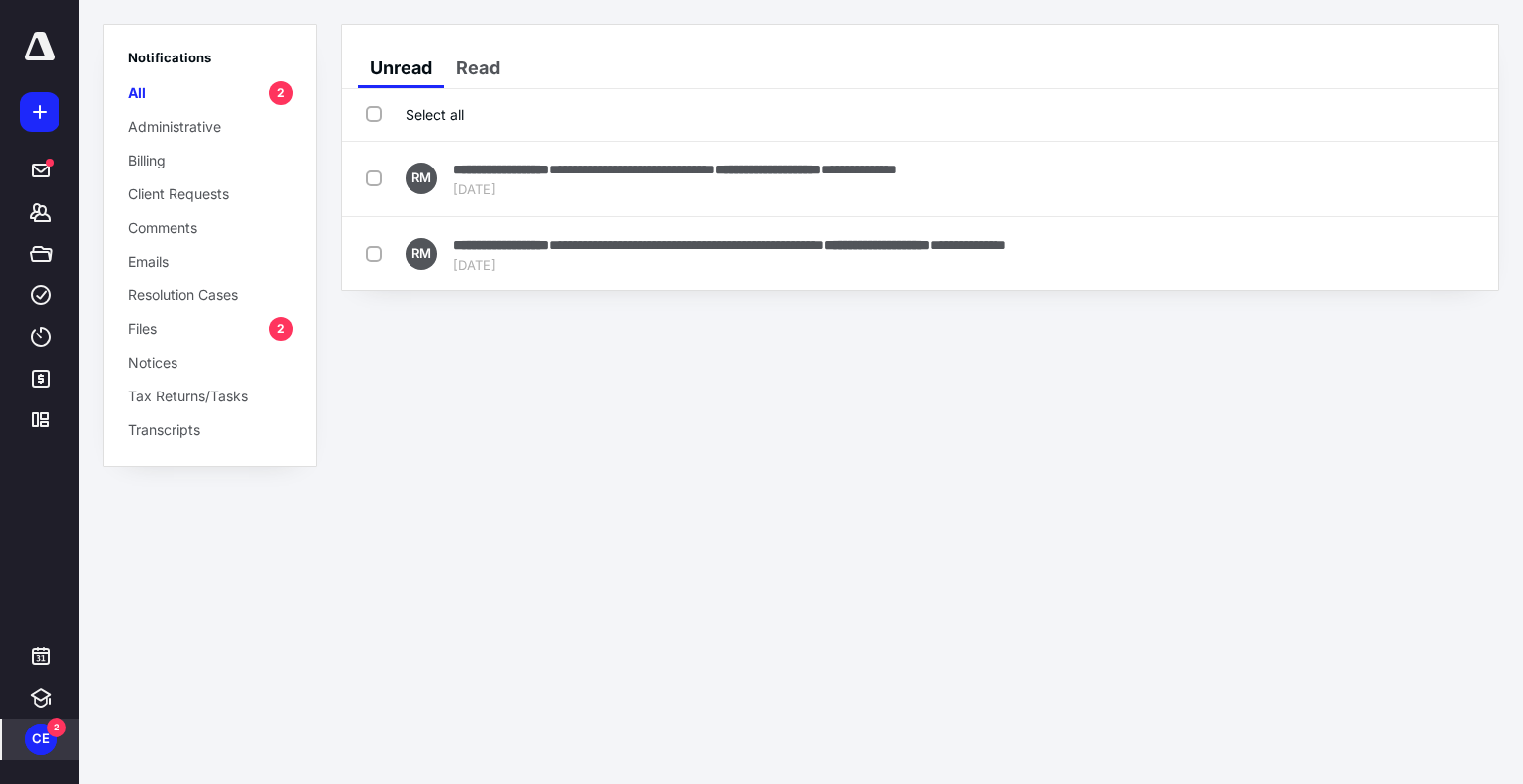 click on "**********" at bounding box center [762, 392] 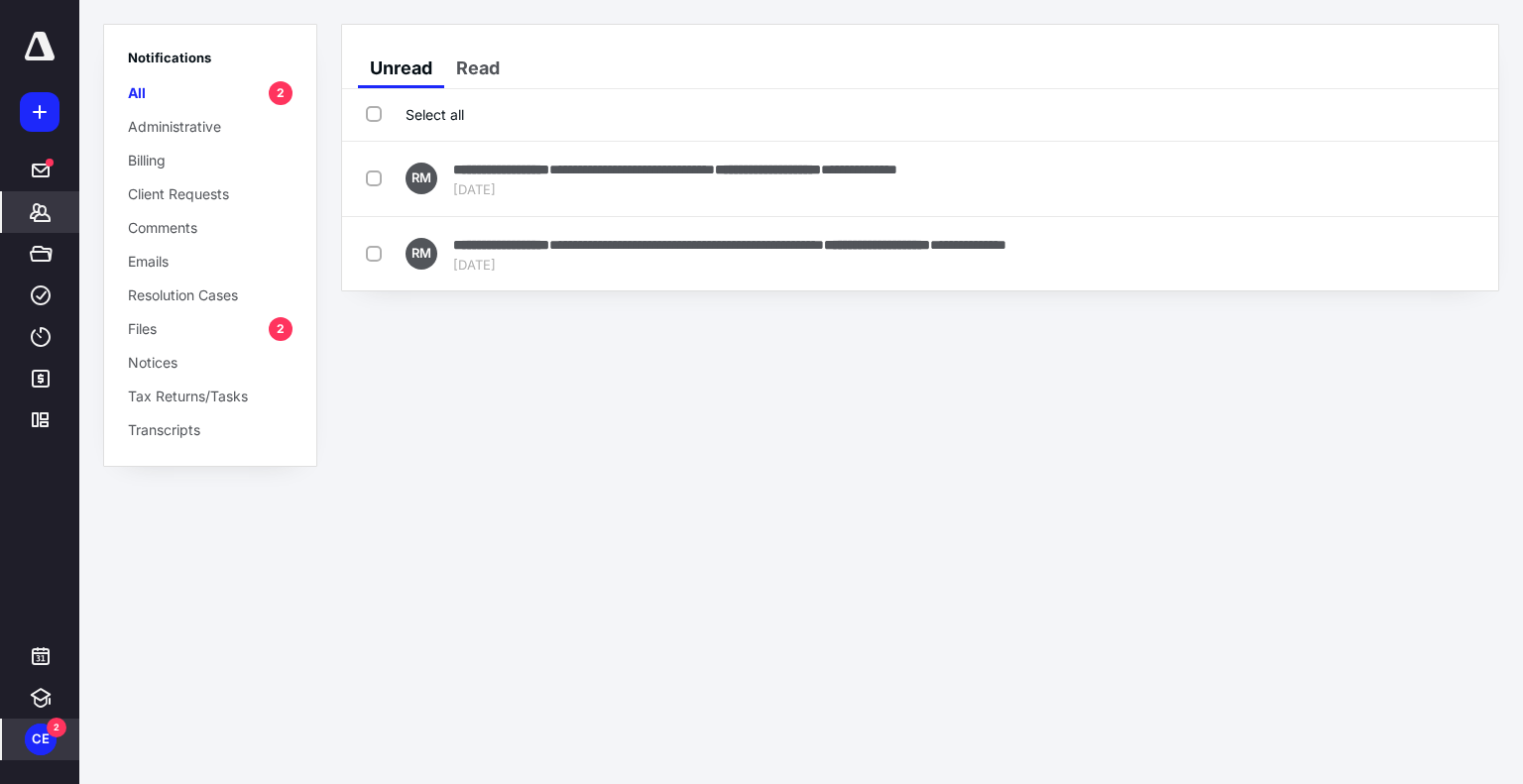 click on "Clients" at bounding box center (41, 212) 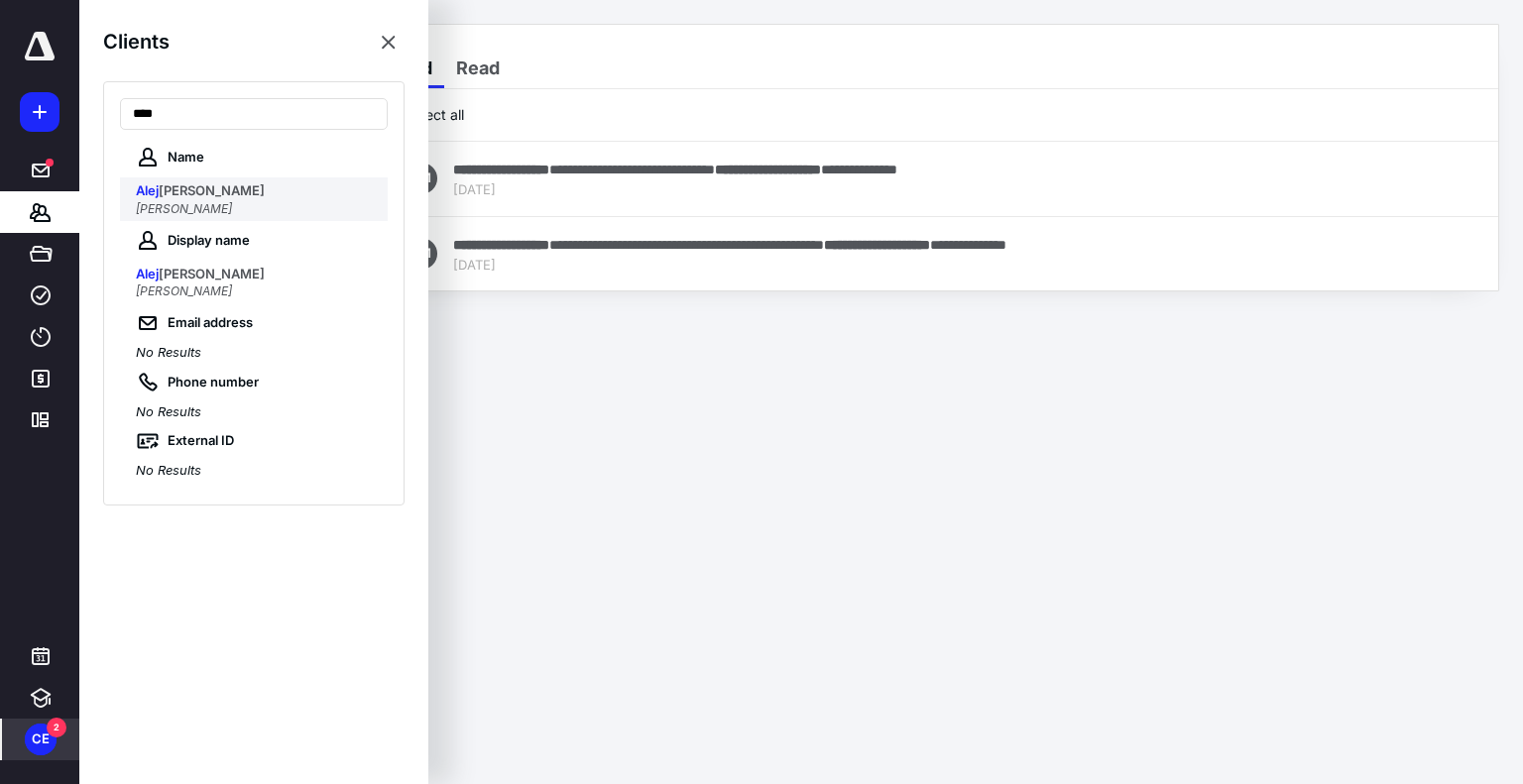 type on "****" 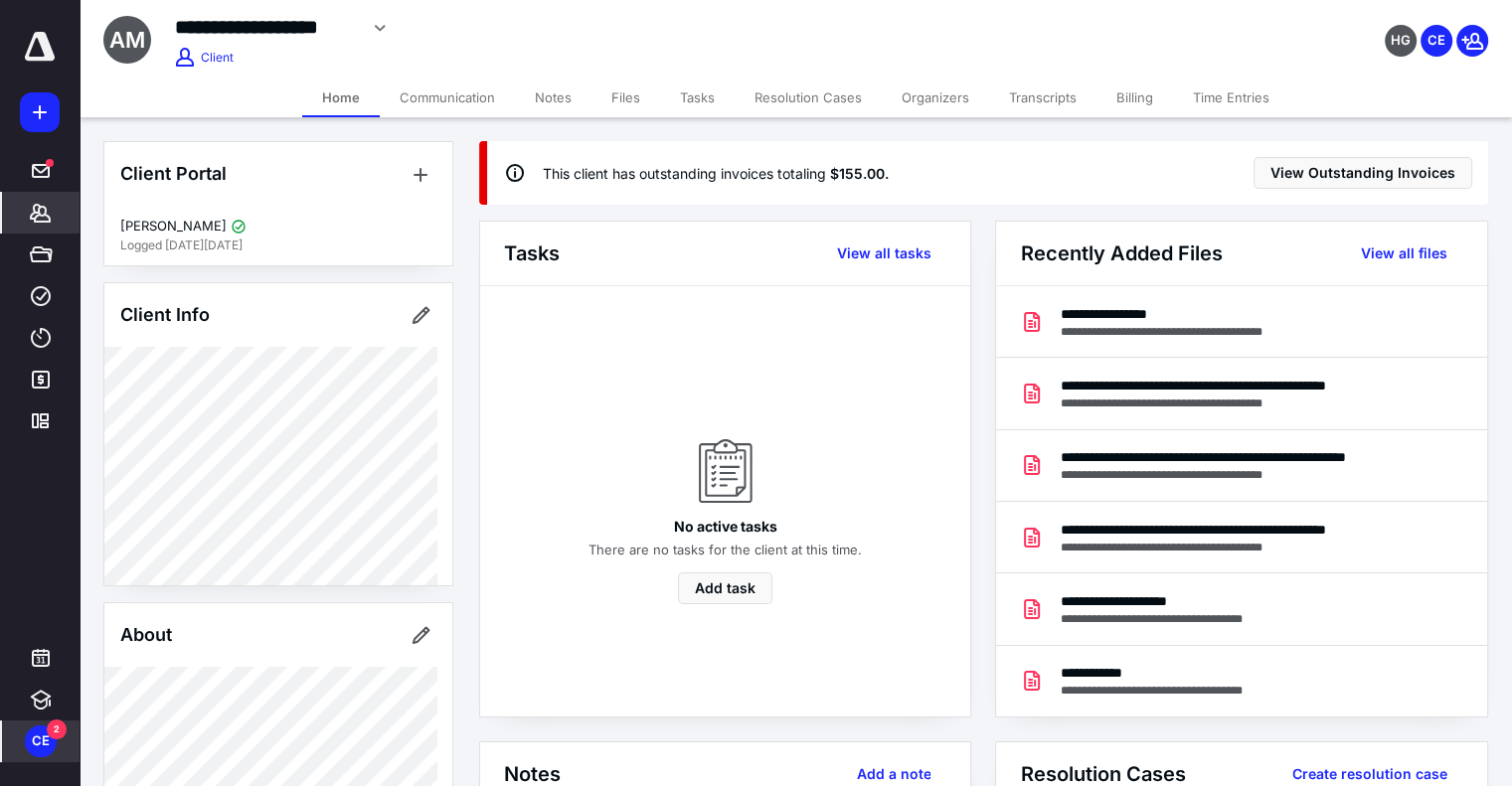 click on "Files" at bounding box center (625, 97) 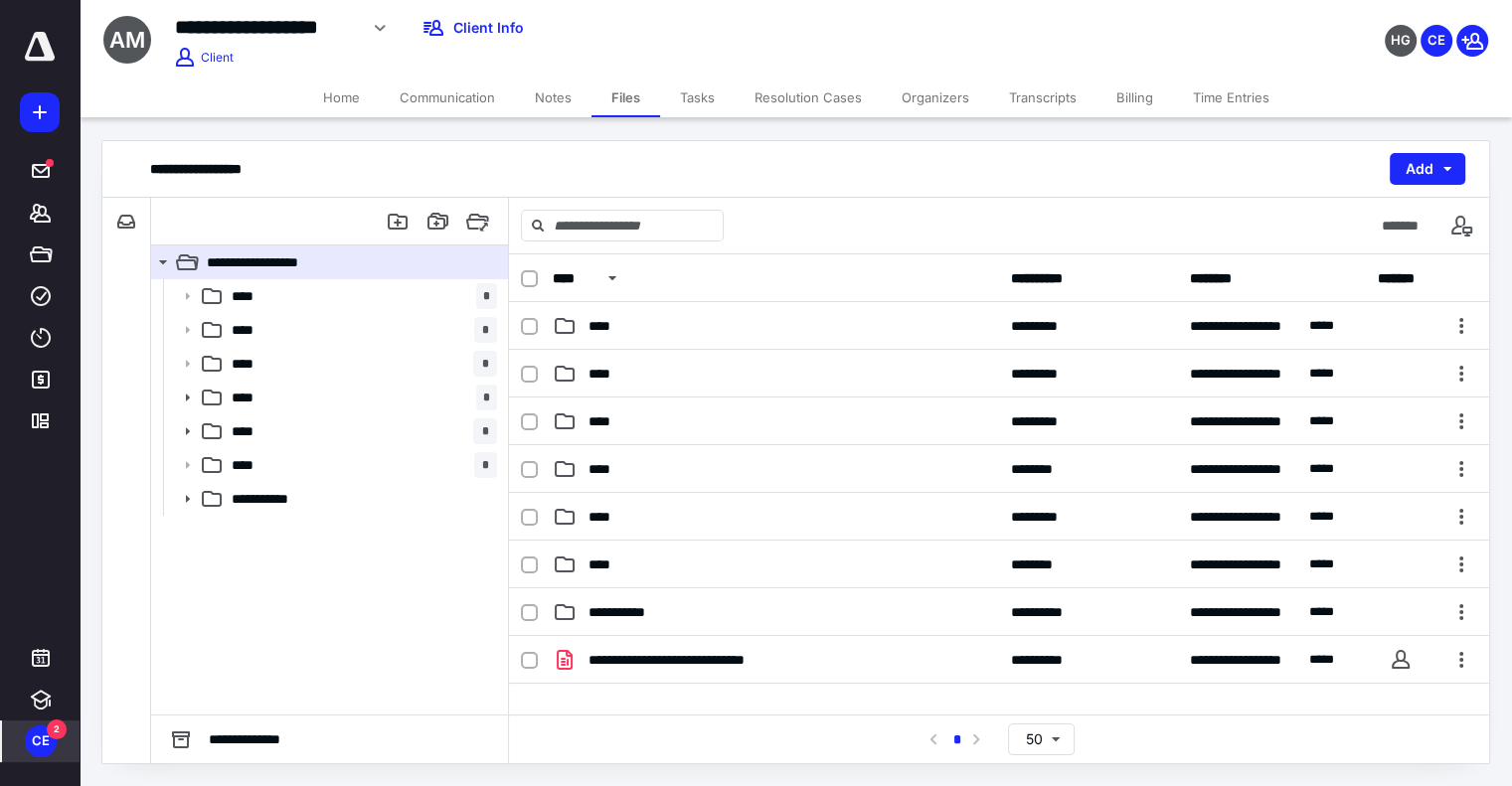 click on "Billing" at bounding box center [1134, 97] 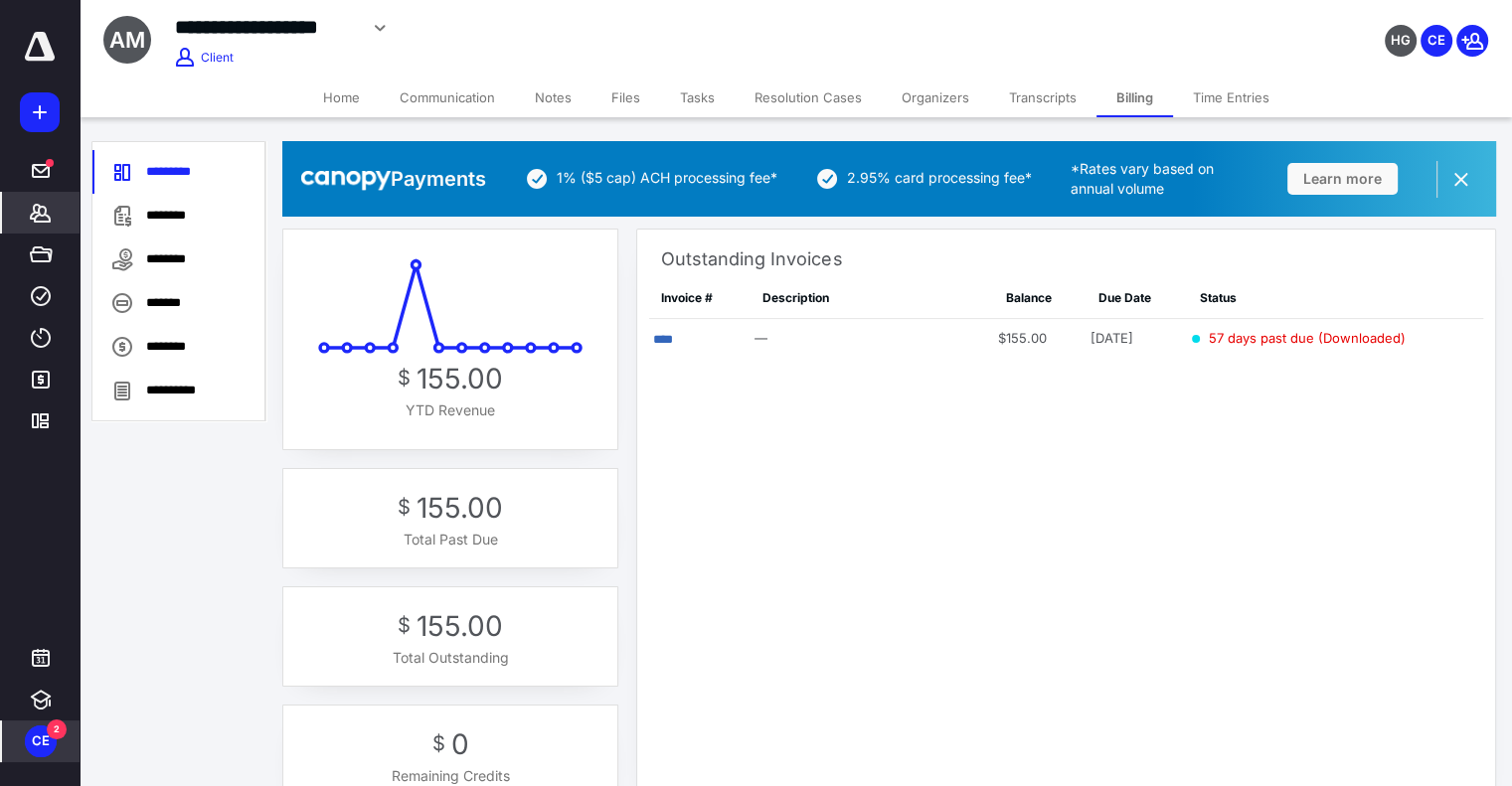 click on "Communication" at bounding box center (447, 97) 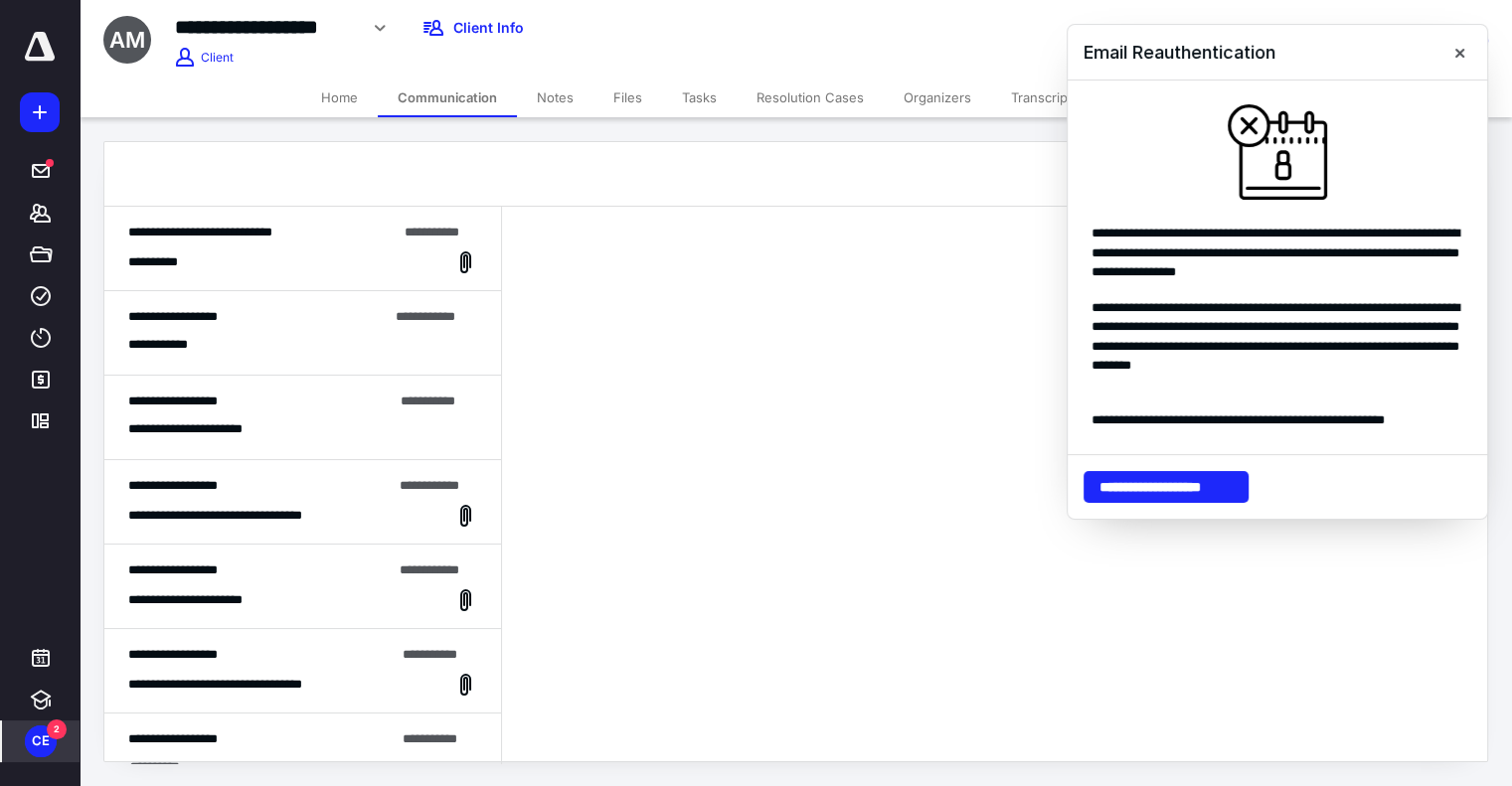 click on "**********" at bounding box center [302, 248] 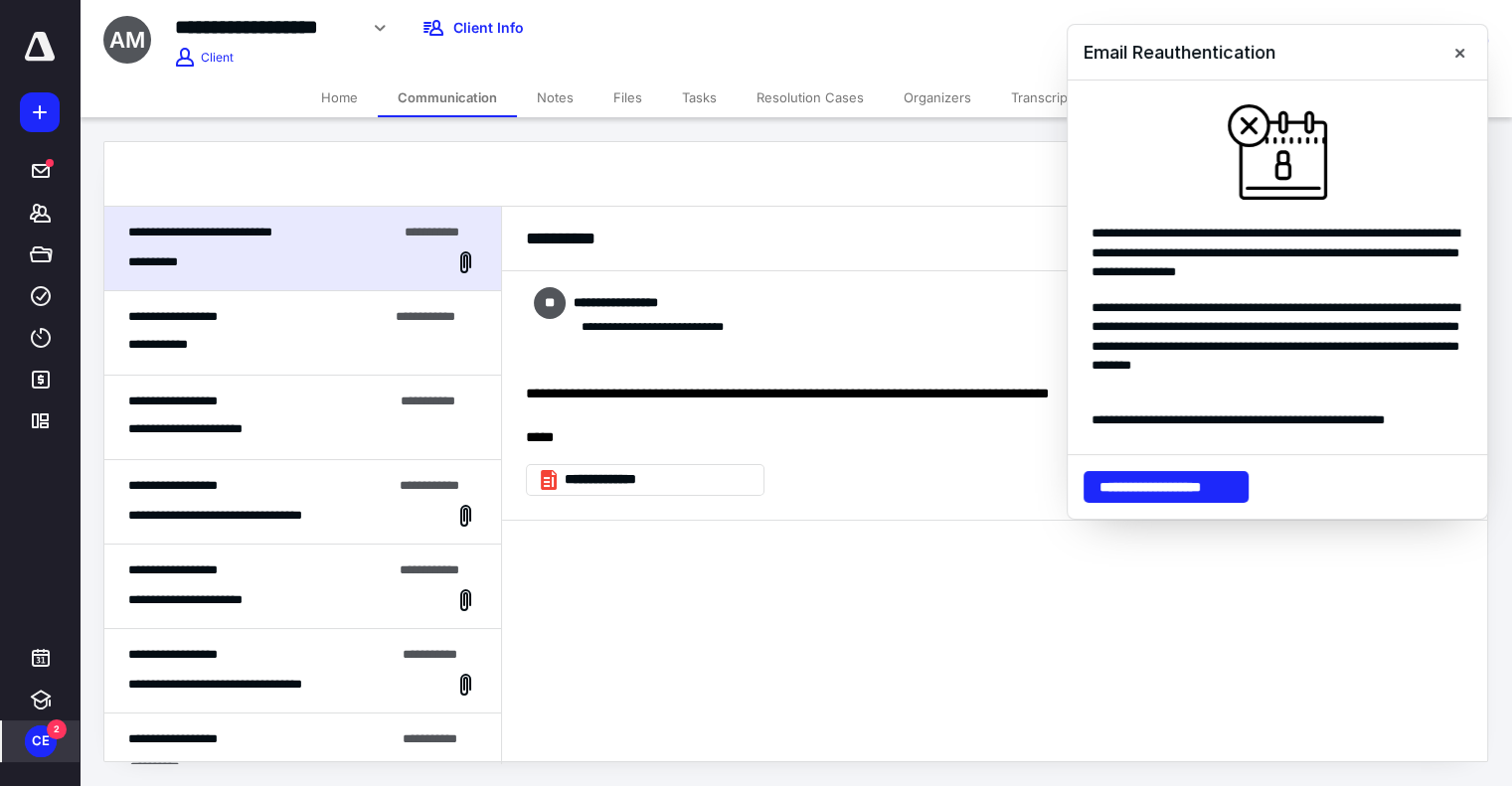click on "**********" at bounding box center (302, 345) 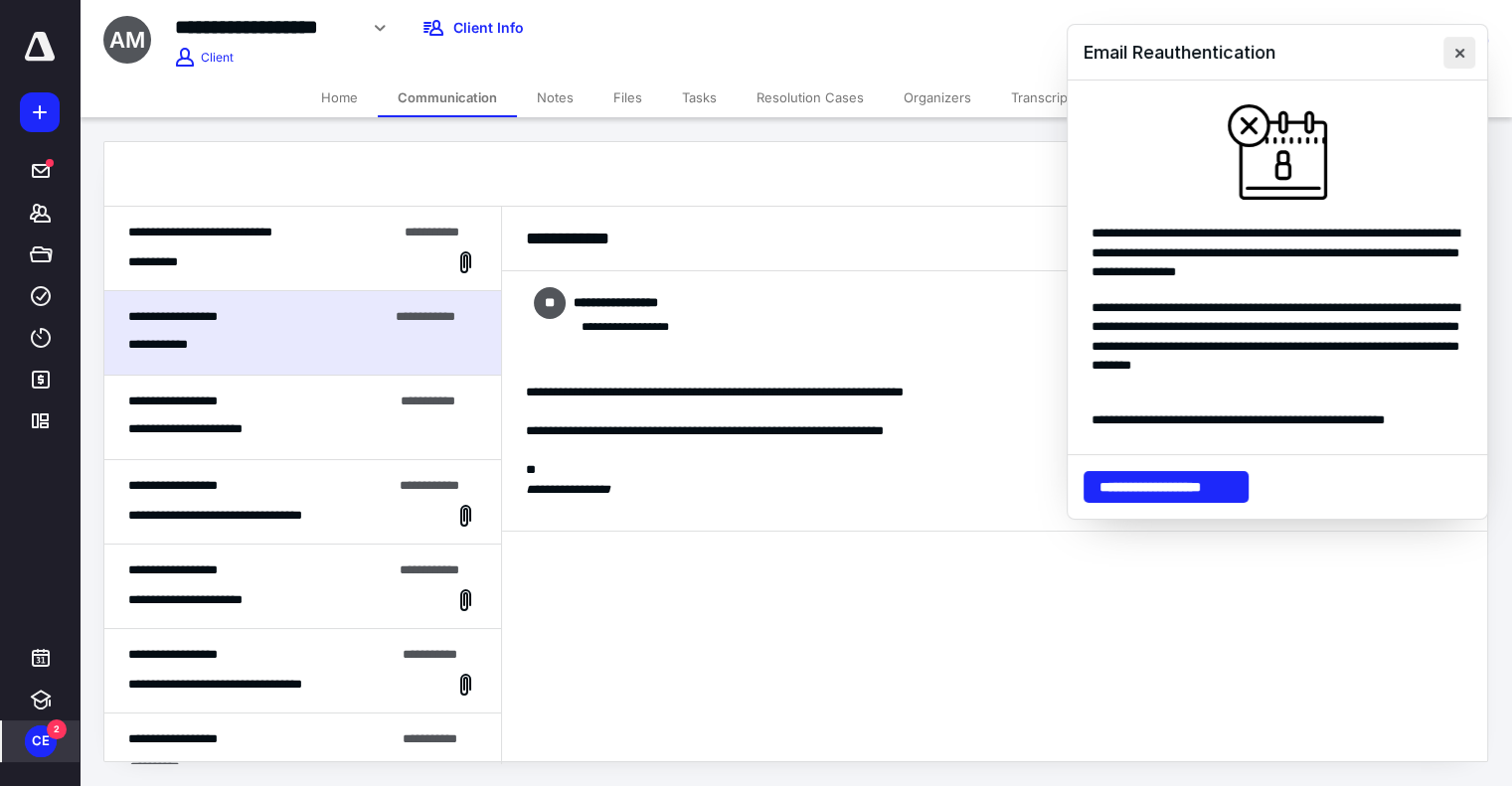 click at bounding box center (1459, 53) 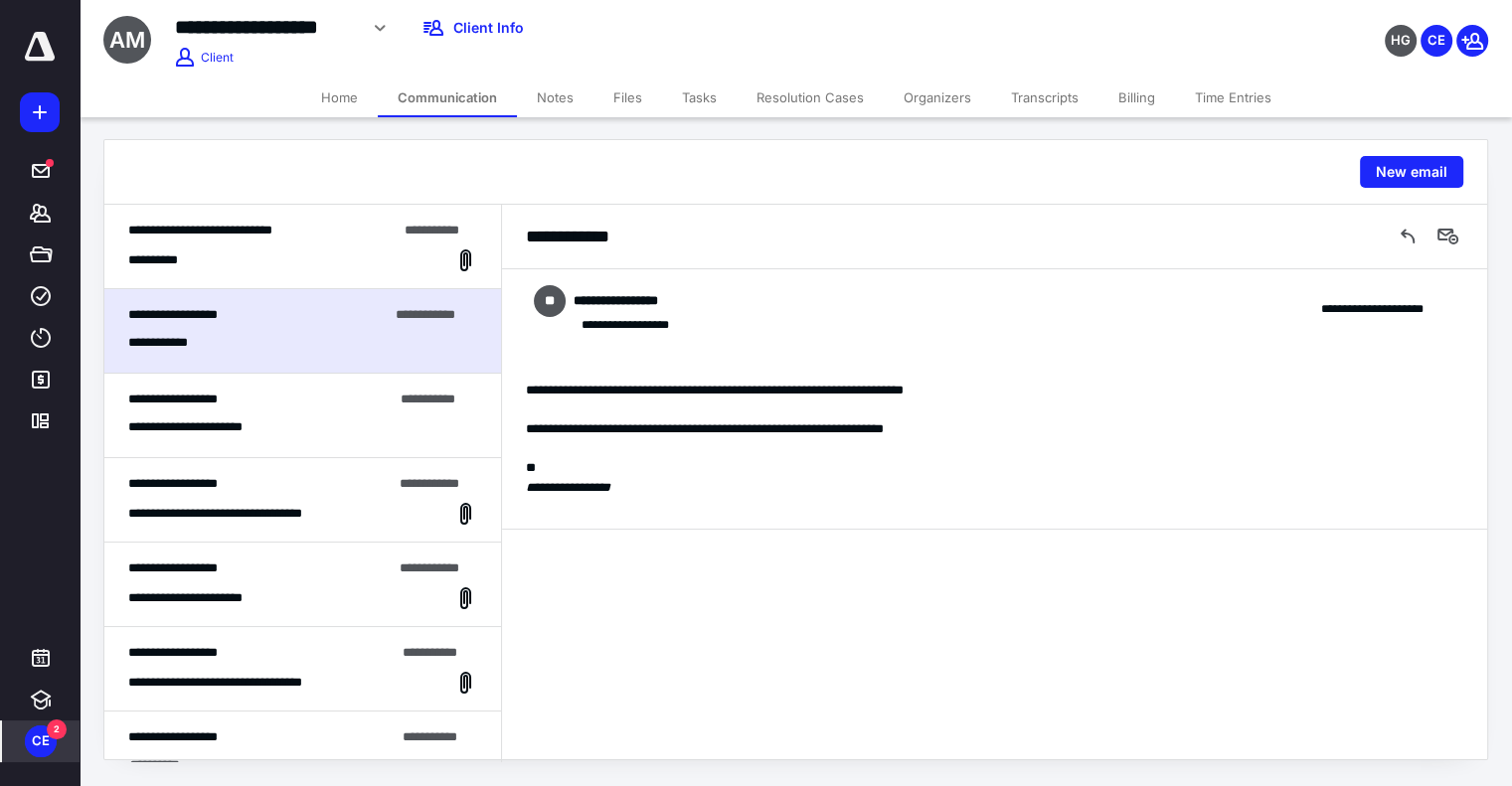 scroll, scrollTop: 0, scrollLeft: 0, axis: both 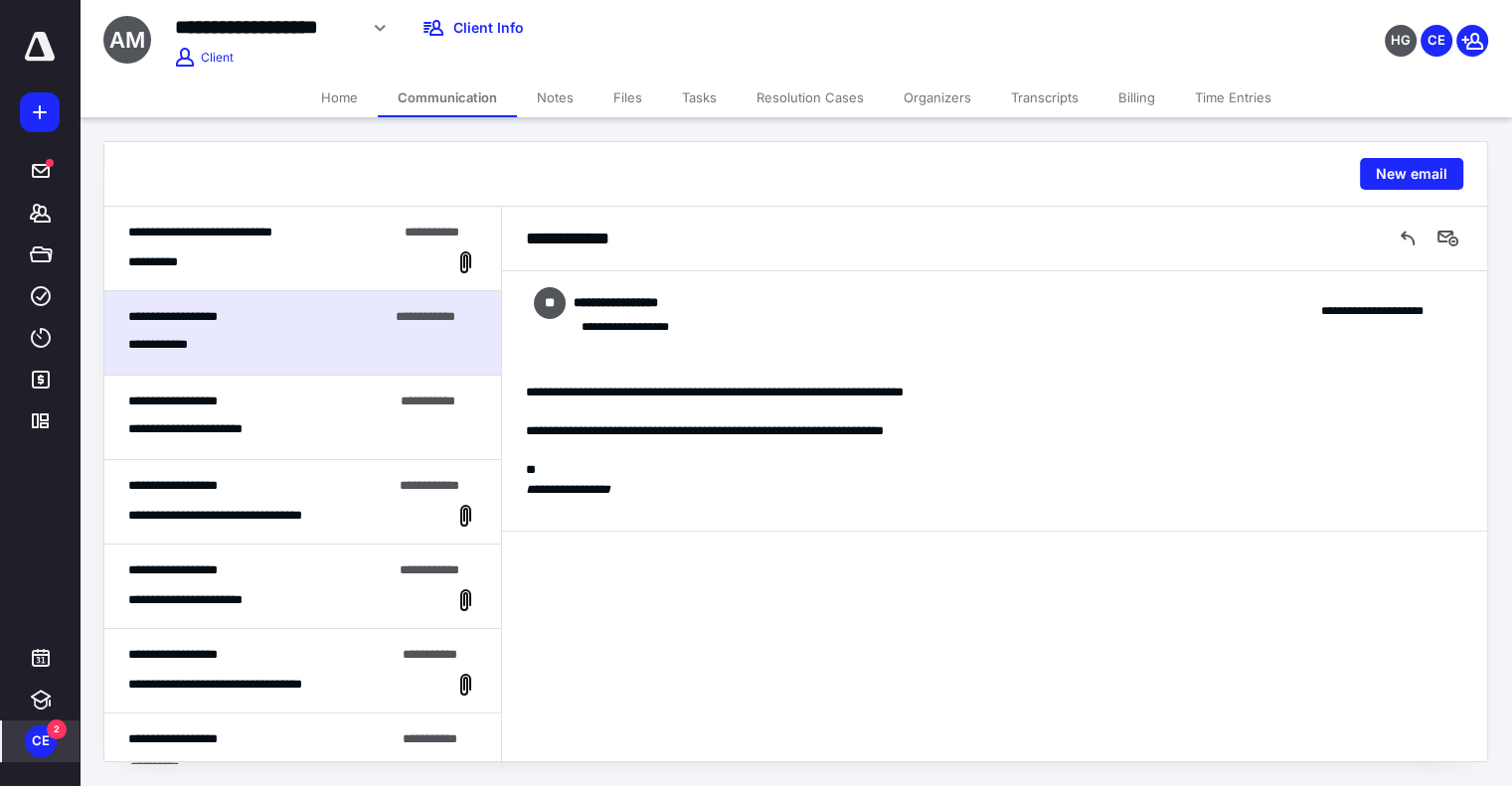 click on "Files" at bounding box center [627, 97] 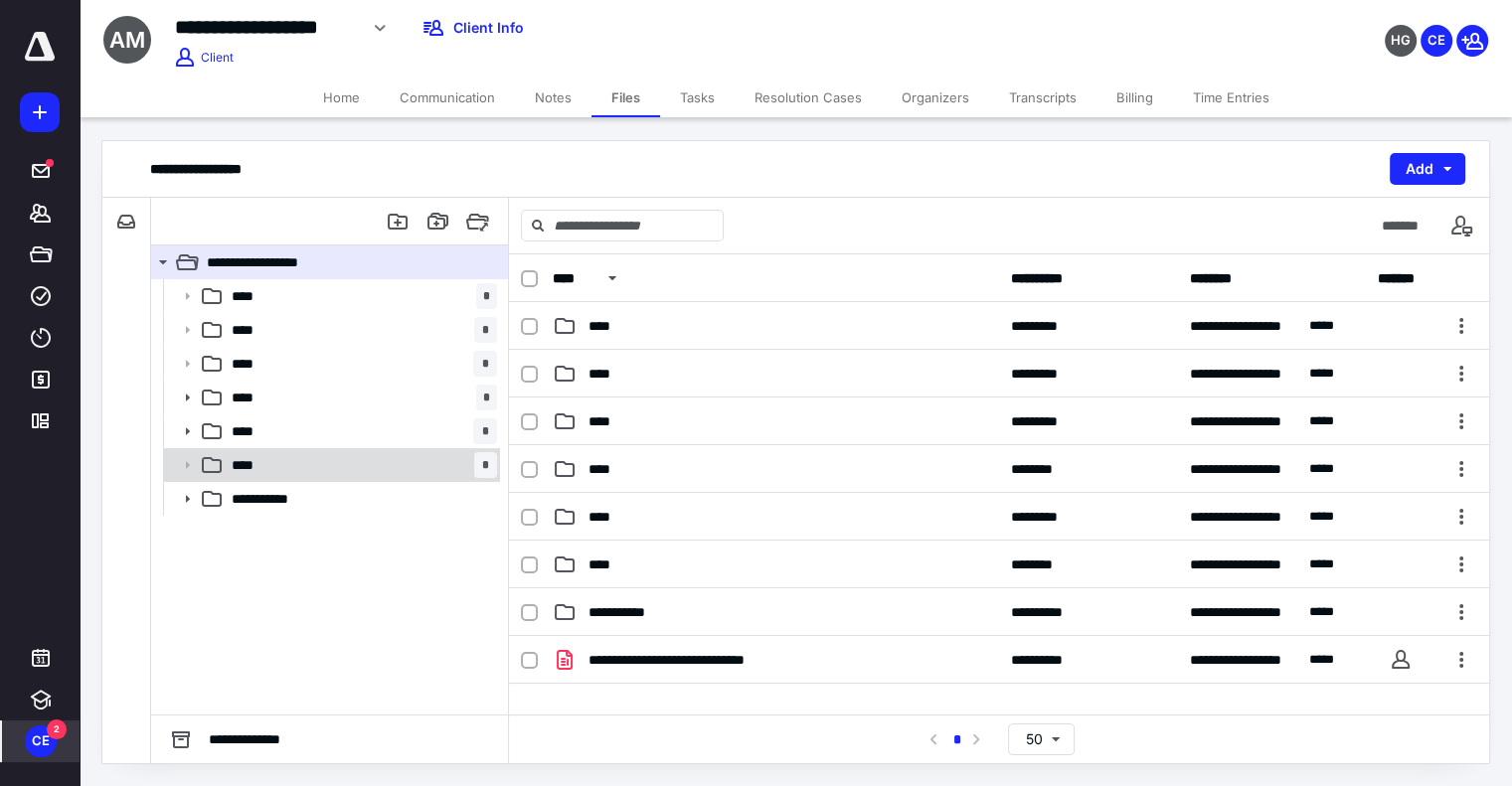 click on "****" at bounding box center [249, 465] 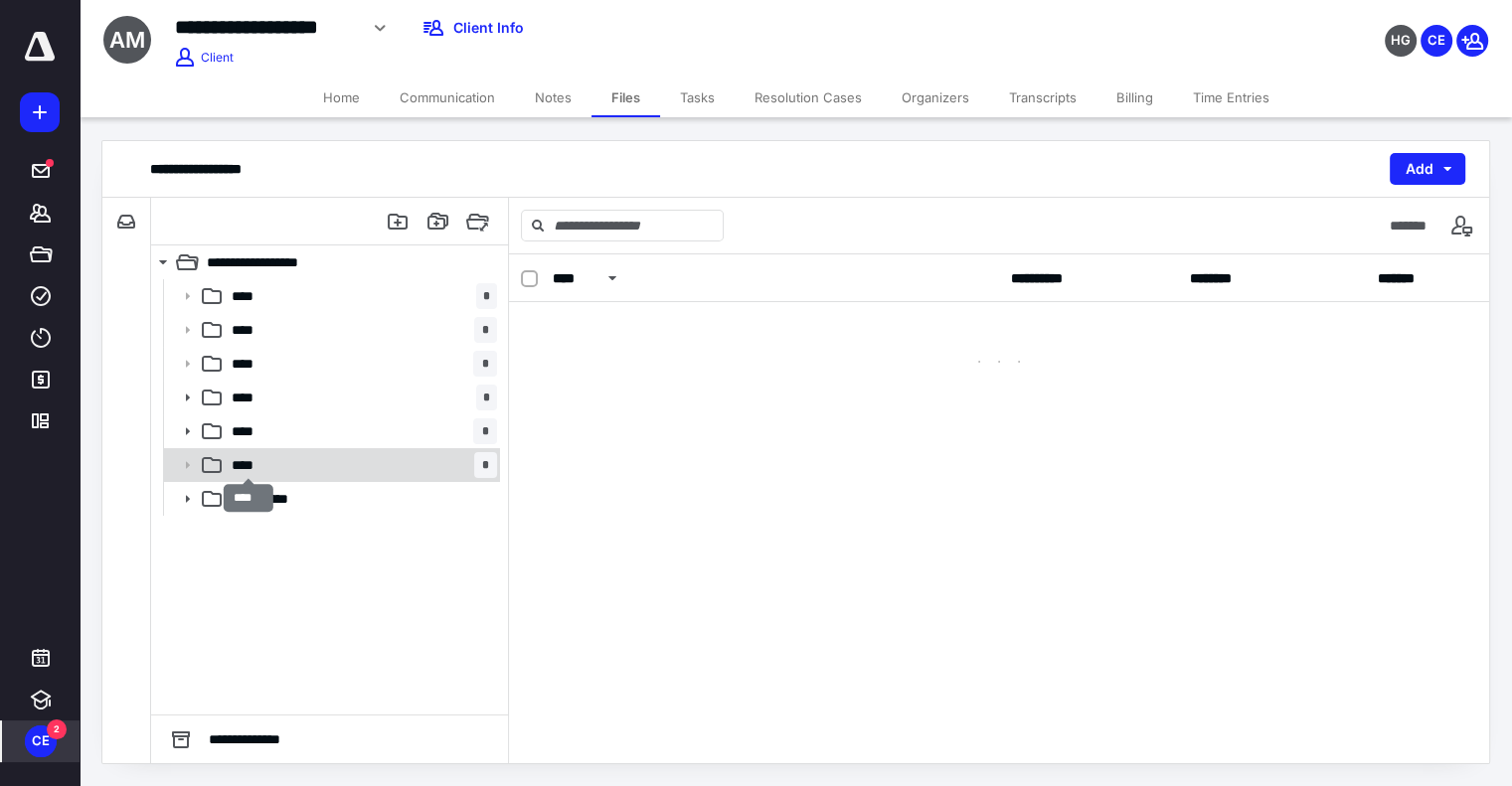 click on "****" at bounding box center (249, 465) 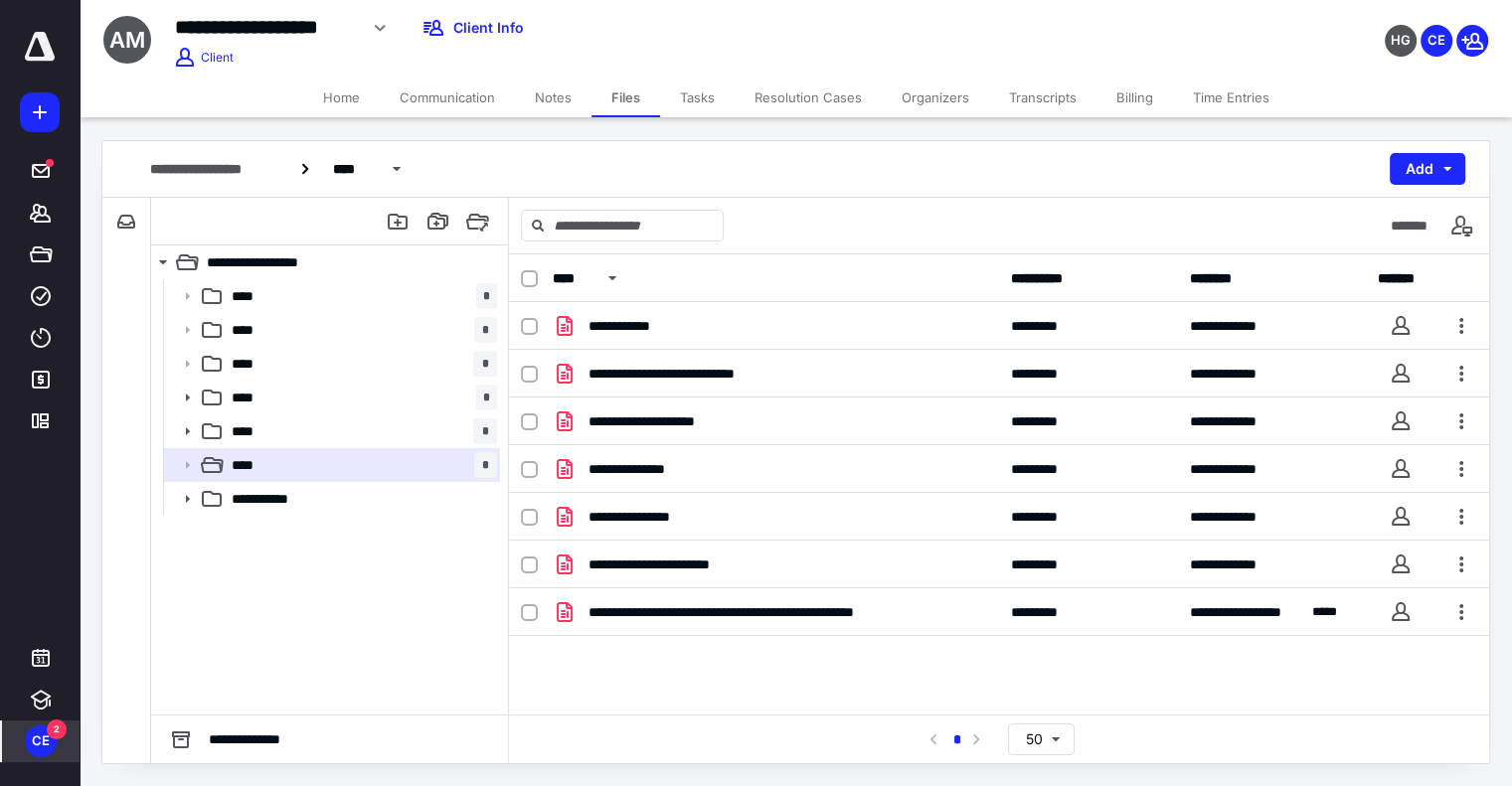 click on "Home" at bounding box center [341, 97] 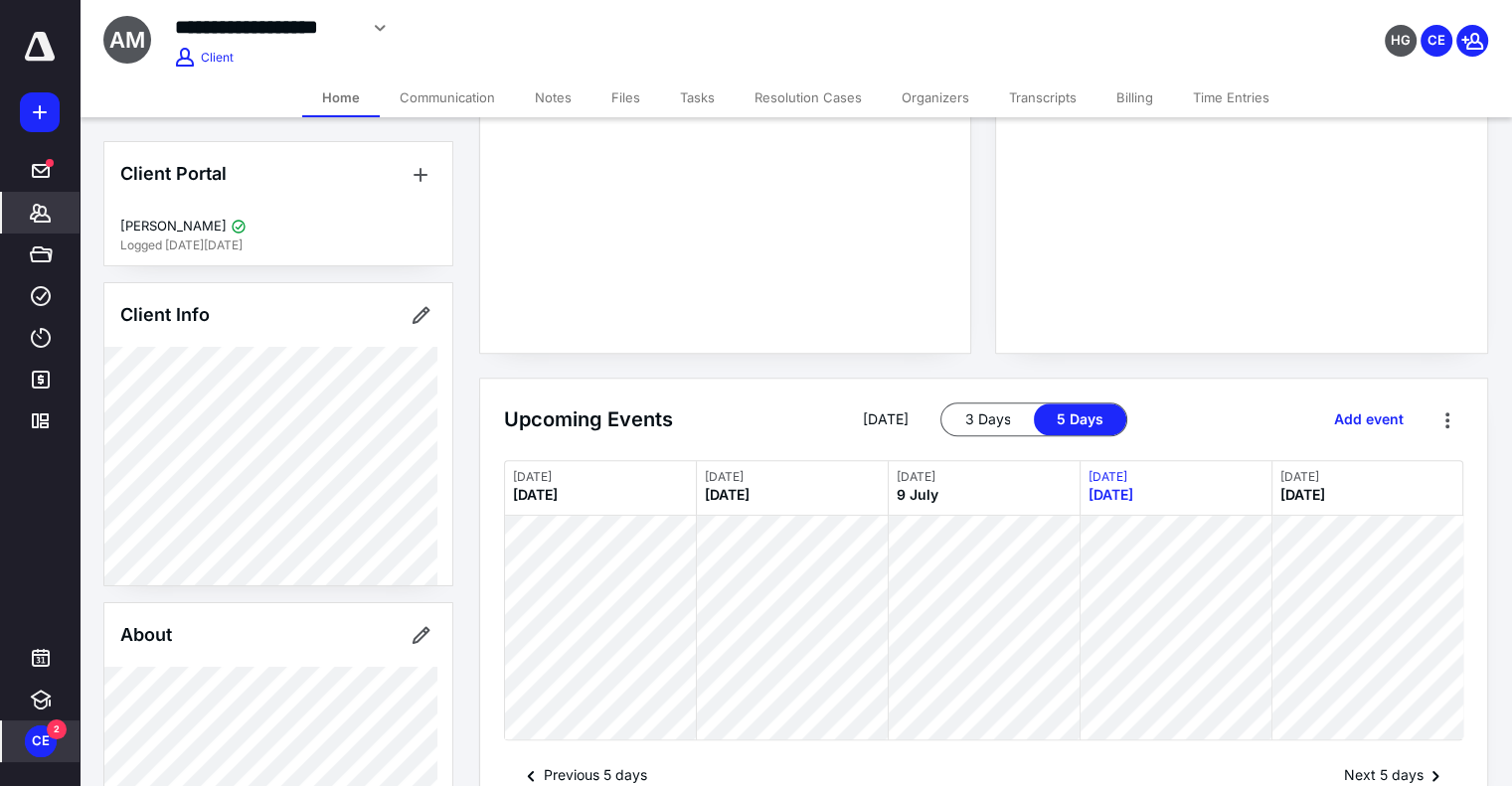 scroll, scrollTop: 952, scrollLeft: 0, axis: vertical 